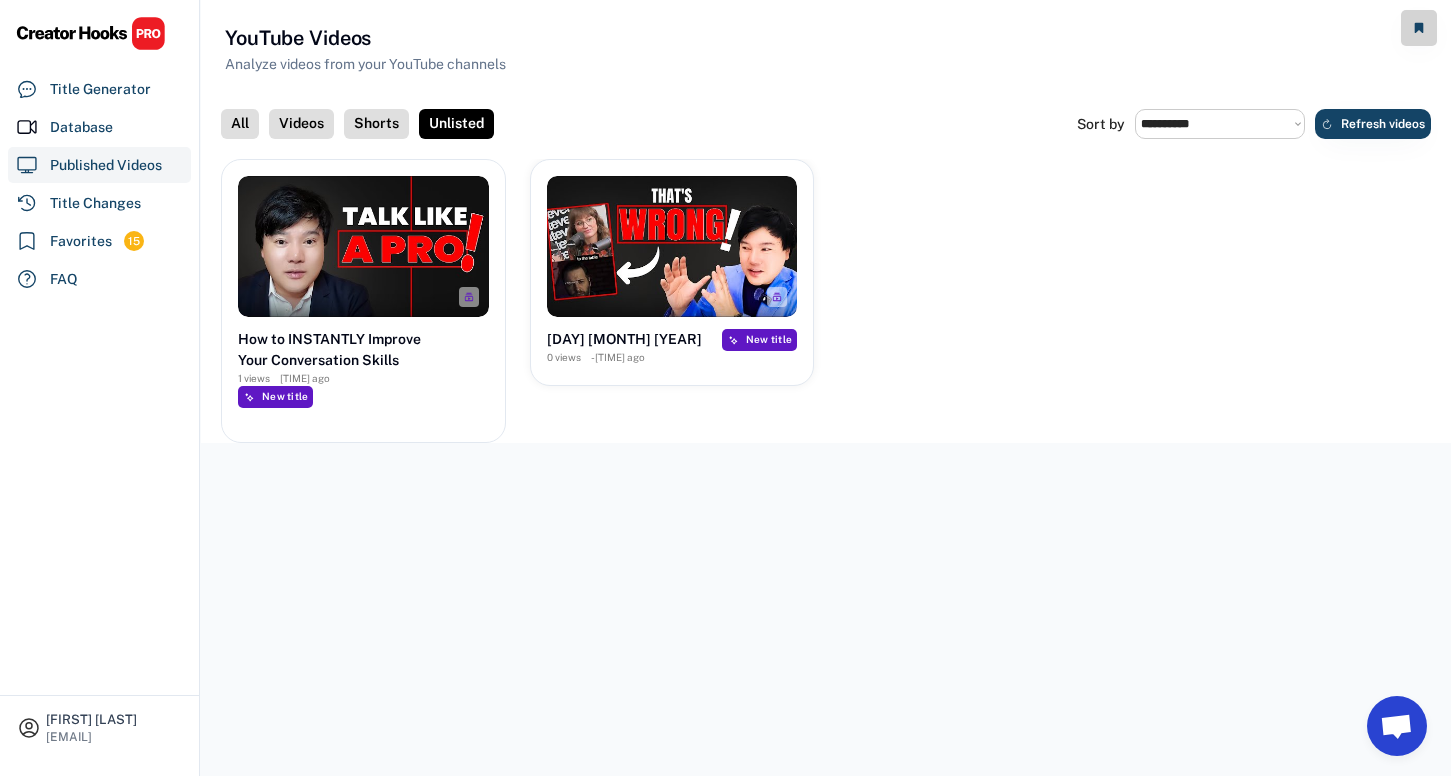select on "**********" 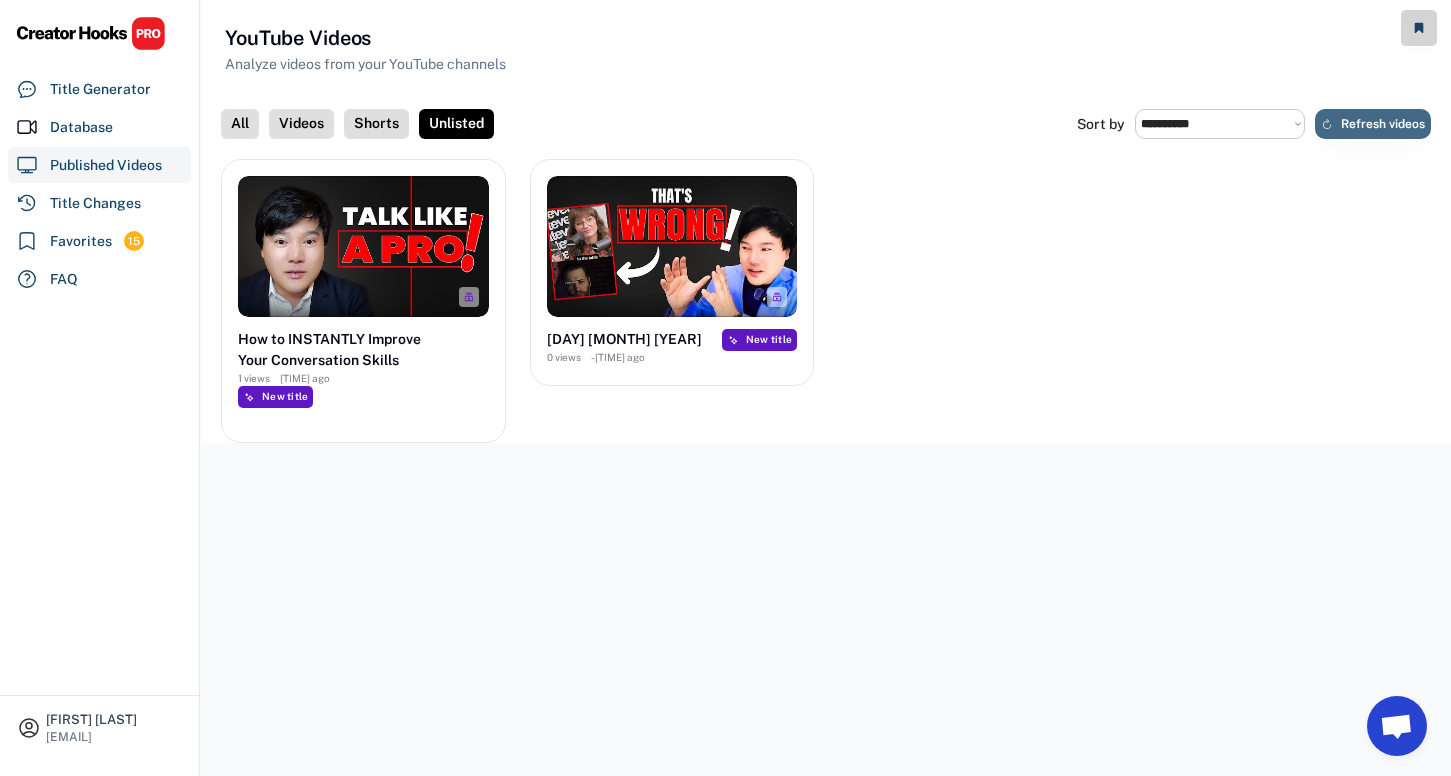 click on "Refresh videos" at bounding box center [1383, 124] 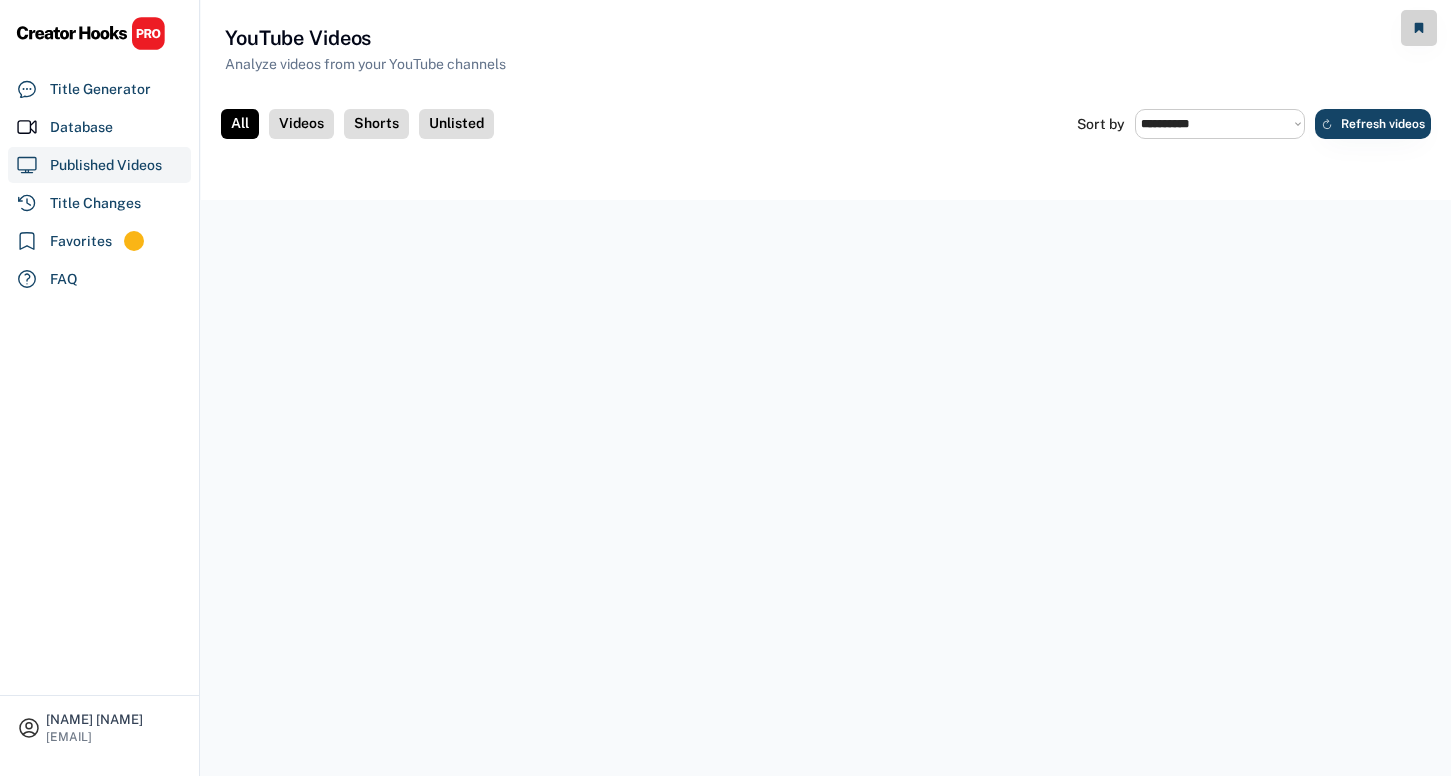 select on "**********" 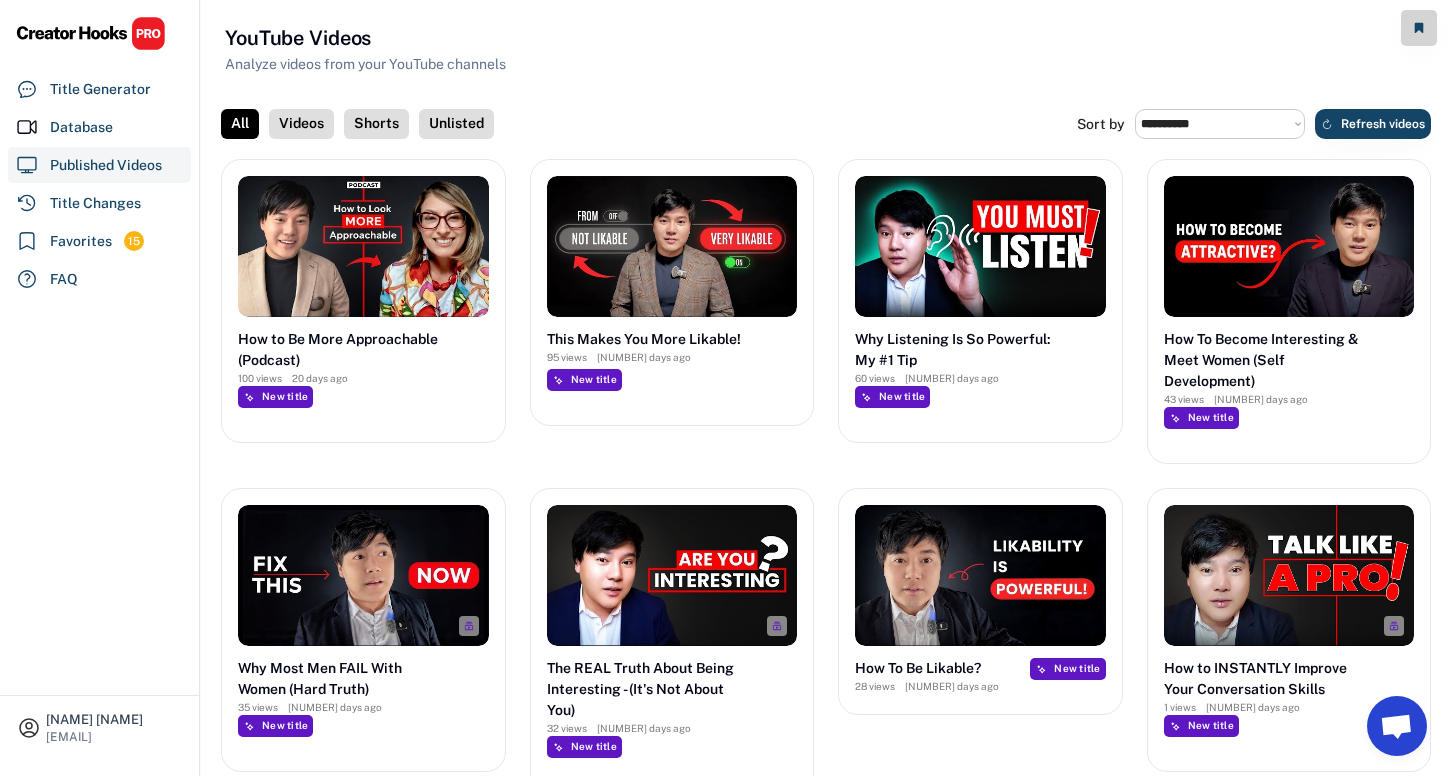 click on "Unlisted" at bounding box center [456, 124] 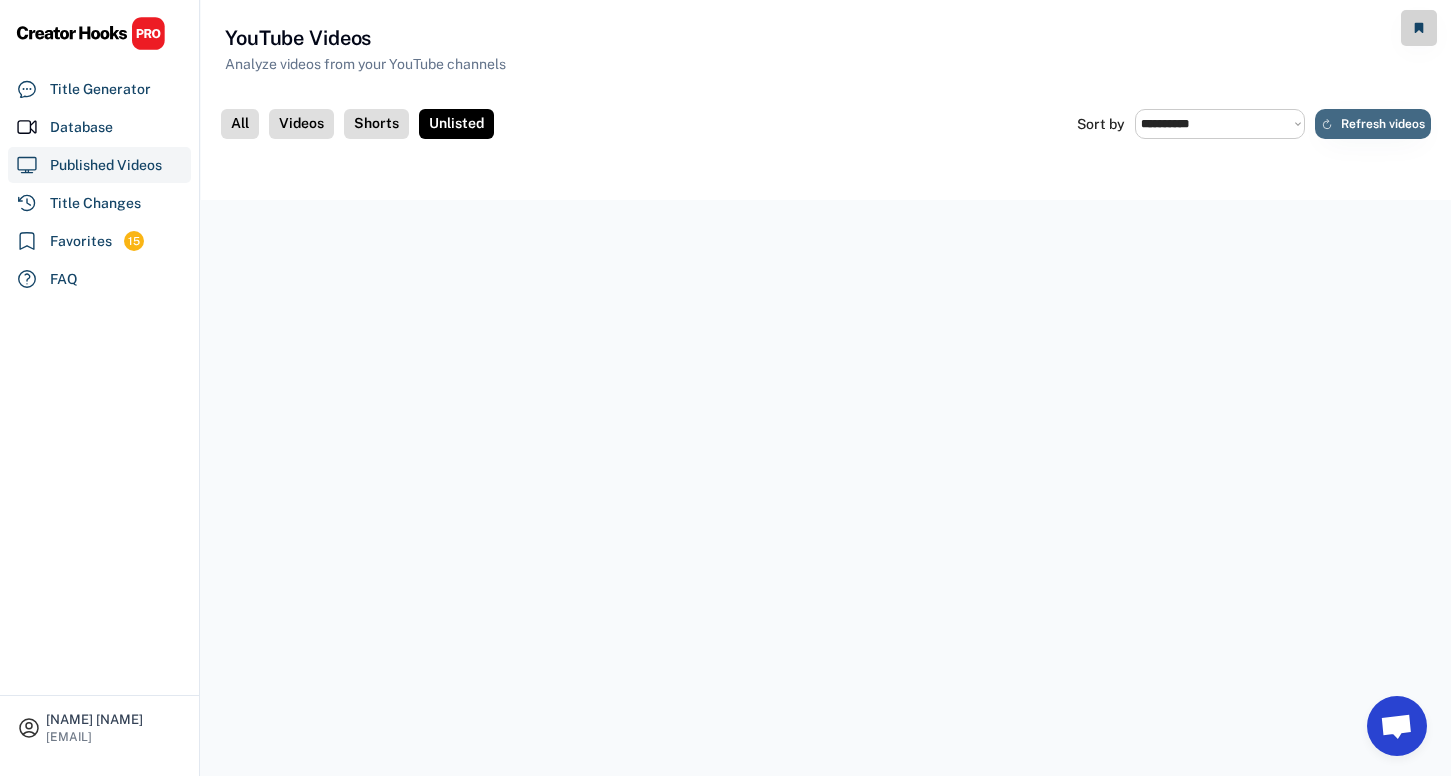 click on "Refresh videos" at bounding box center (1383, 124) 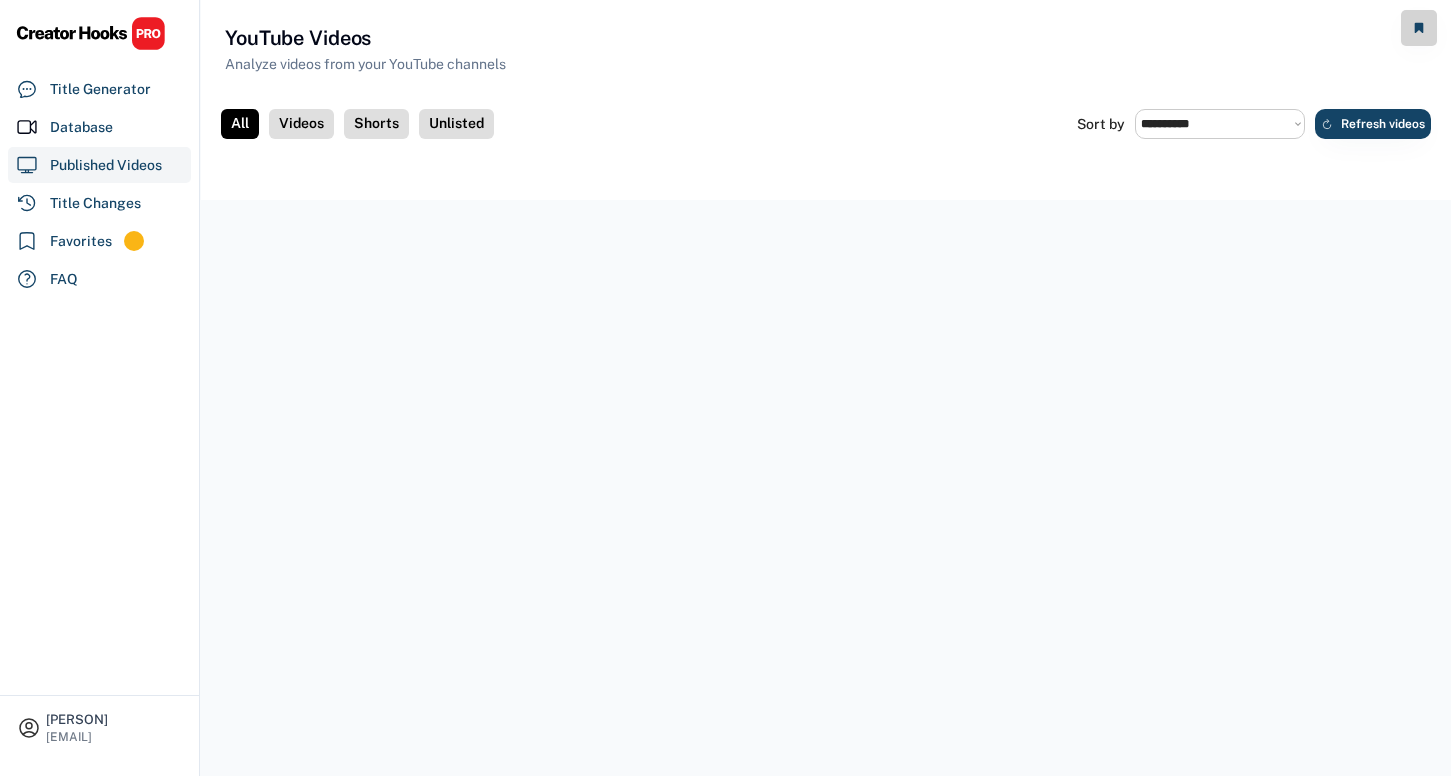 select on "**********" 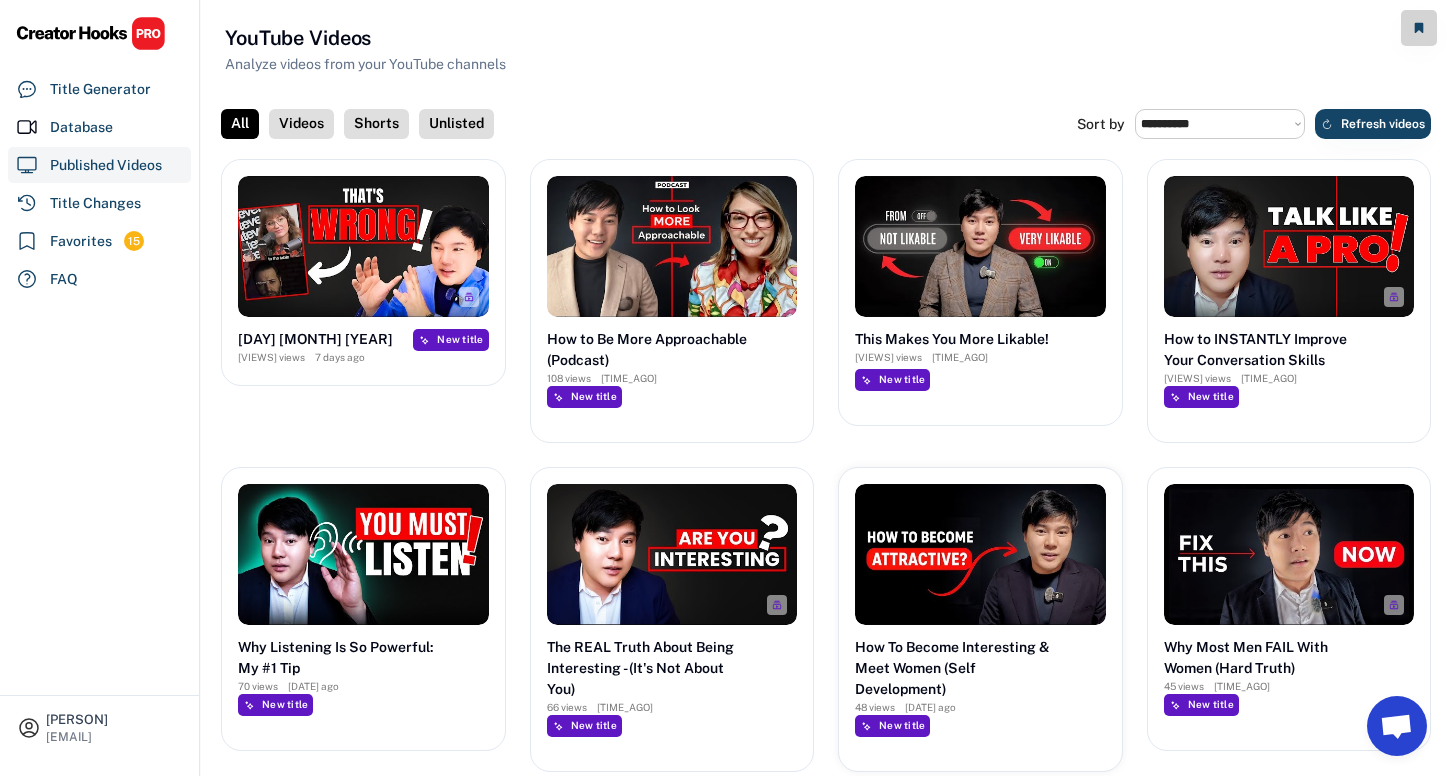 scroll, scrollTop: 554, scrollLeft: 0, axis: vertical 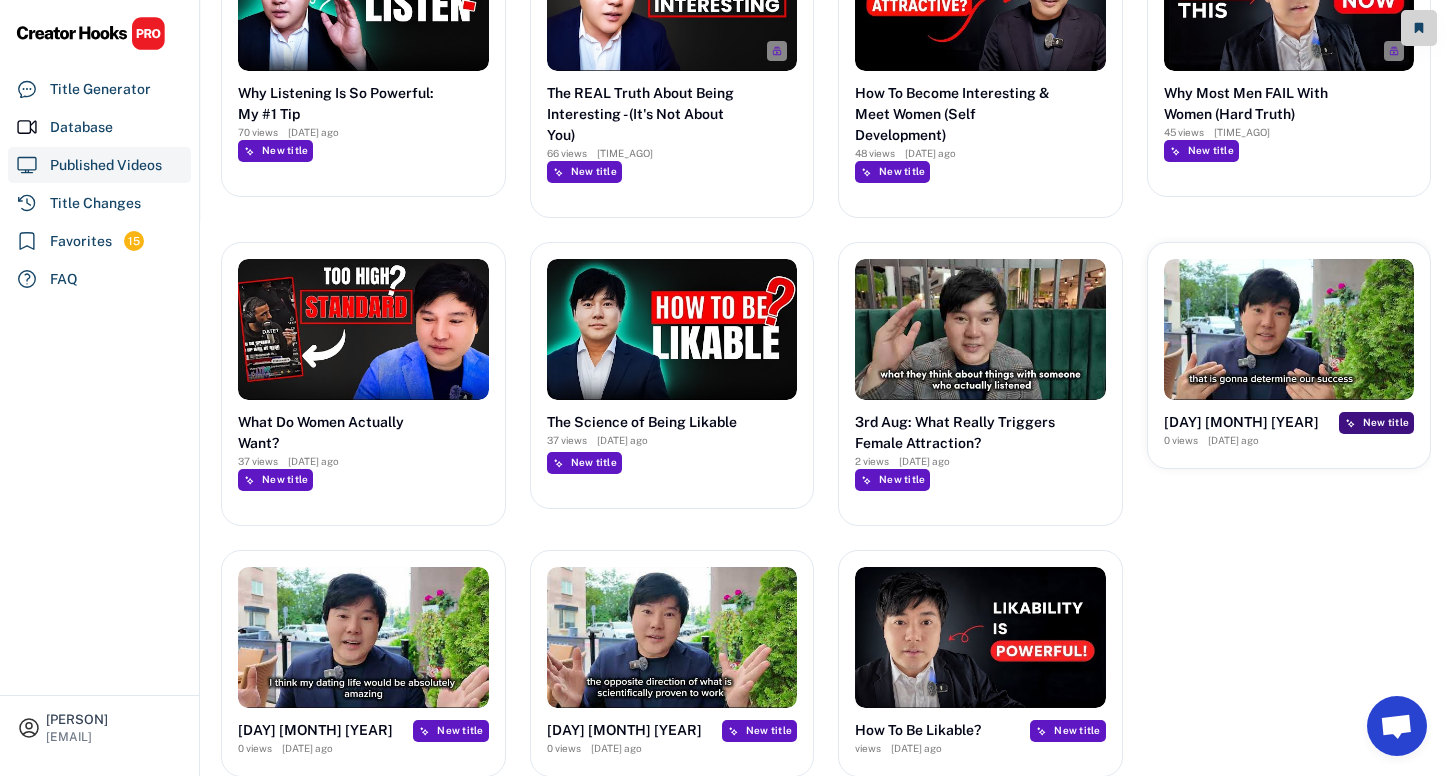 click on "New title" at bounding box center (1386, 422) 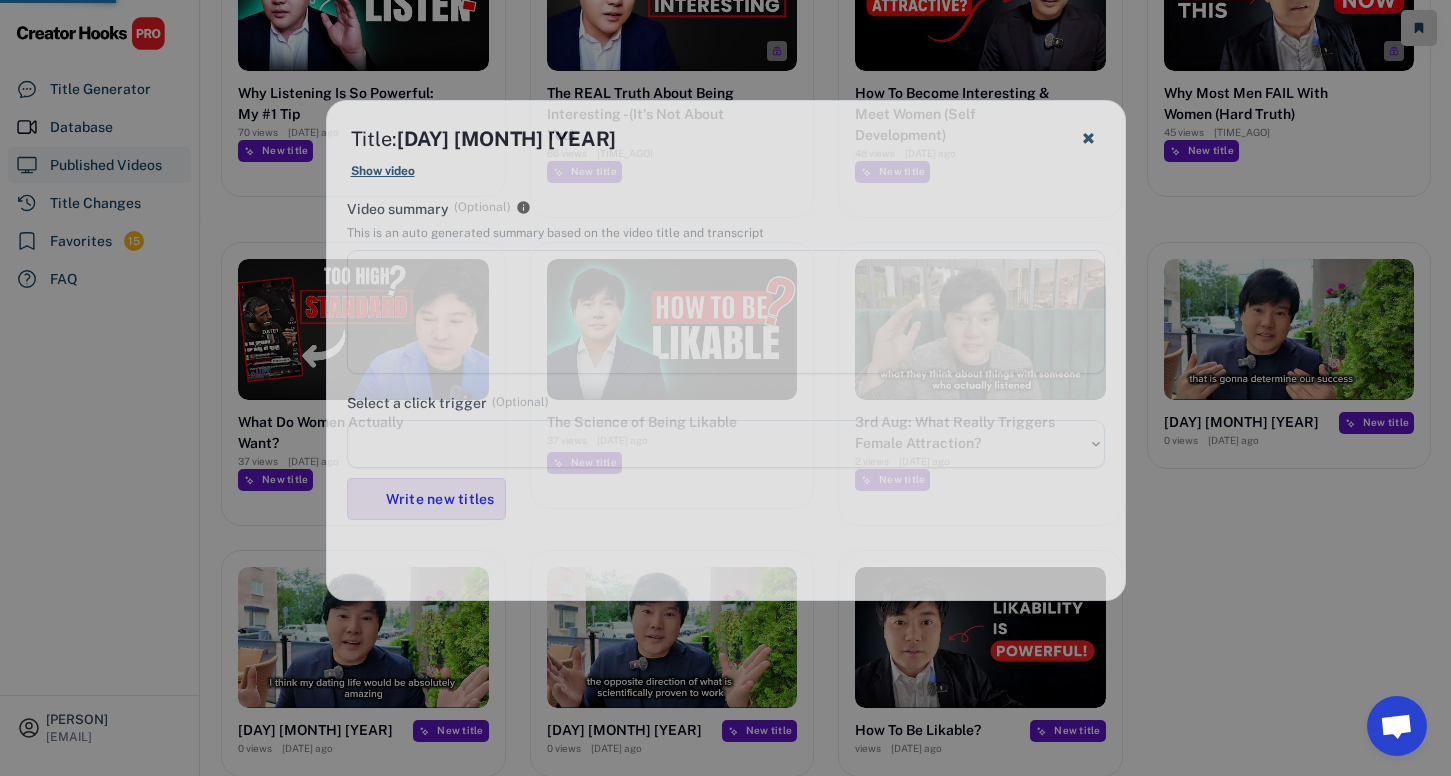 select on "**********" 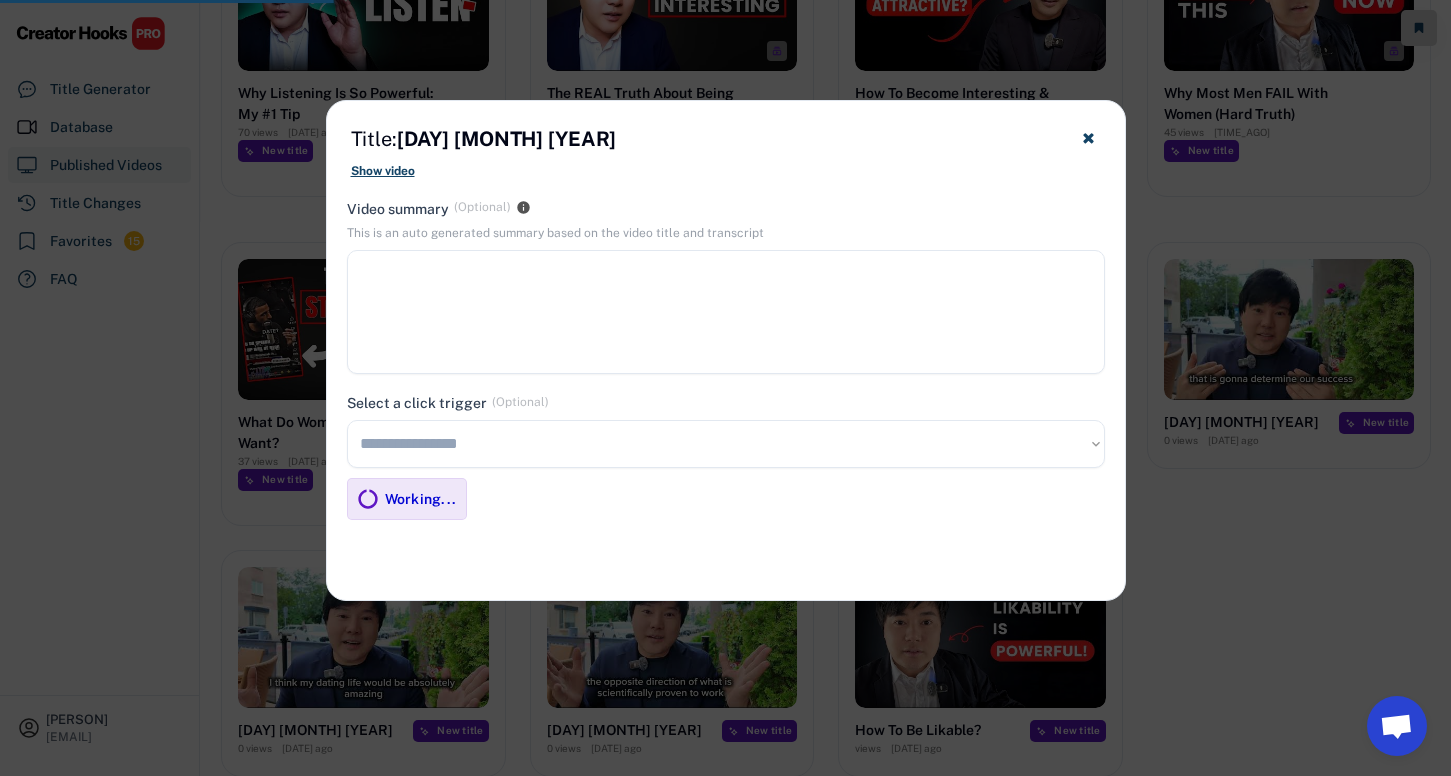 type on "**********" 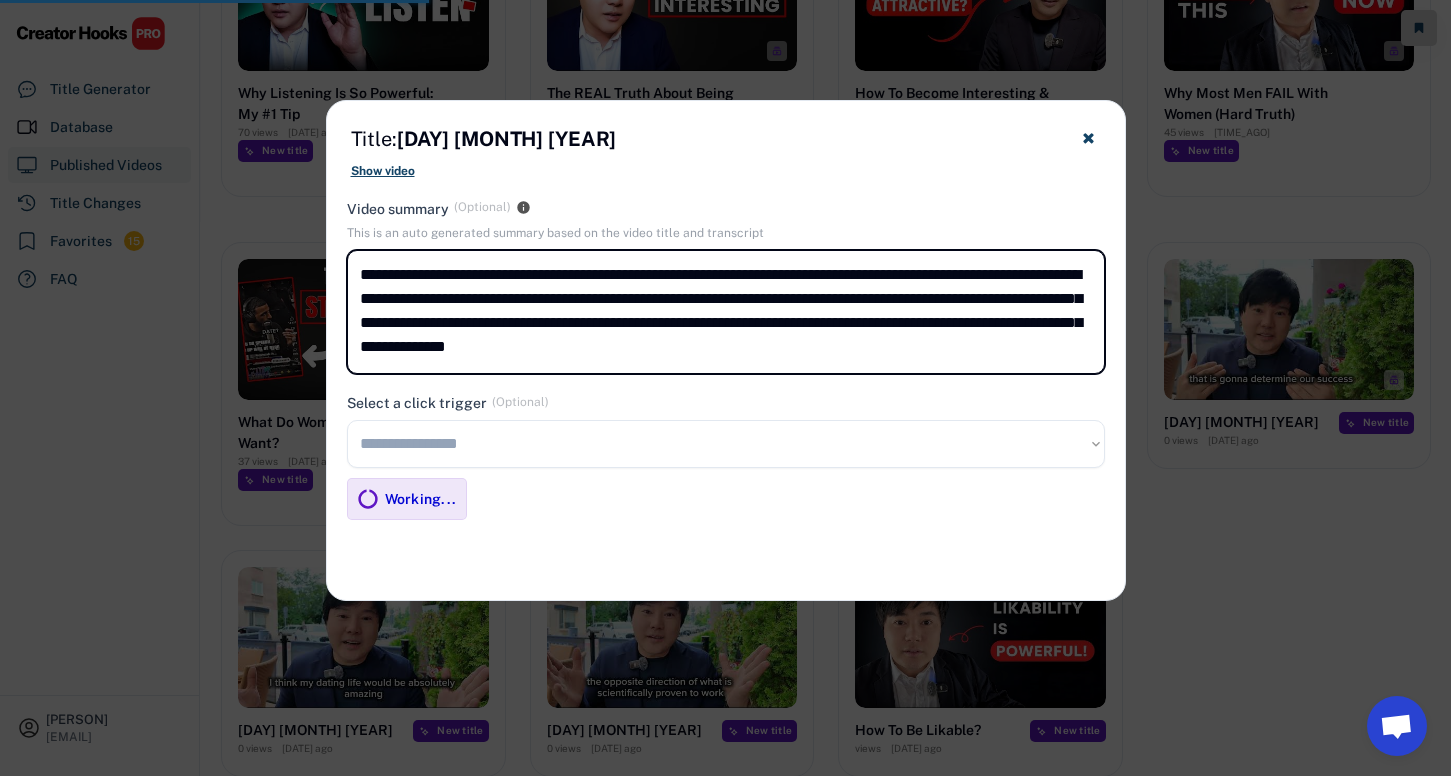 click on "**********" at bounding box center (726, 312) 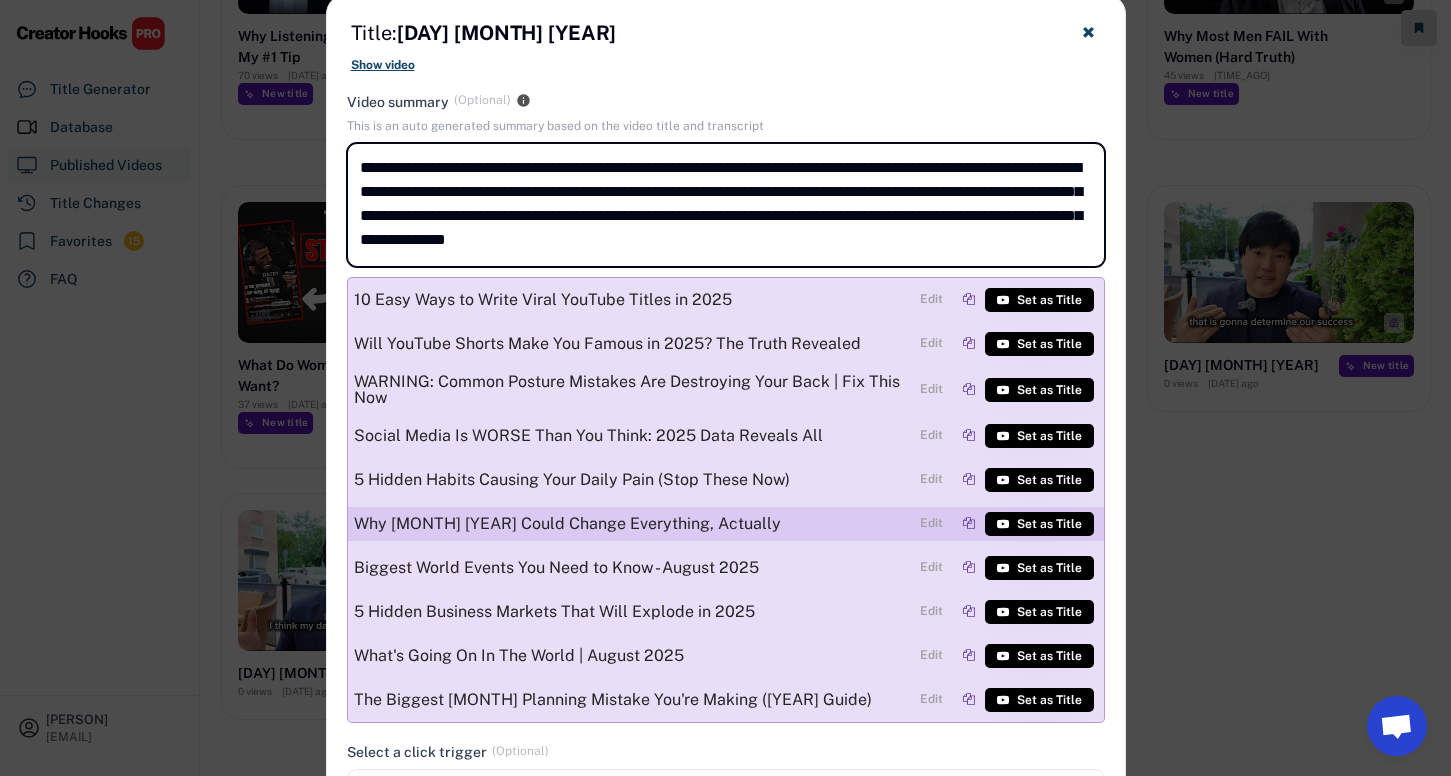 scroll, scrollTop: 785, scrollLeft: 0, axis: vertical 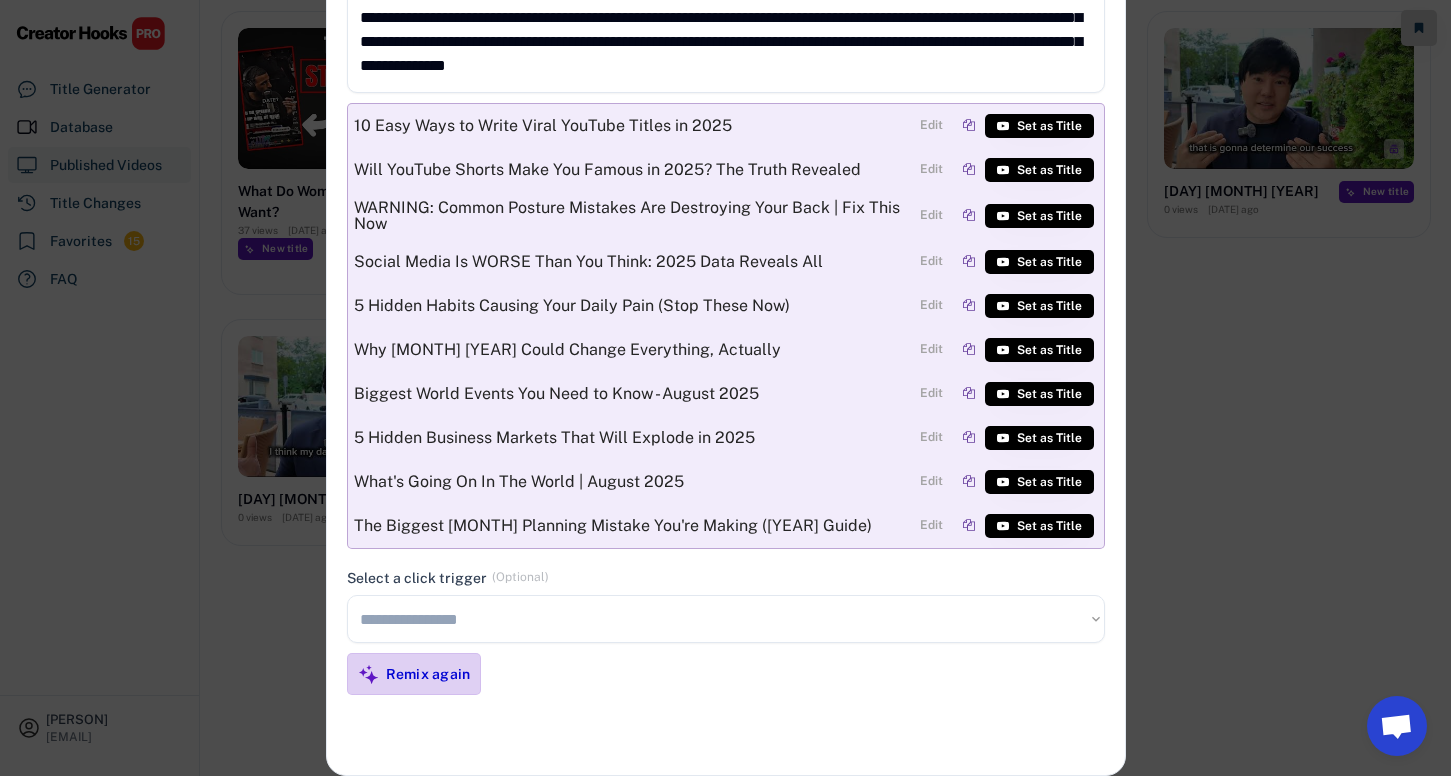 click on "Remix again" at bounding box center (428, 674) 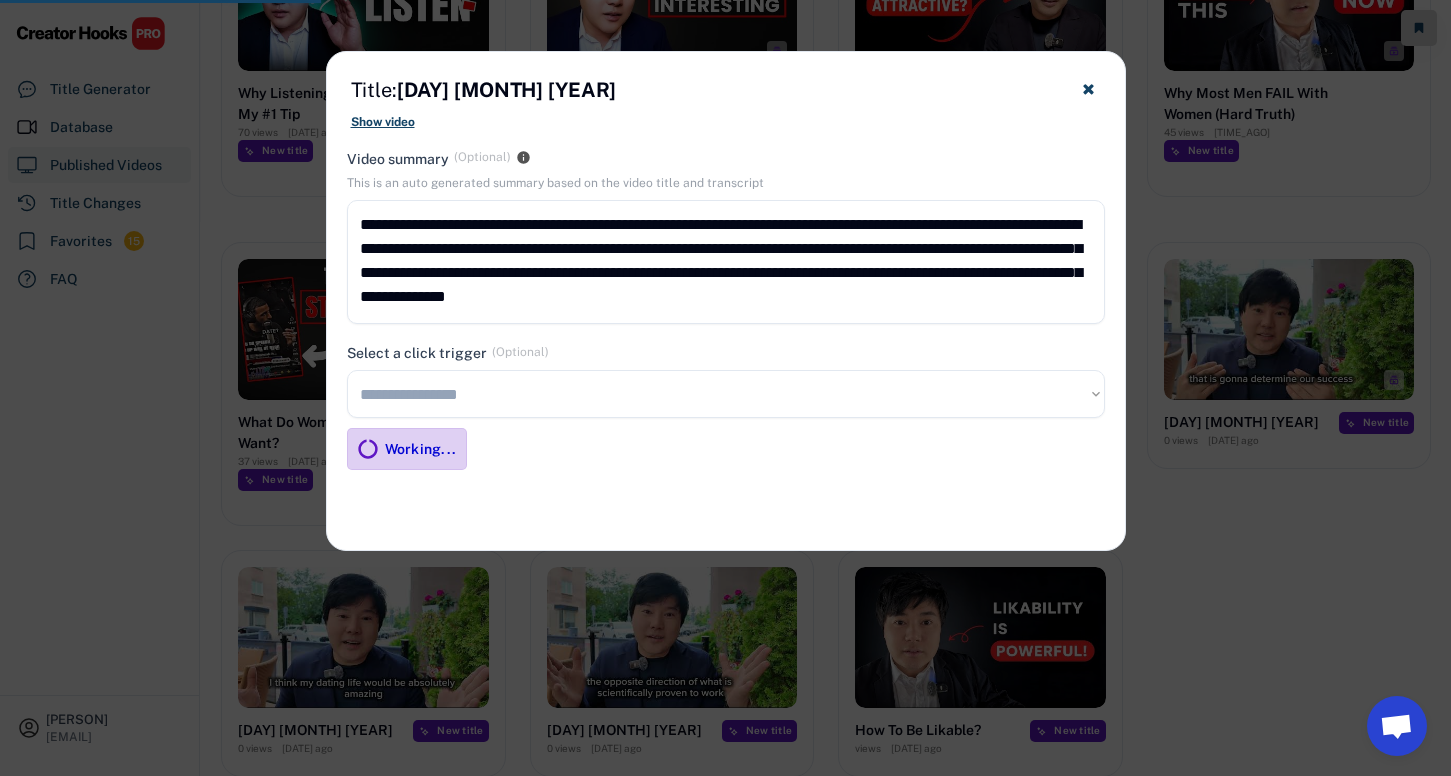 scroll, scrollTop: 781, scrollLeft: 0, axis: vertical 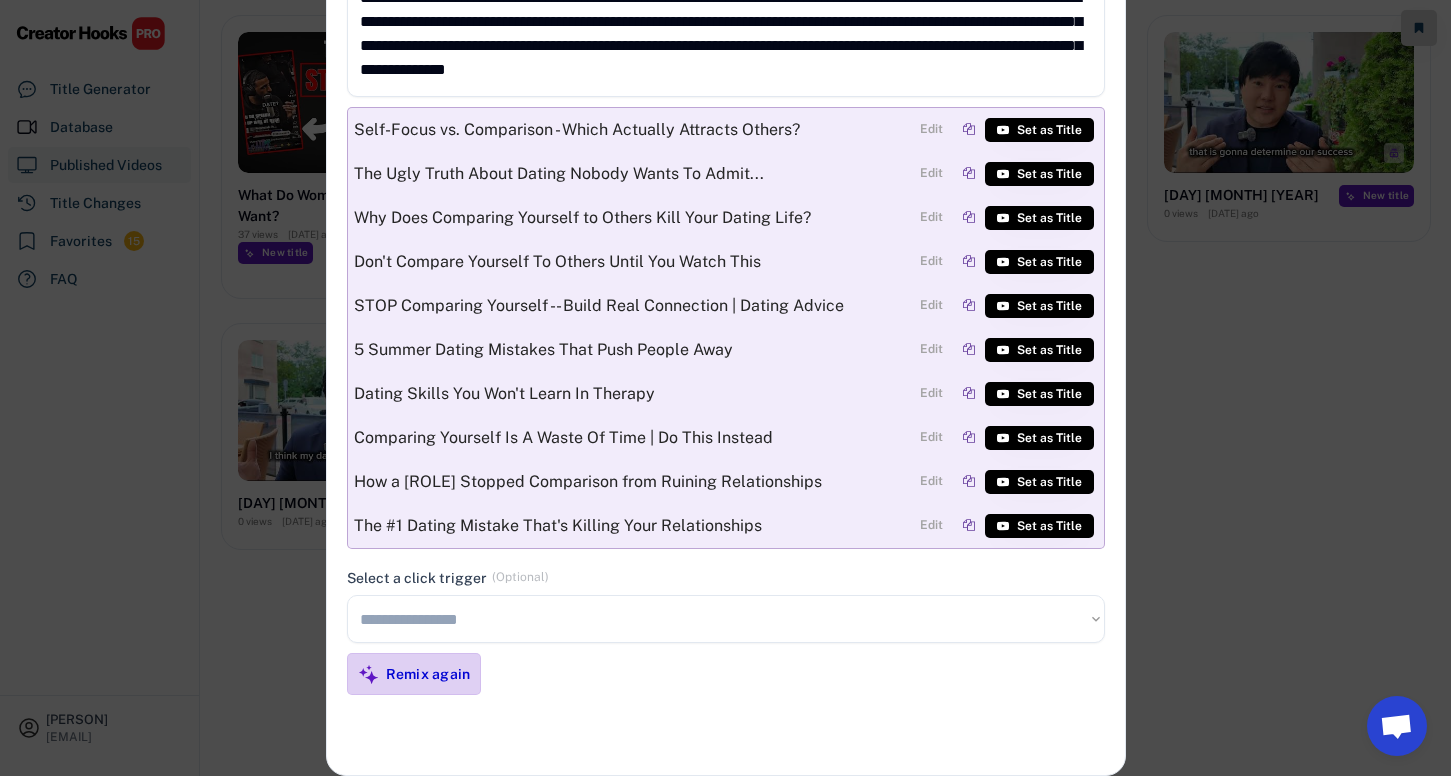click on "Remix again" at bounding box center [428, 674] 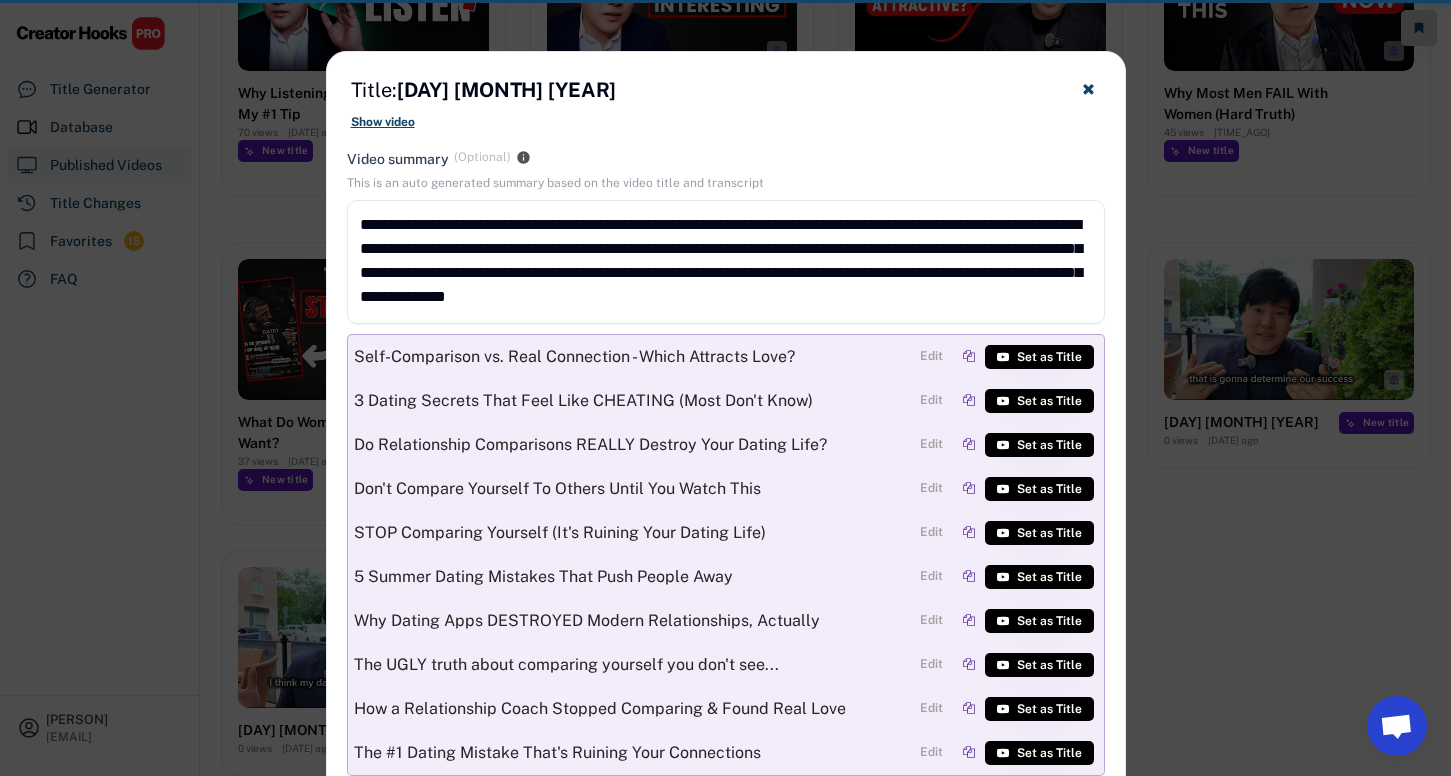 scroll, scrollTop: 781, scrollLeft: 0, axis: vertical 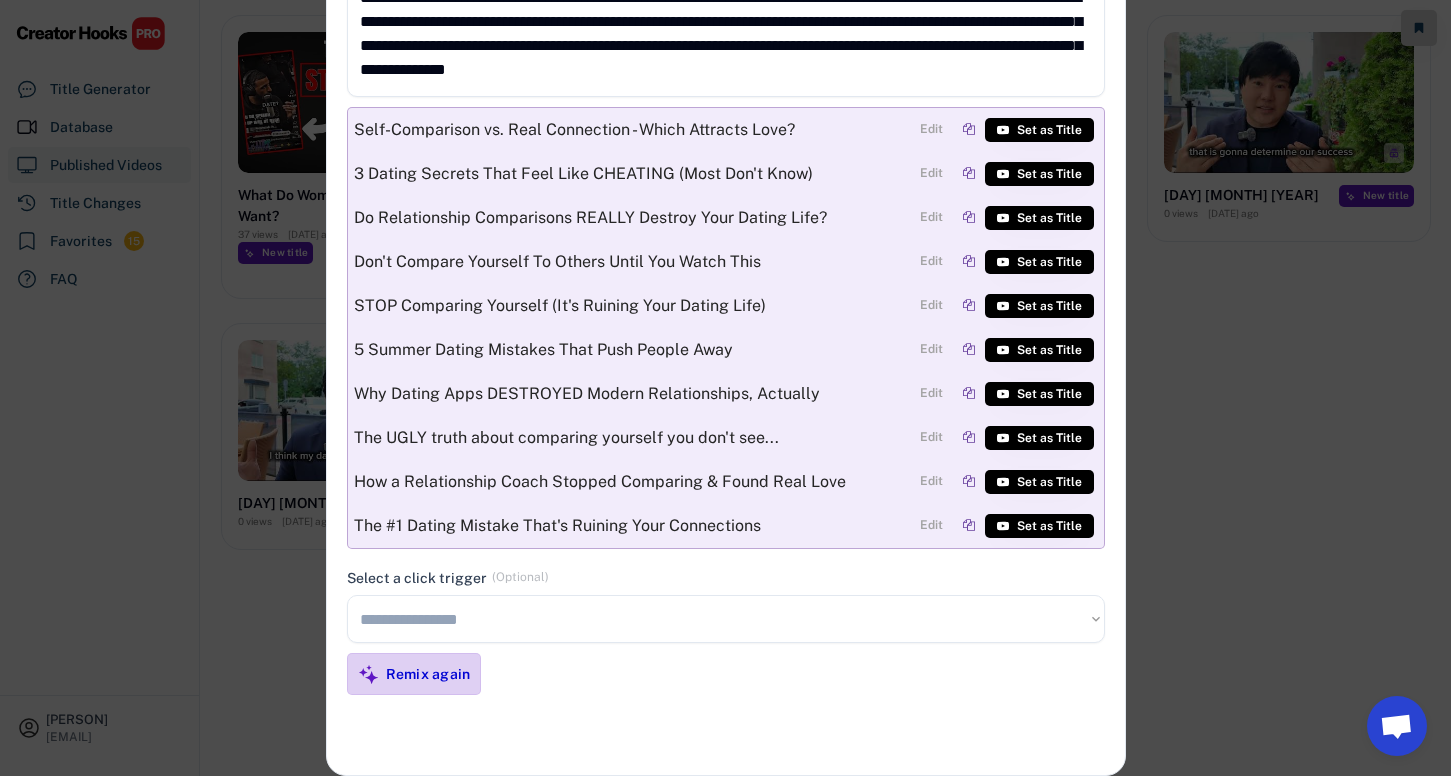 click on "Remix again" at bounding box center [428, 674] 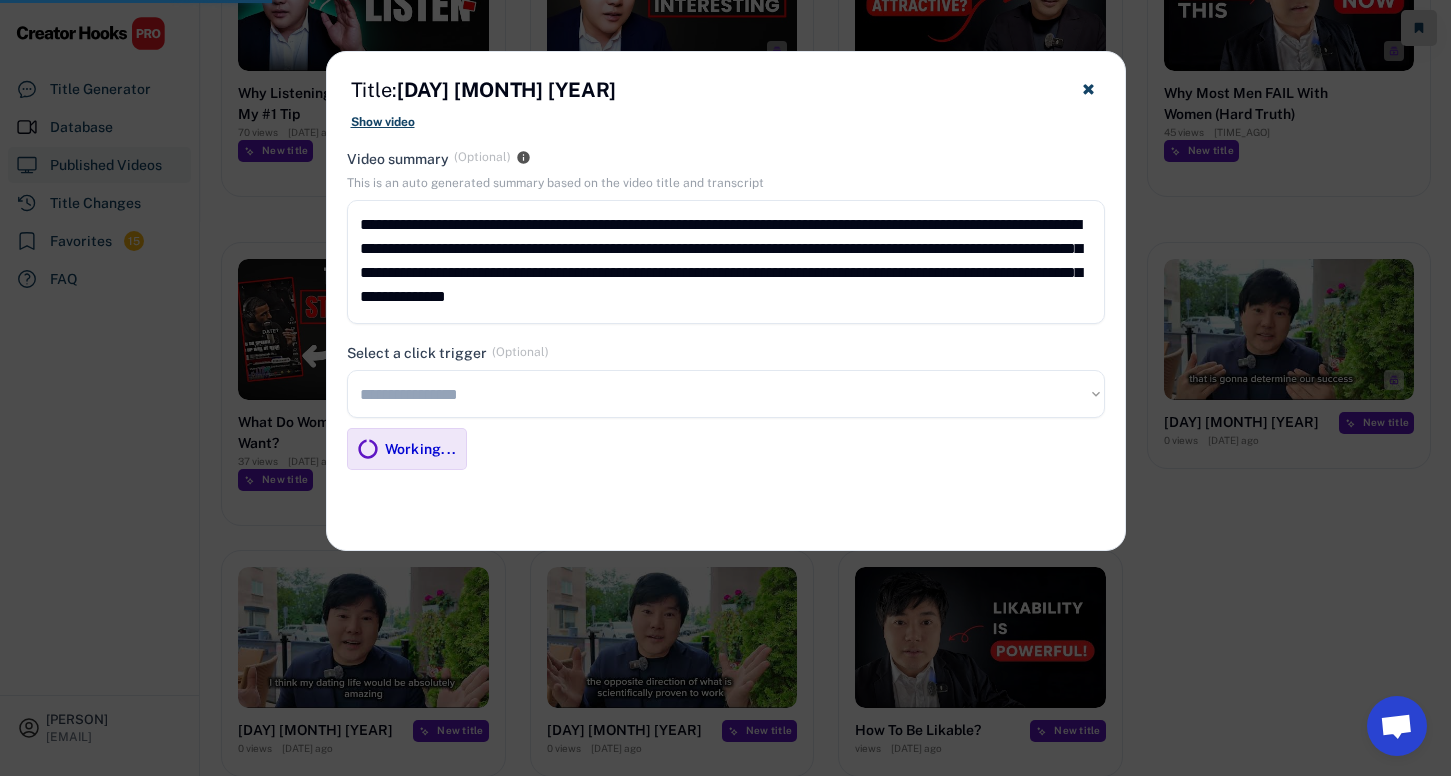 scroll, scrollTop: 781, scrollLeft: 0, axis: vertical 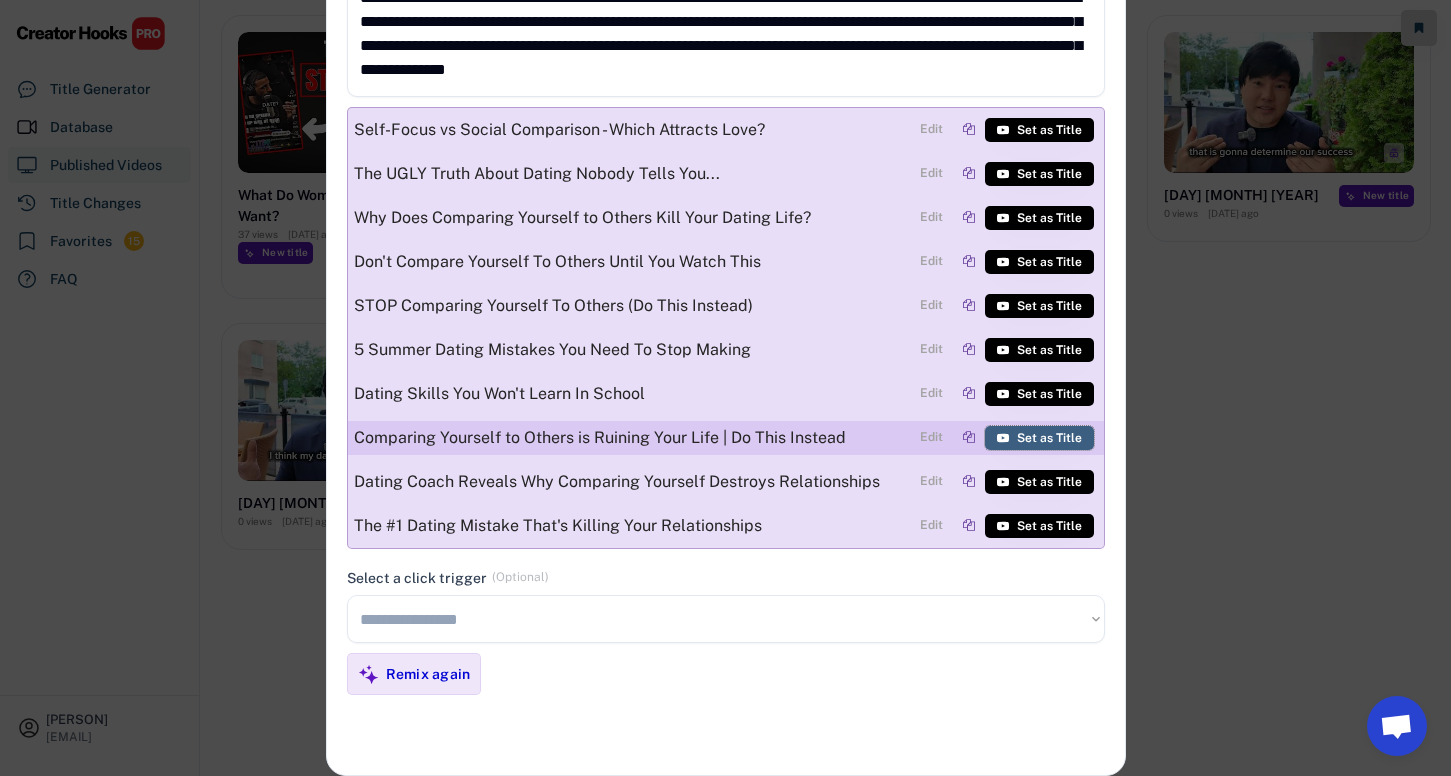 click on "Set as Title" at bounding box center [1049, 438] 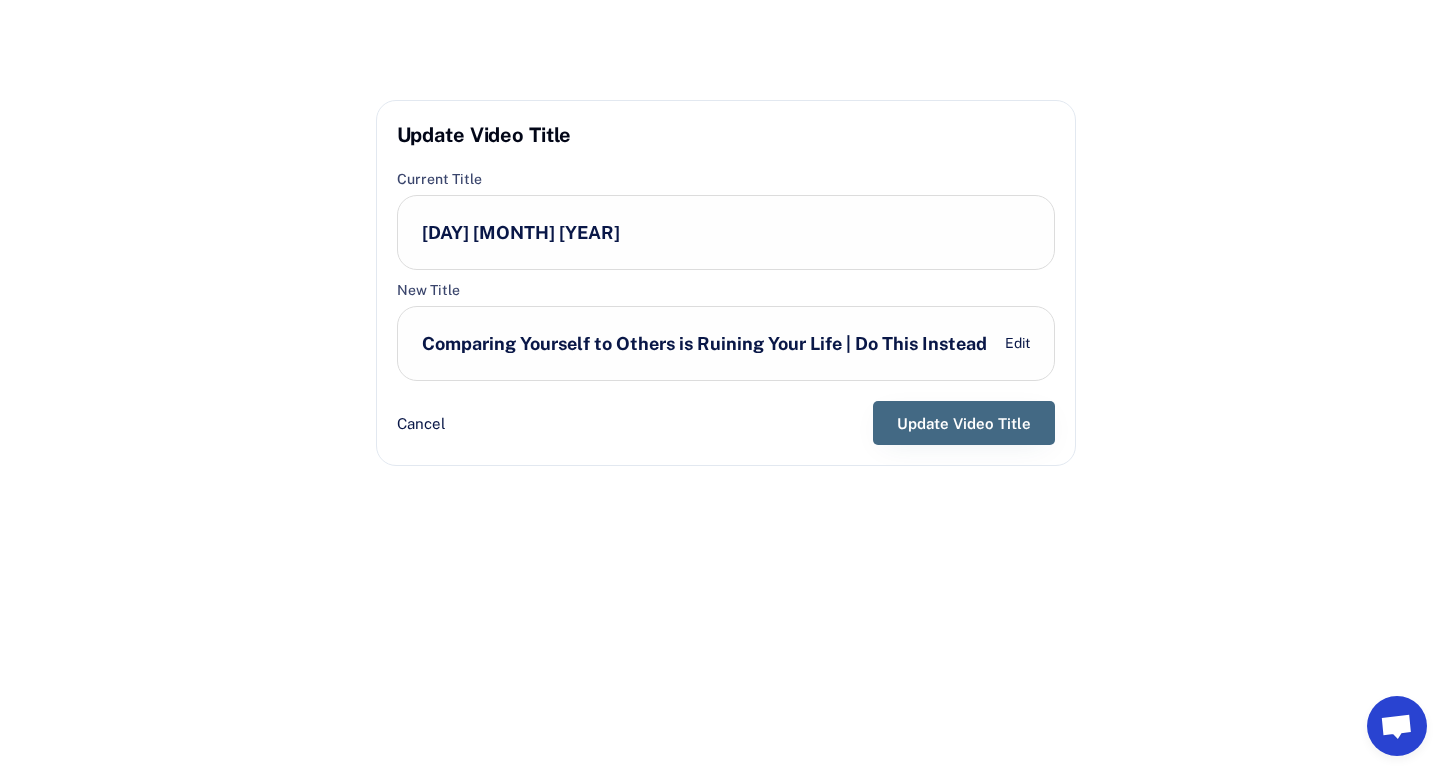 click on "Update Video Title" at bounding box center (964, 423) 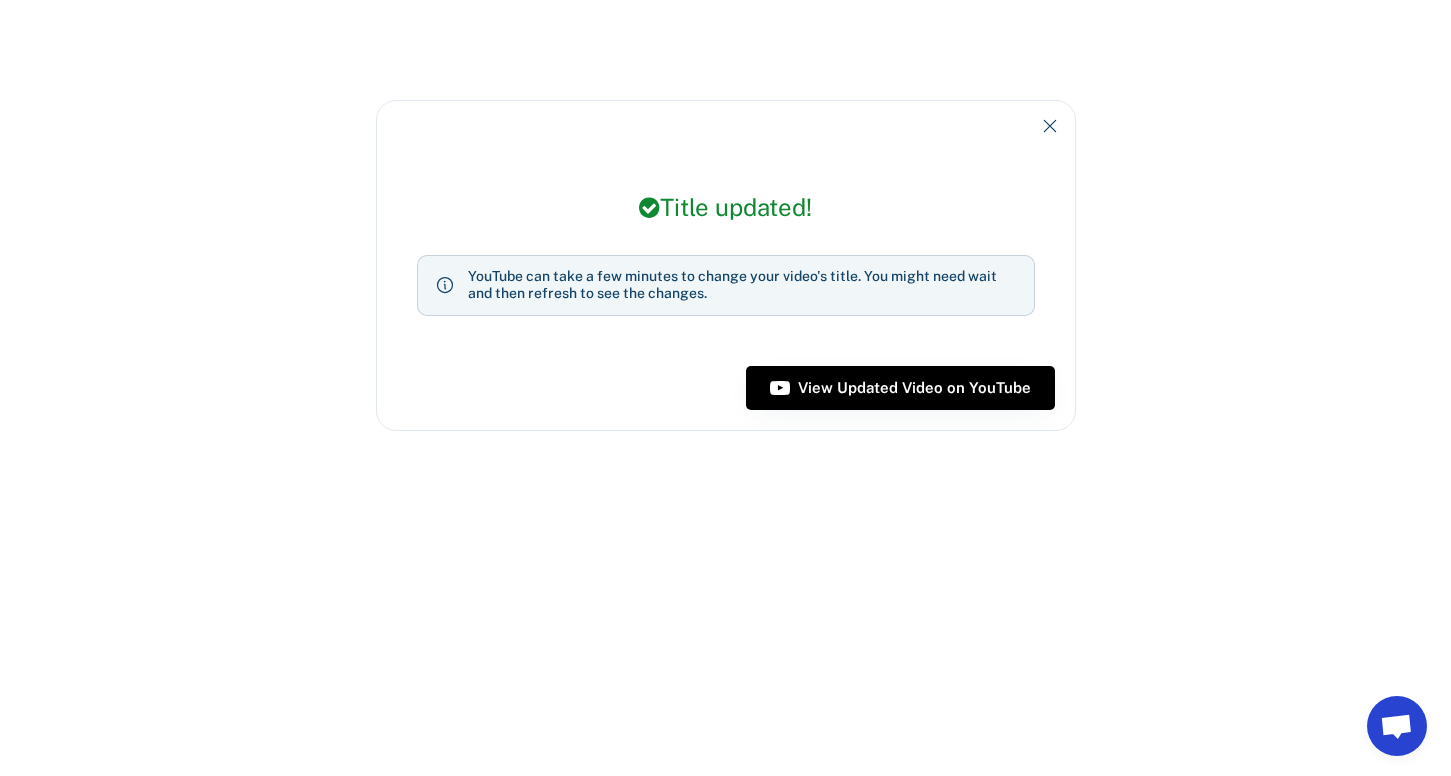 click 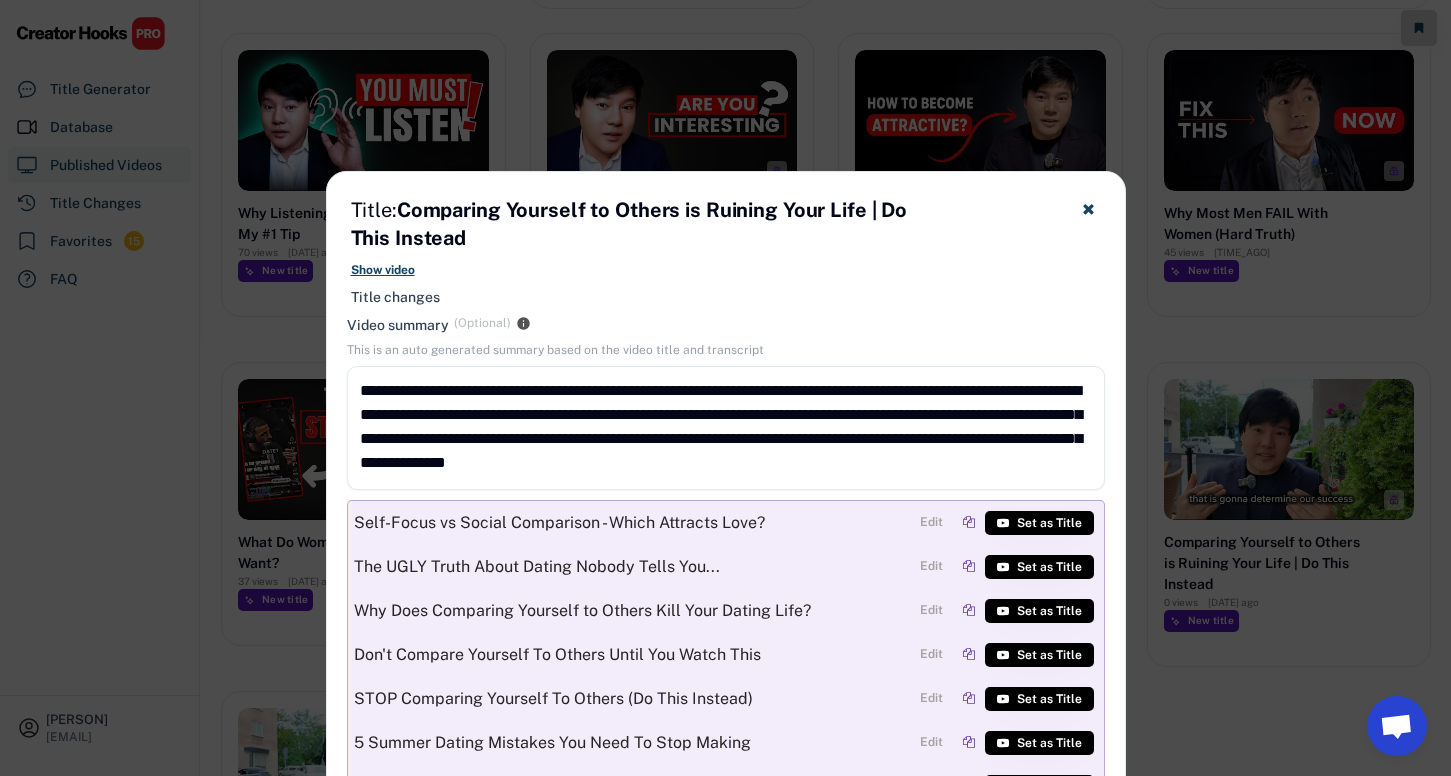 scroll, scrollTop: 262, scrollLeft: 0, axis: vertical 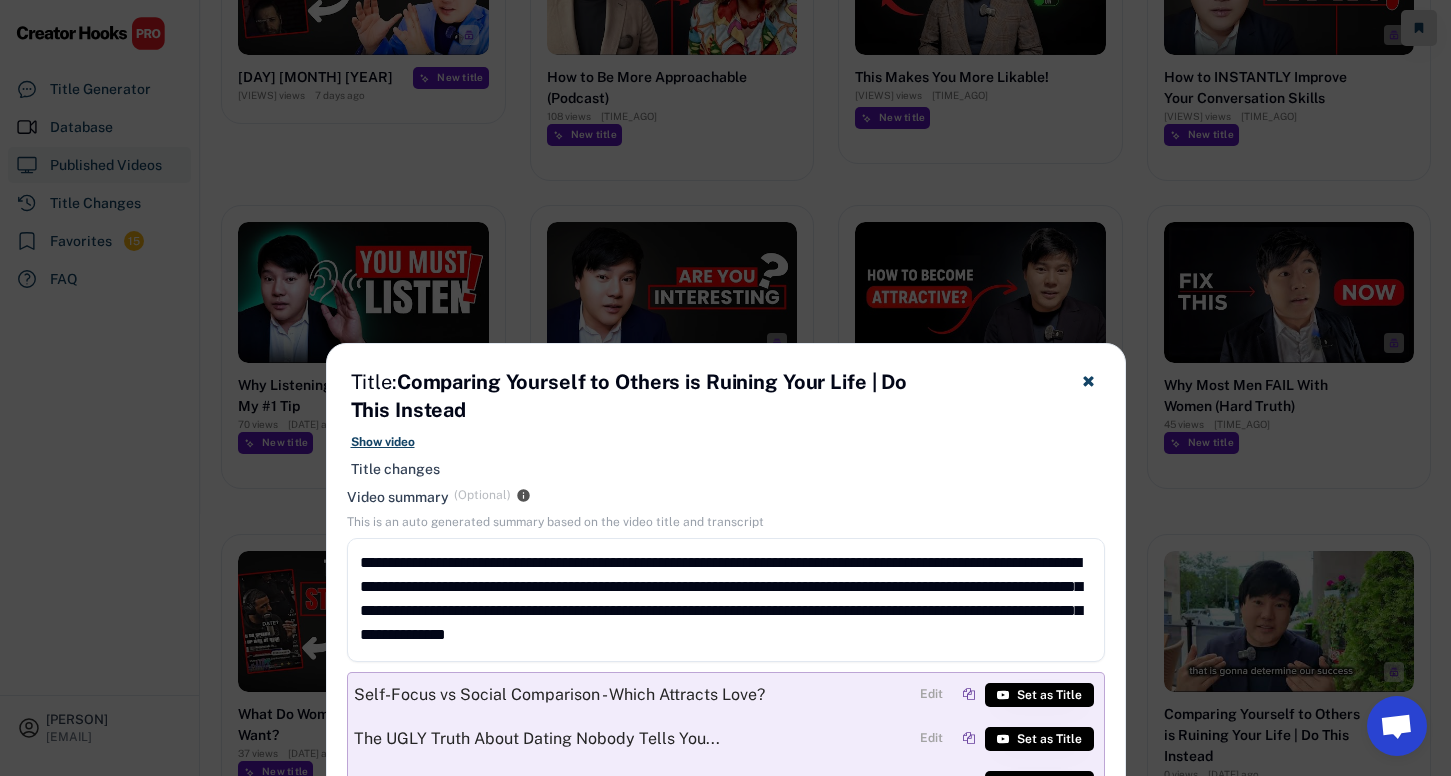 click 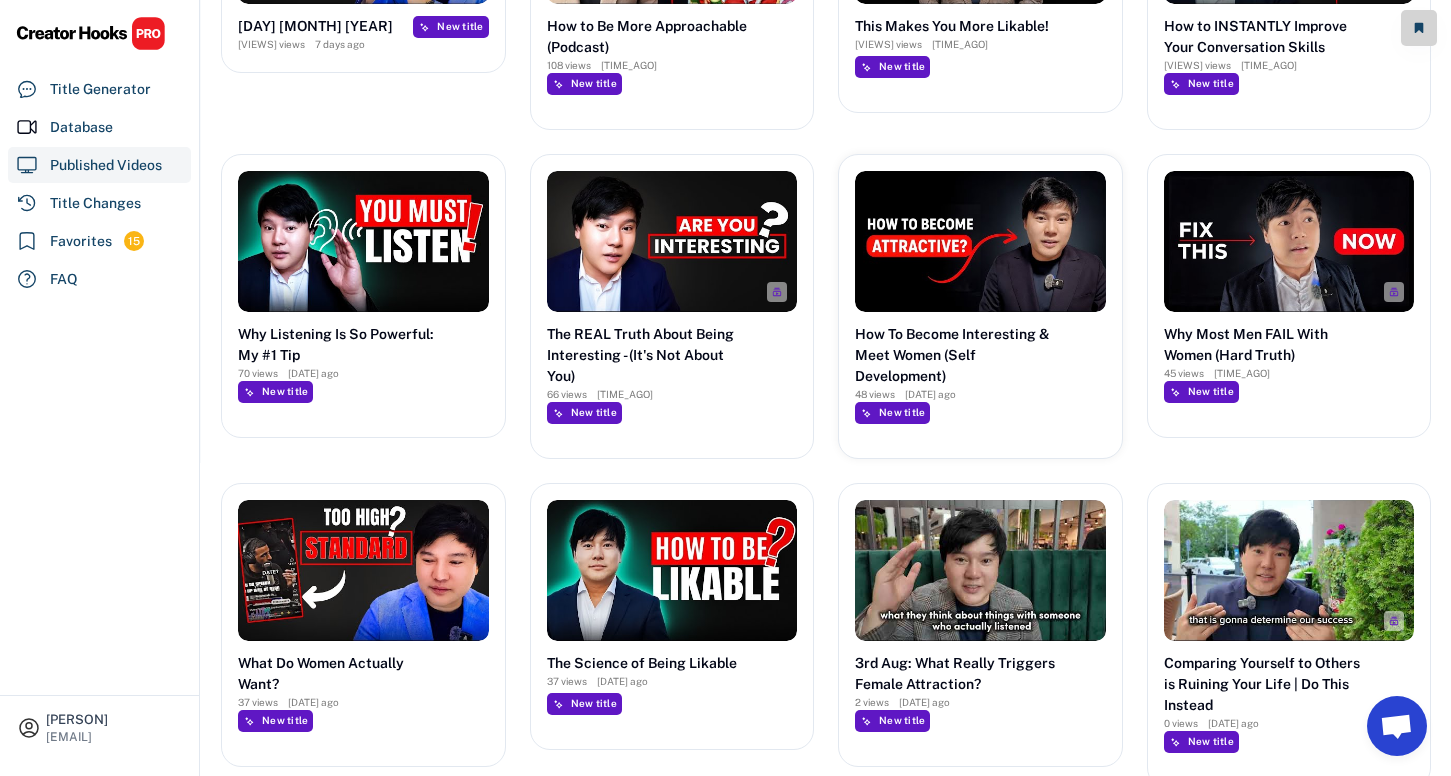 scroll, scrollTop: 575, scrollLeft: 0, axis: vertical 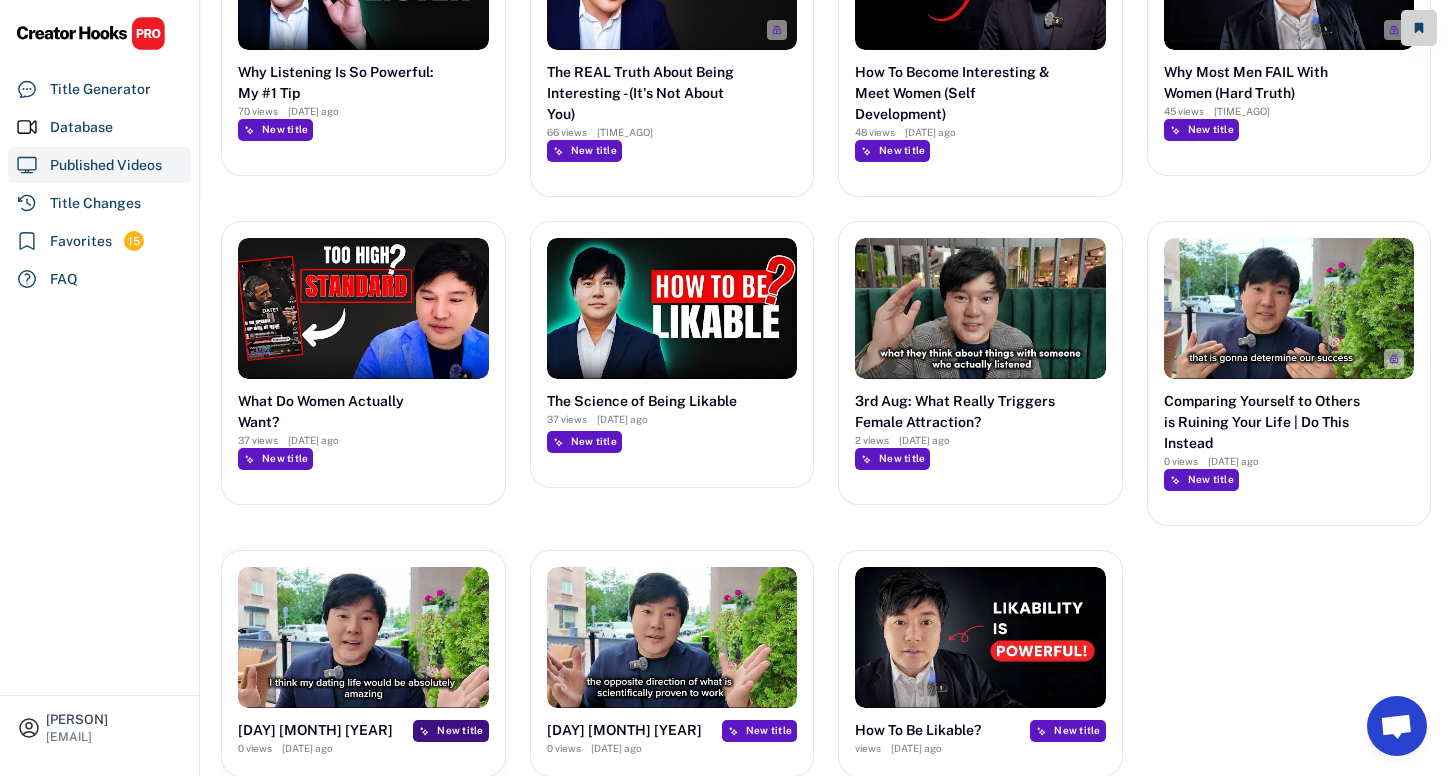 click on "New title" at bounding box center [460, 730] 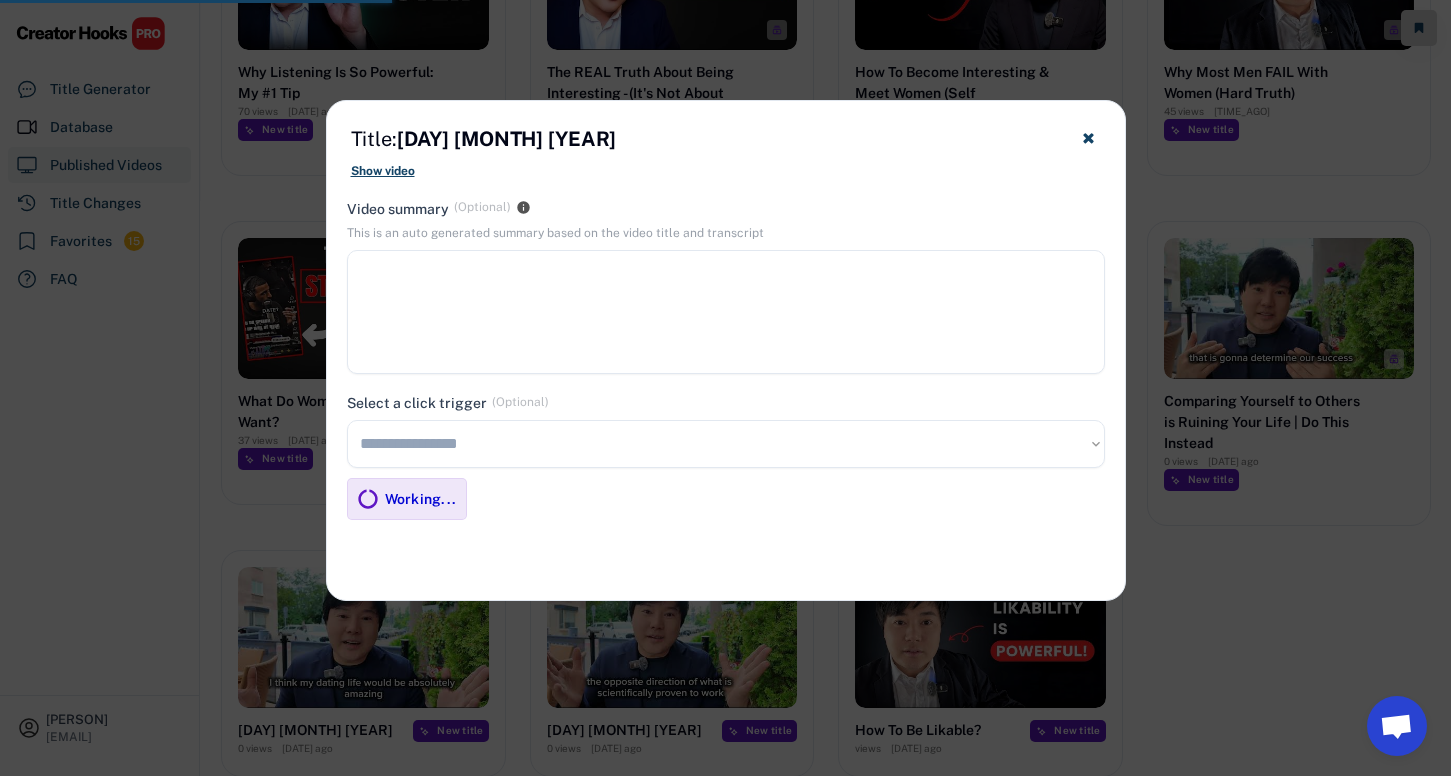 type on "**********" 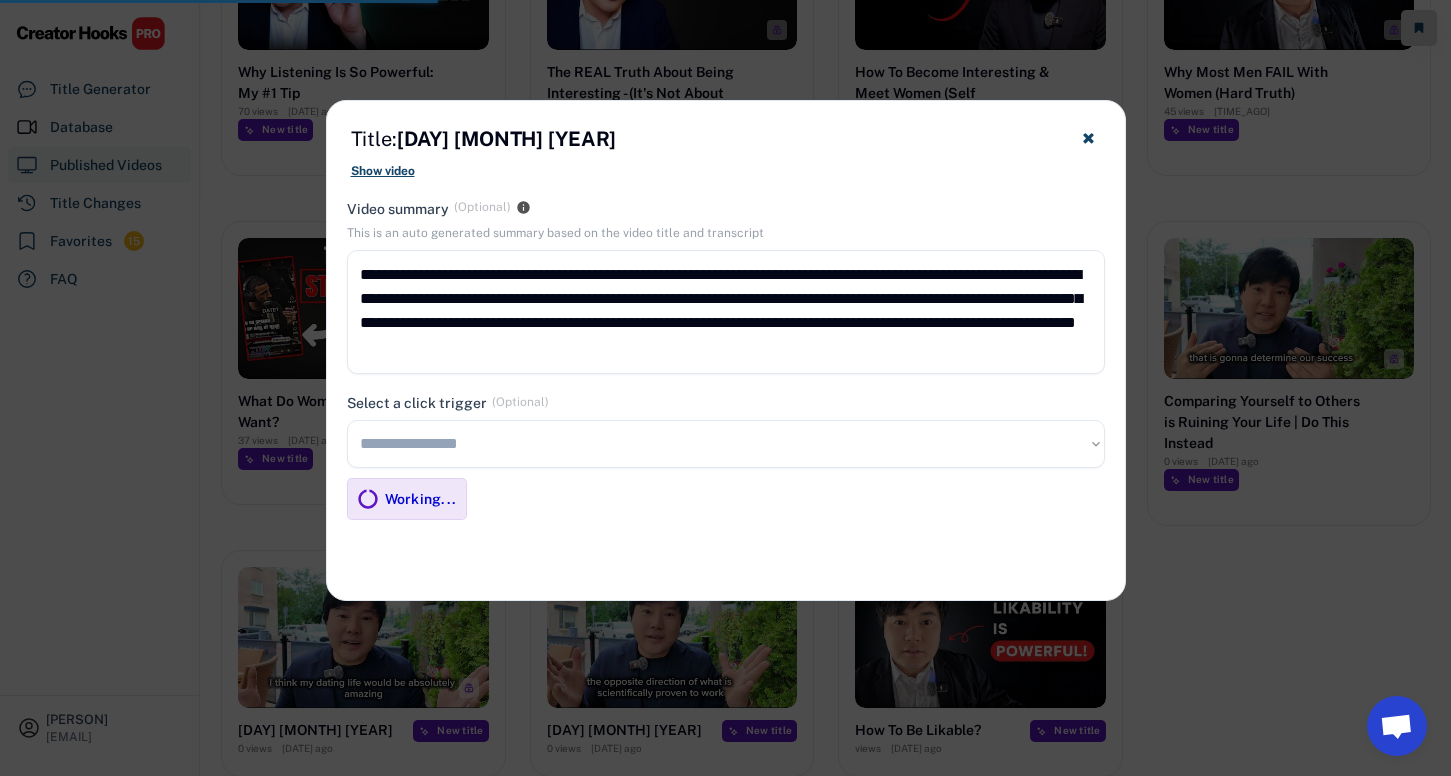 click on "**********" at bounding box center (726, 444) 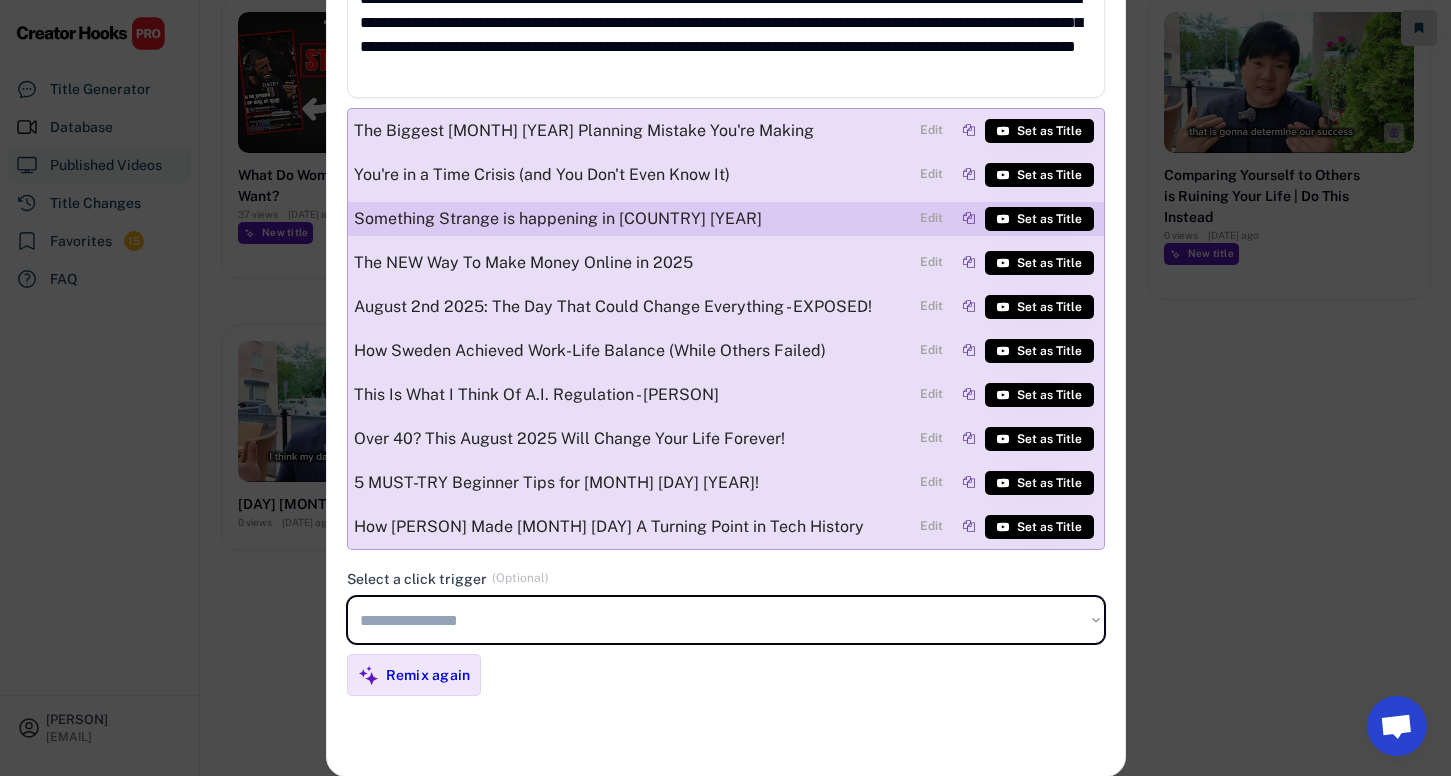scroll, scrollTop: 802, scrollLeft: 0, axis: vertical 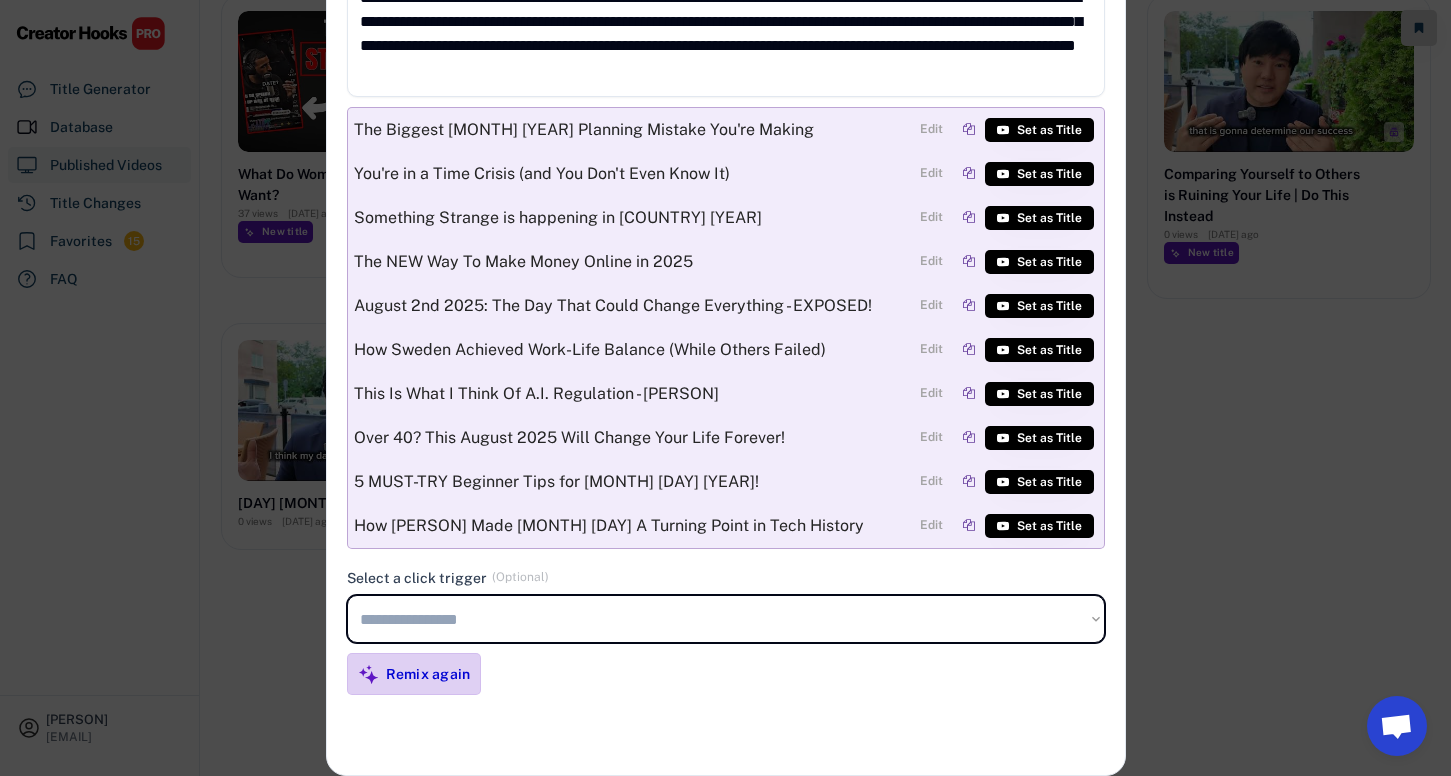 click 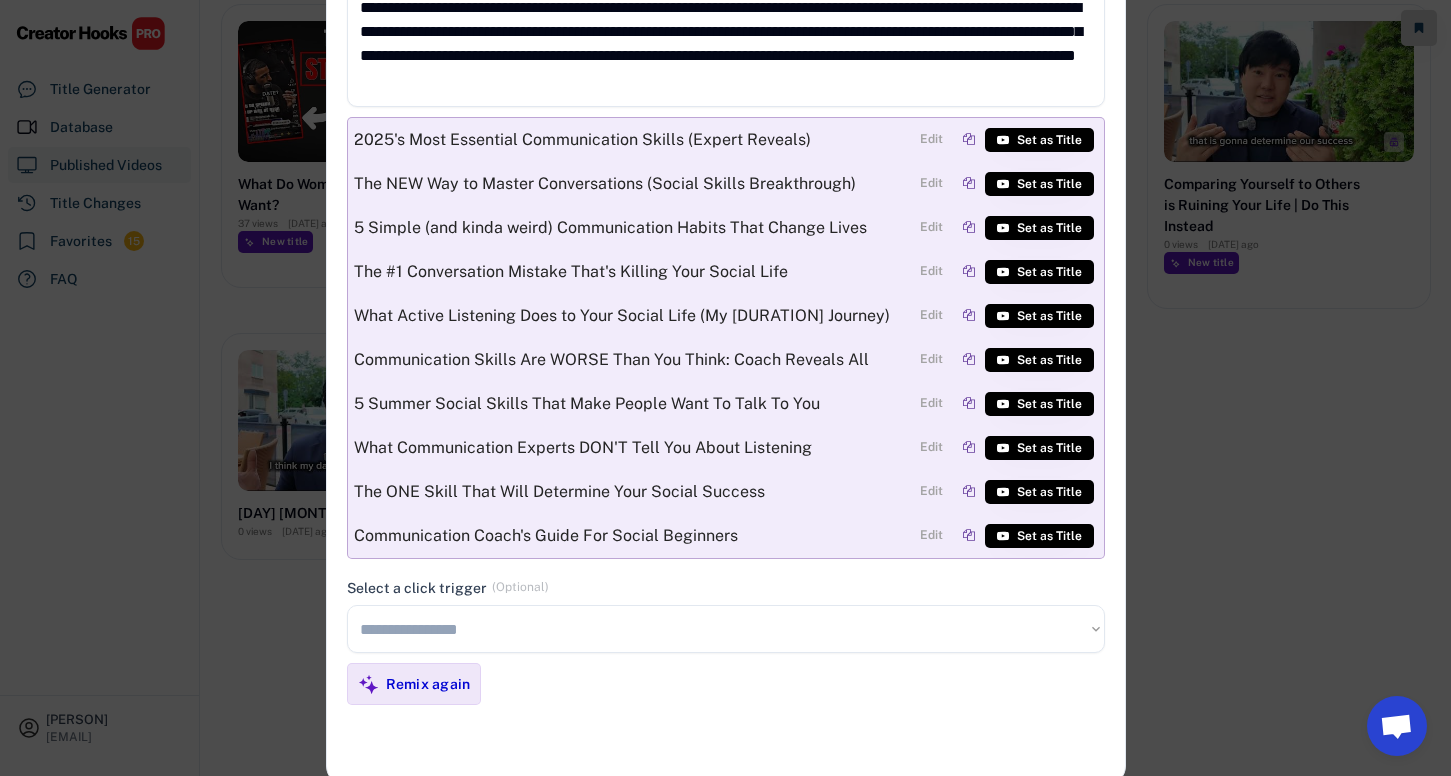 scroll, scrollTop: 802, scrollLeft: 0, axis: vertical 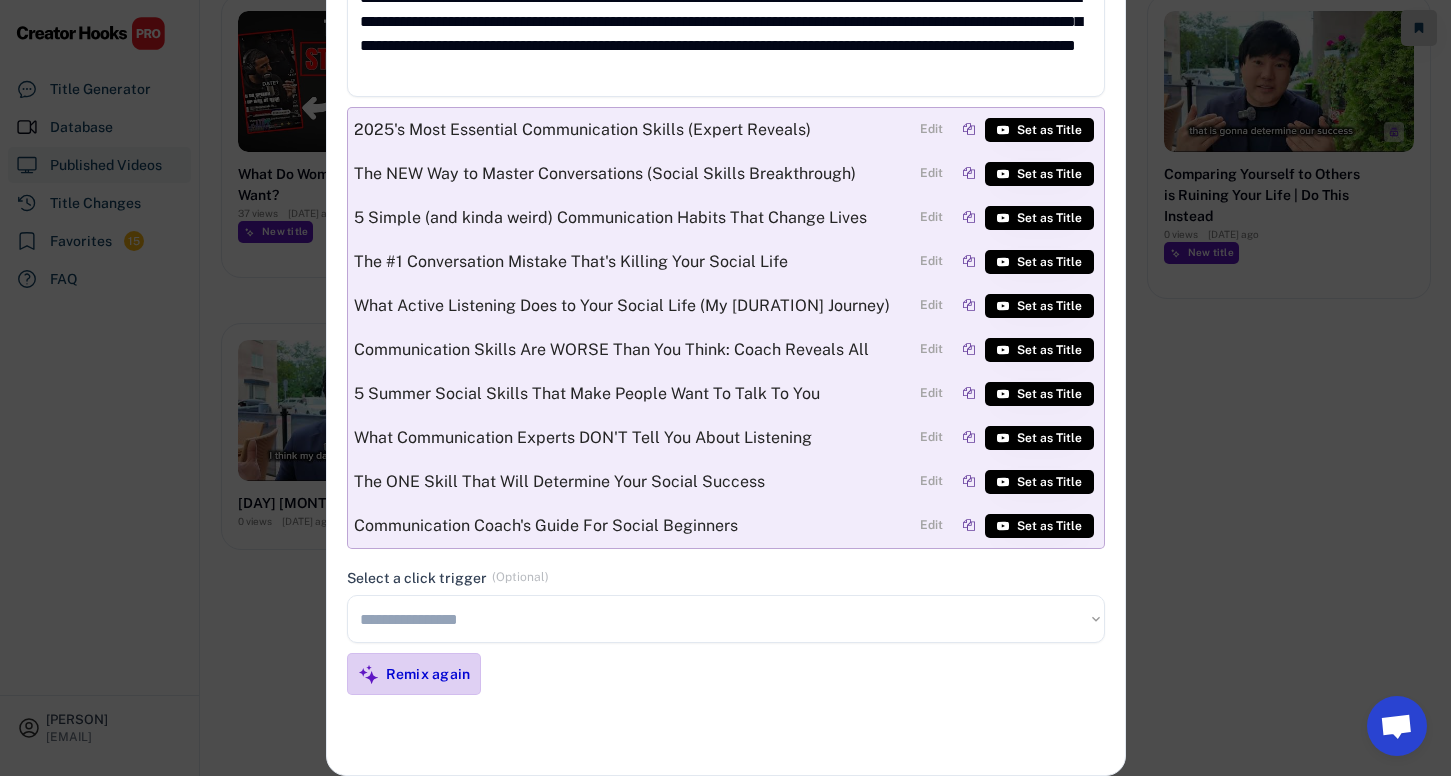 click on "Remix again" at bounding box center (428, 674) 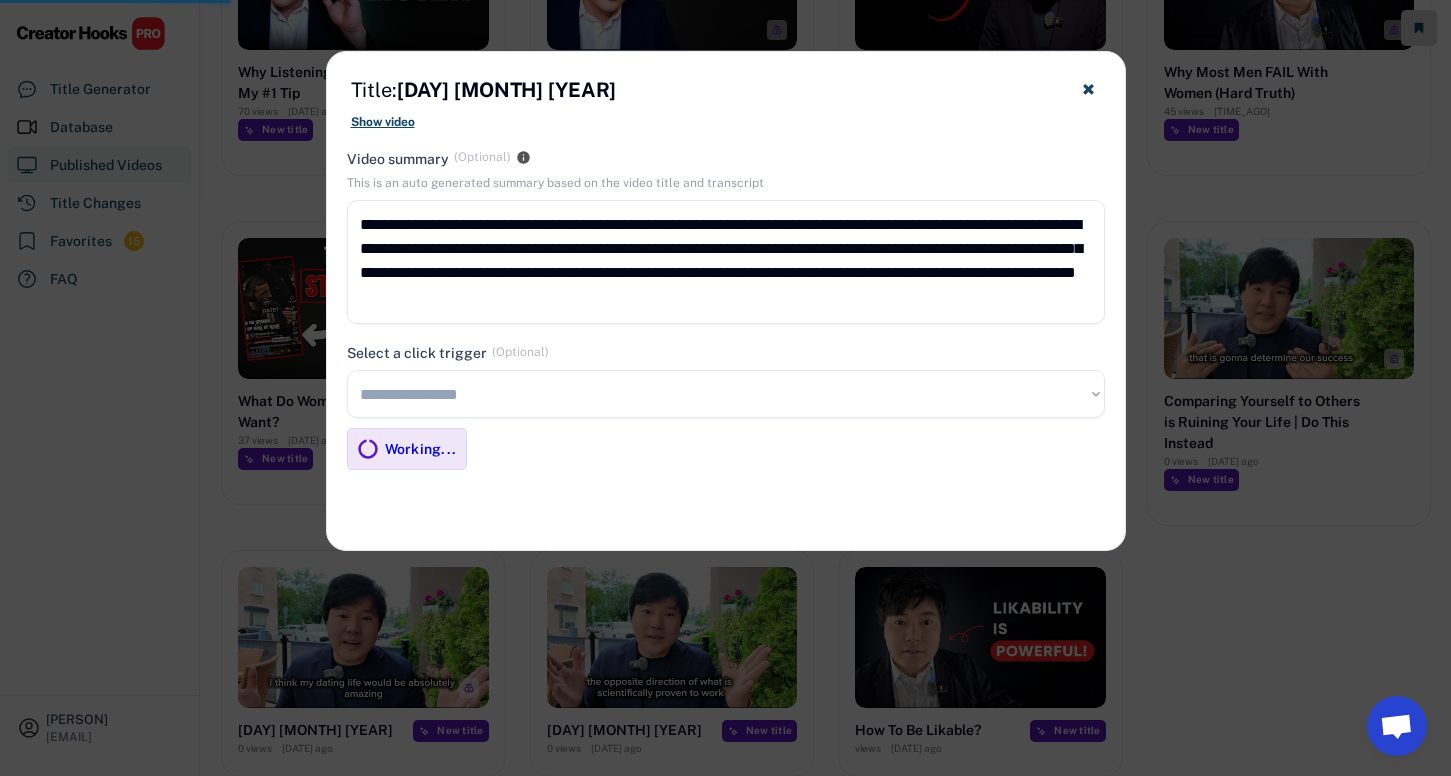 scroll, scrollTop: 802, scrollLeft: 0, axis: vertical 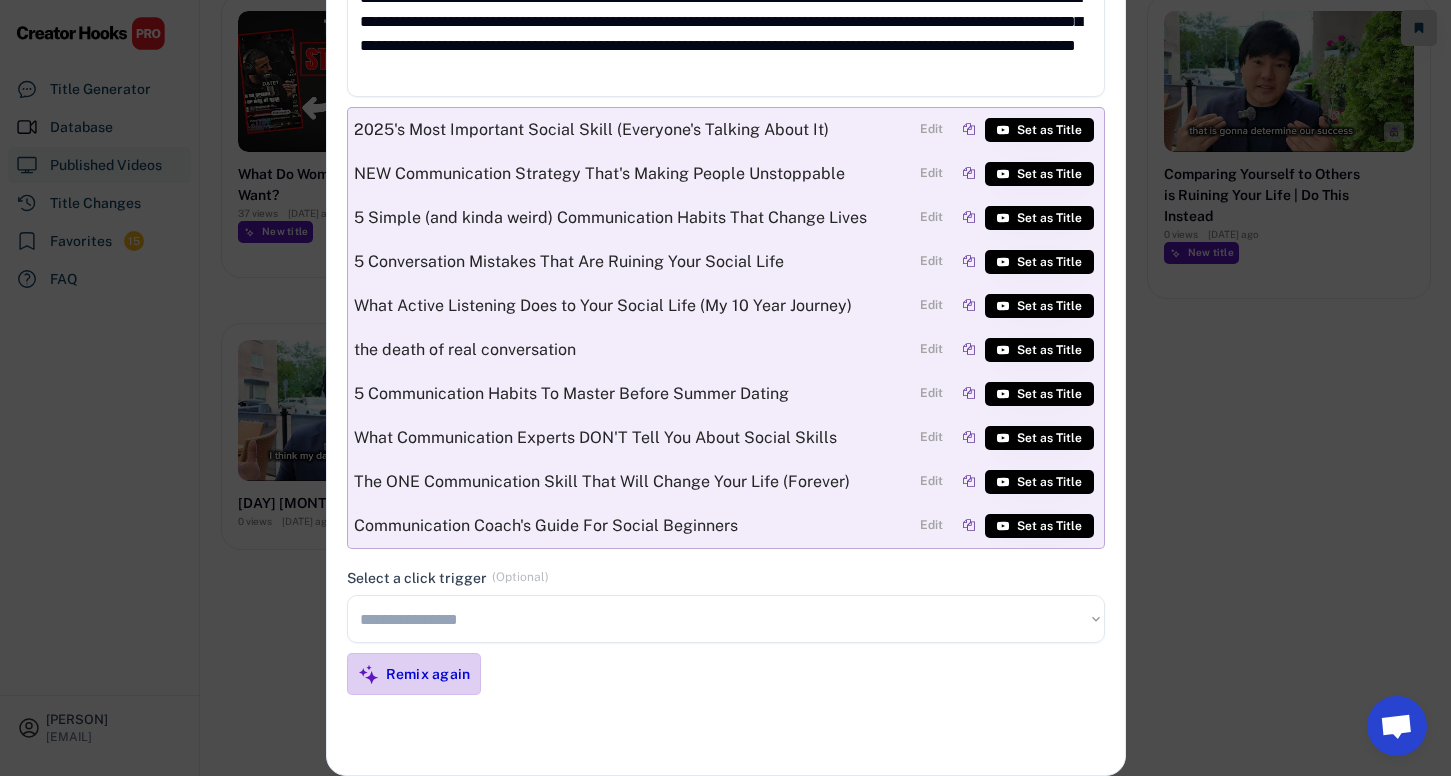 click on "Remix again" at bounding box center (428, 674) 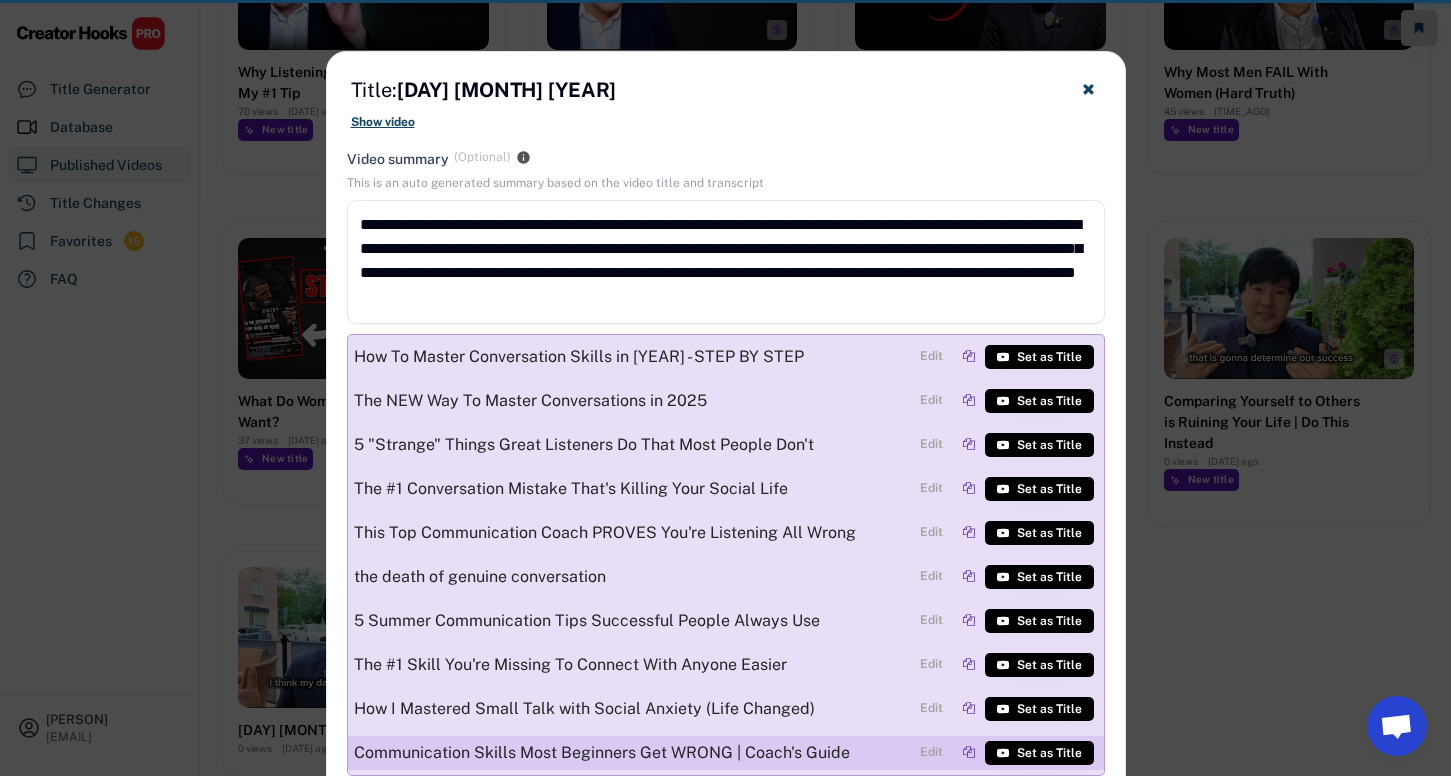 scroll, scrollTop: 802, scrollLeft: 0, axis: vertical 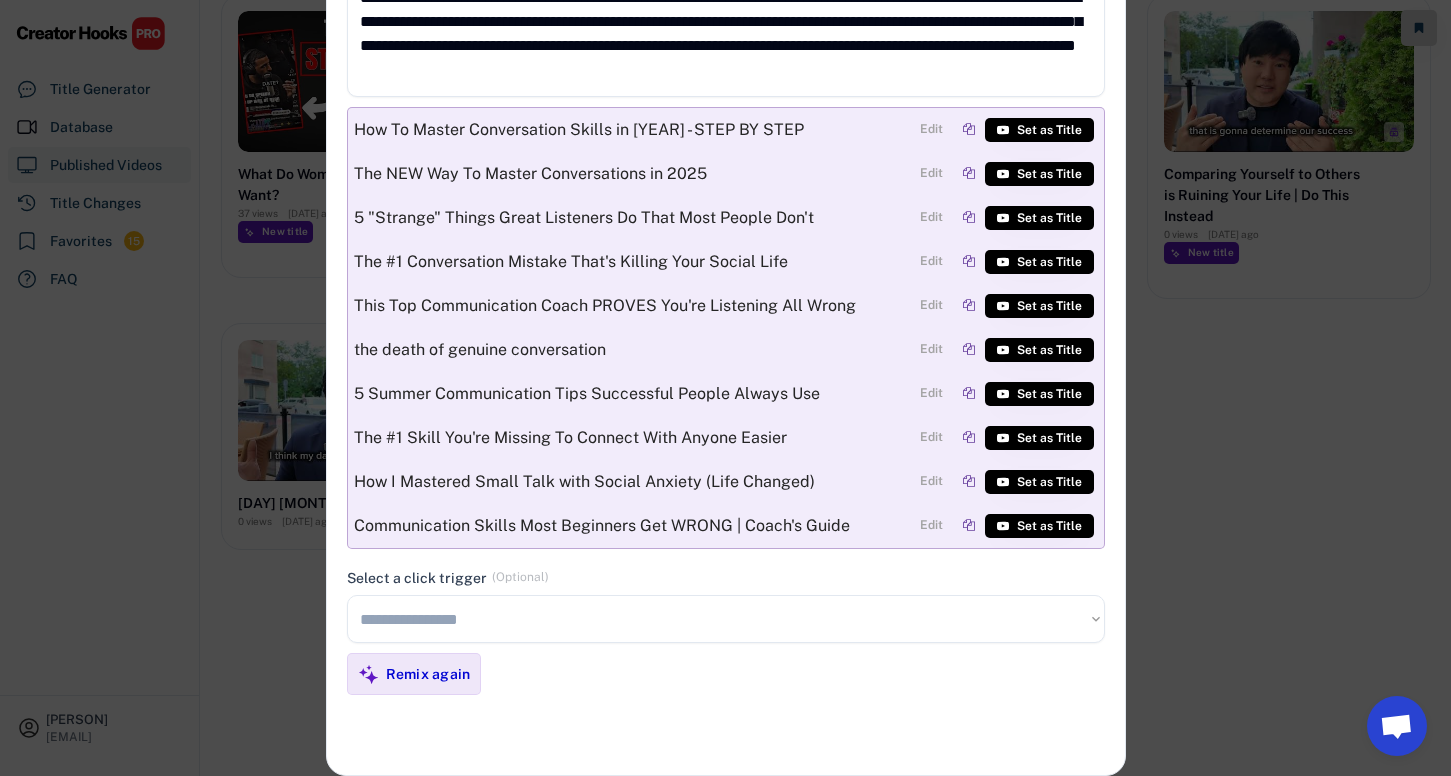 click on "**********" at bounding box center [726, 619] 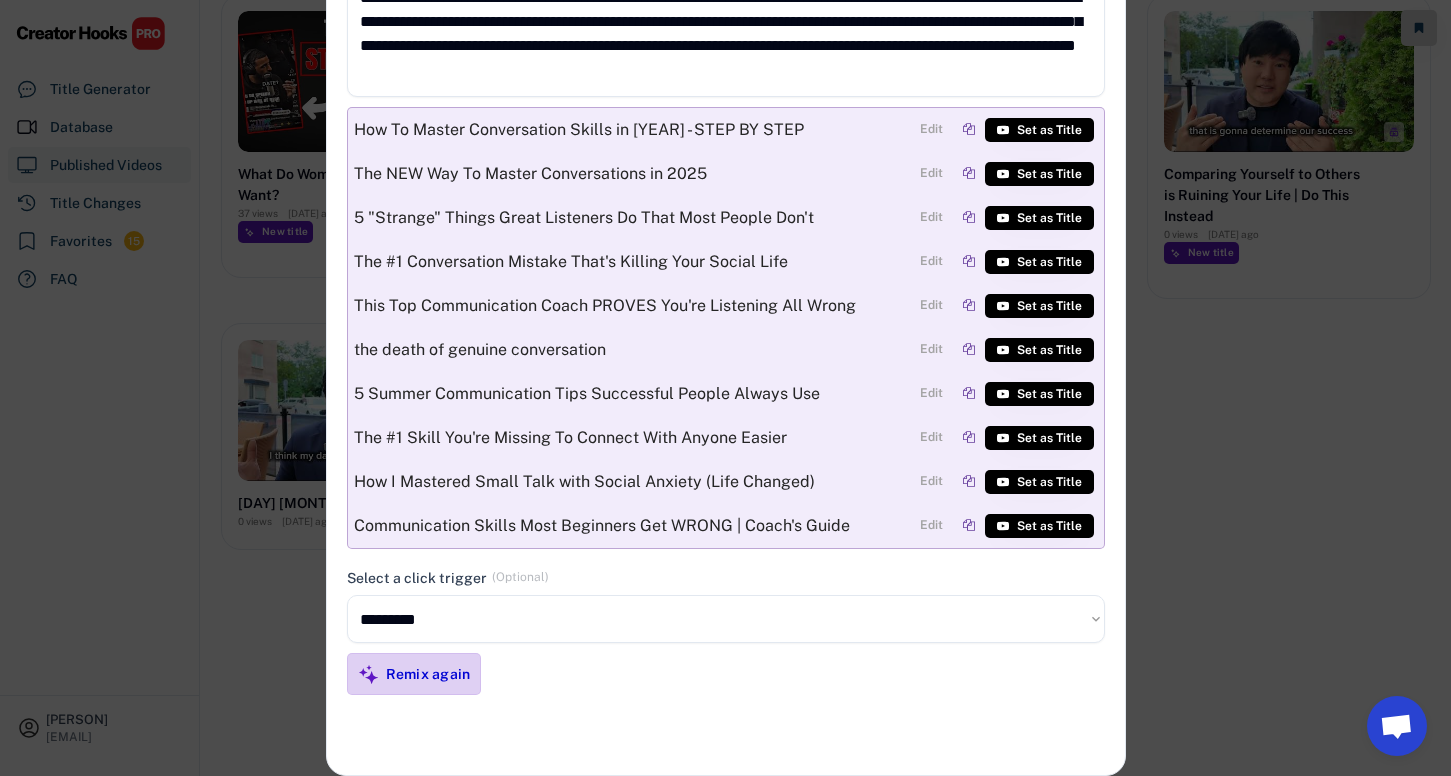 click on "Remix again" at bounding box center (428, 674) 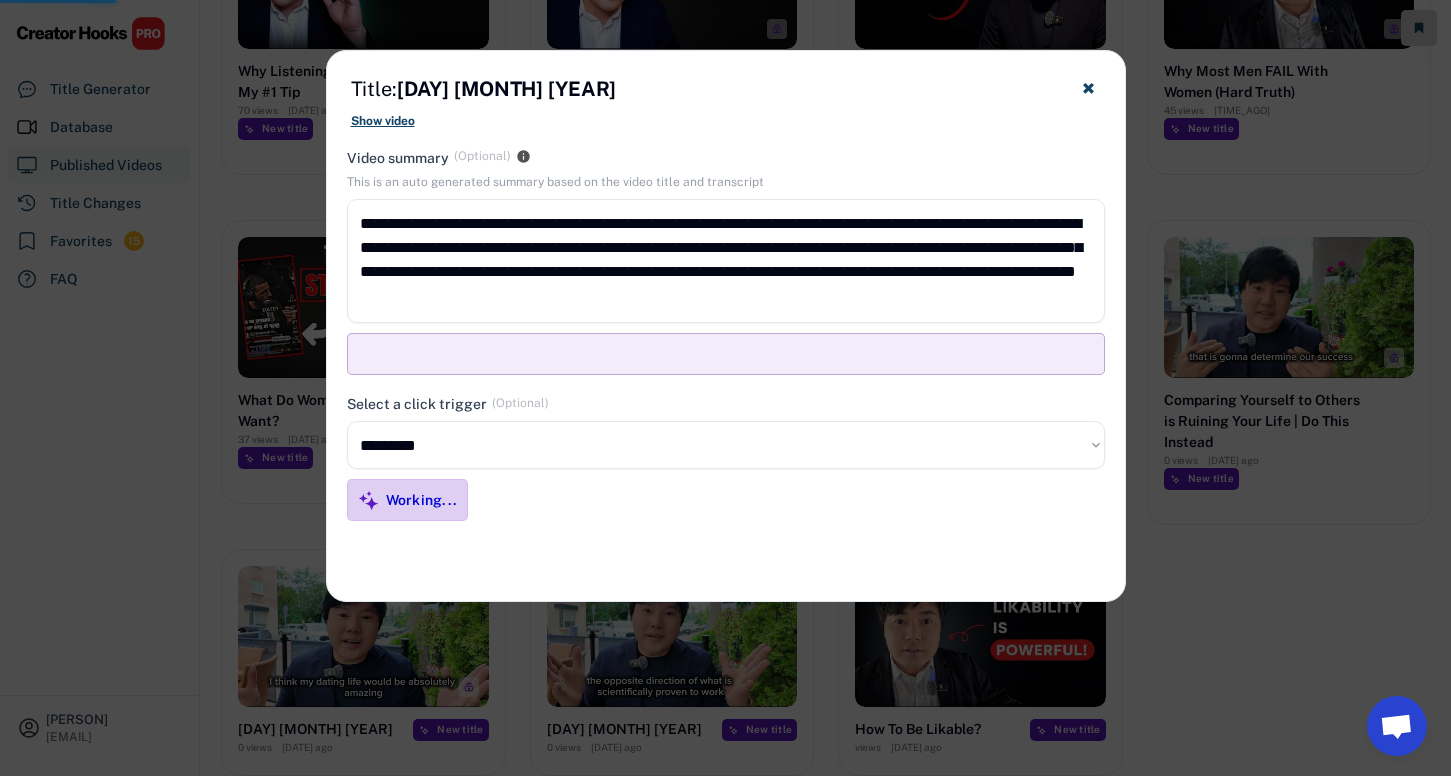 scroll, scrollTop: 575, scrollLeft: 0, axis: vertical 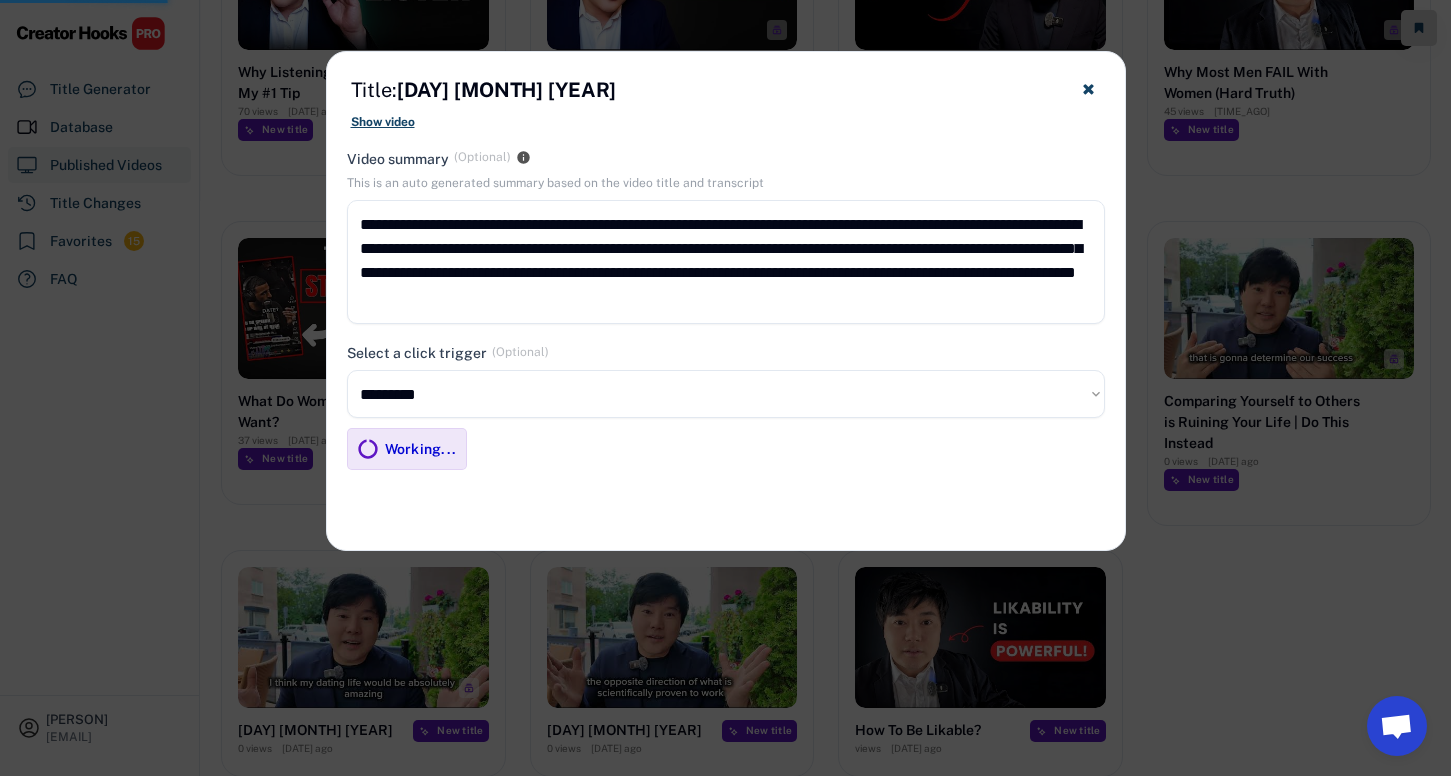 click on "**********" at bounding box center [726, 262] 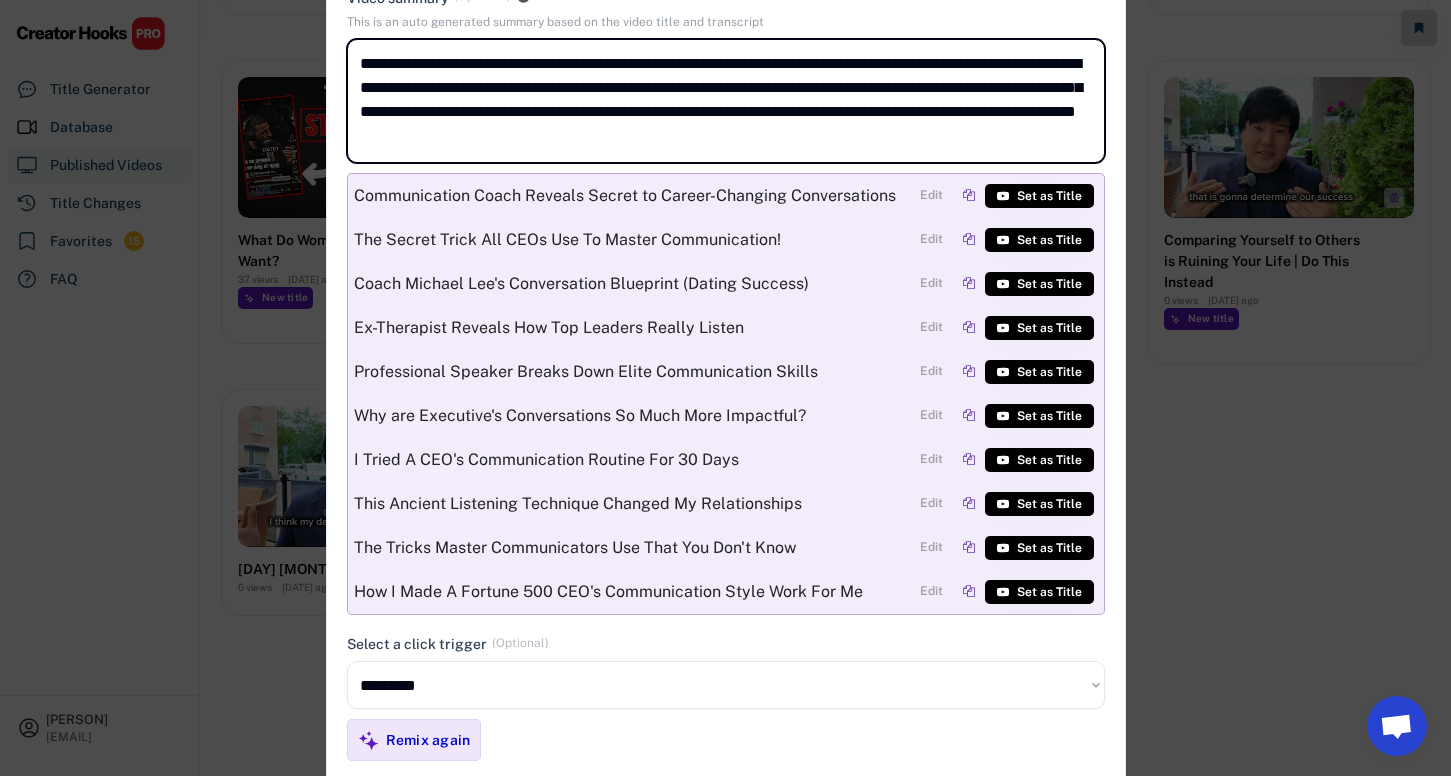 scroll, scrollTop: 802, scrollLeft: 0, axis: vertical 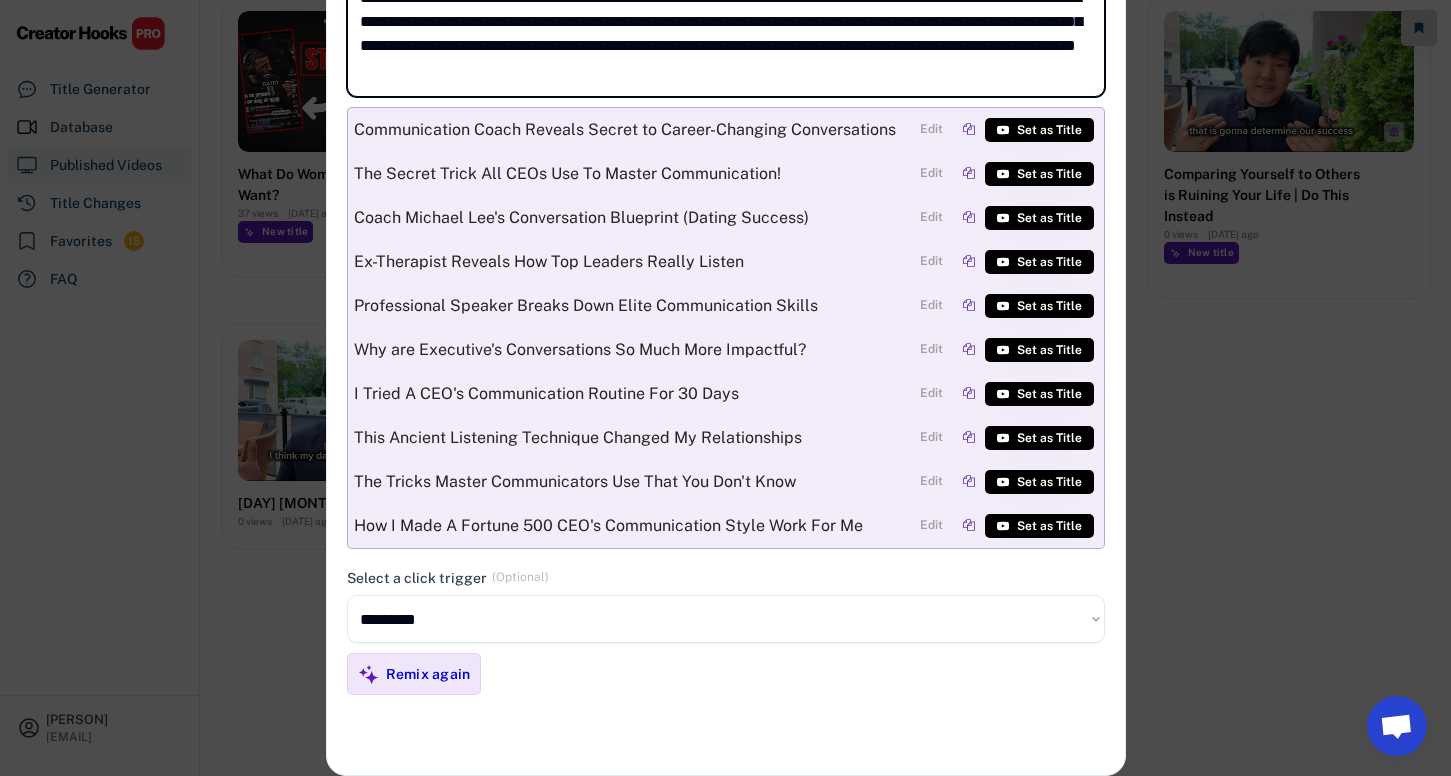 click on "**********" at bounding box center (726, 619) 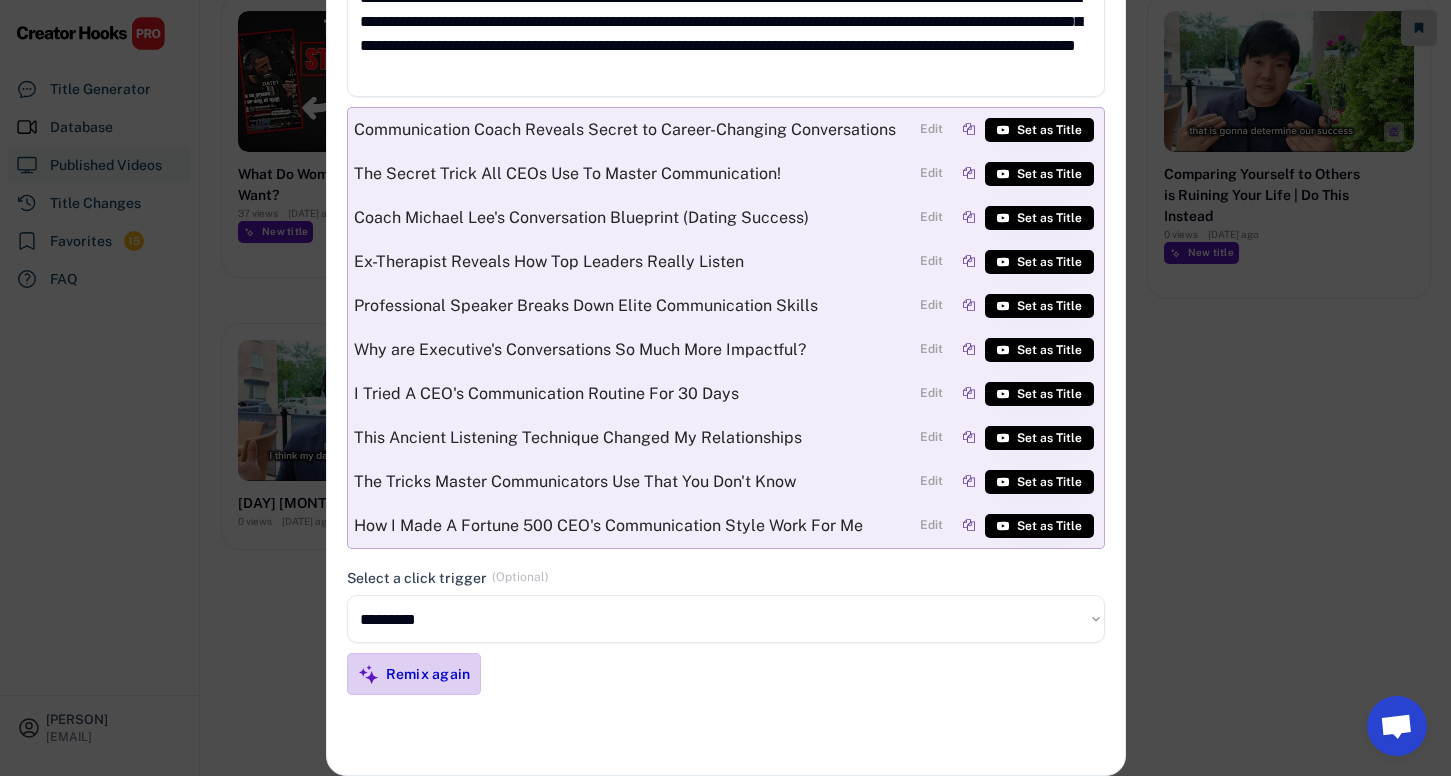 click on "Remix again" at bounding box center (428, 674) 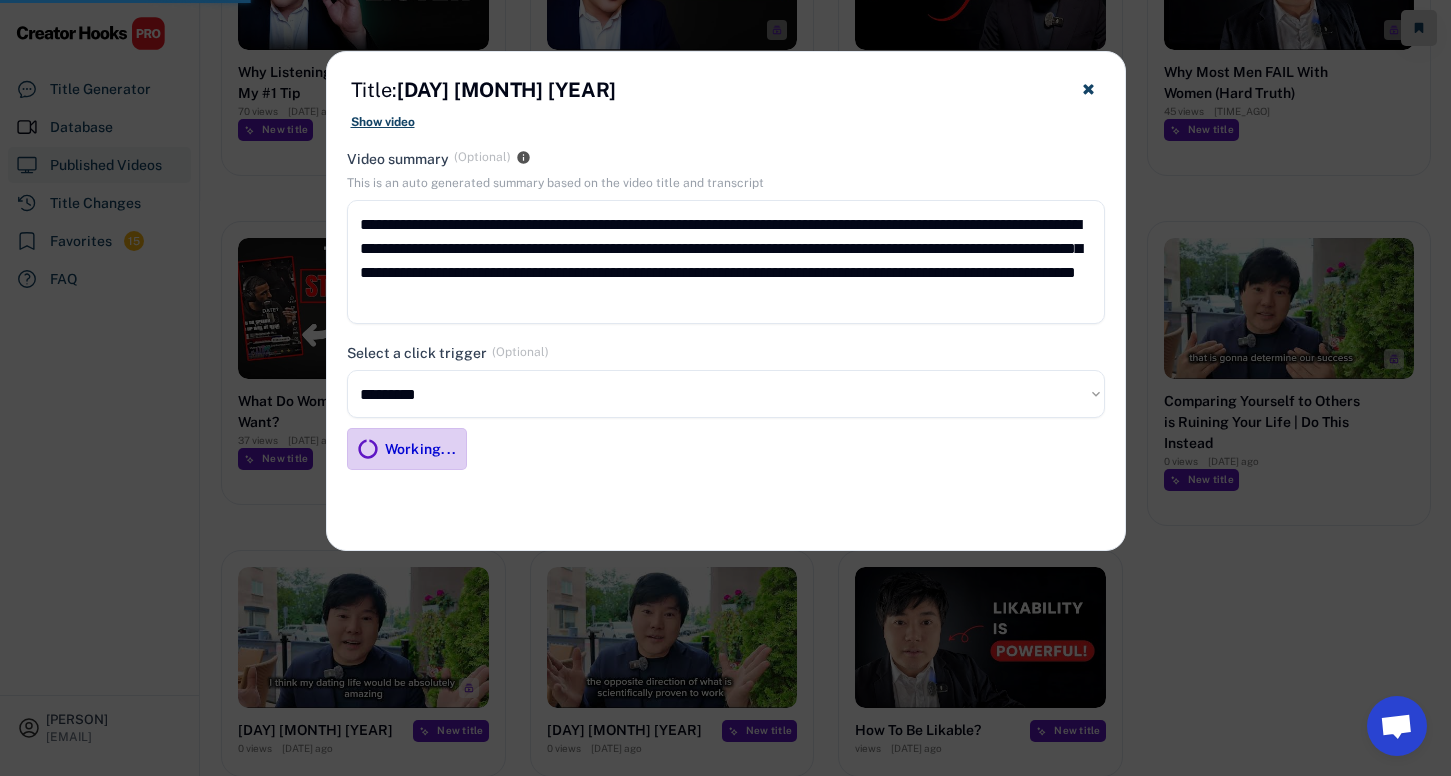 scroll, scrollTop: 802, scrollLeft: 0, axis: vertical 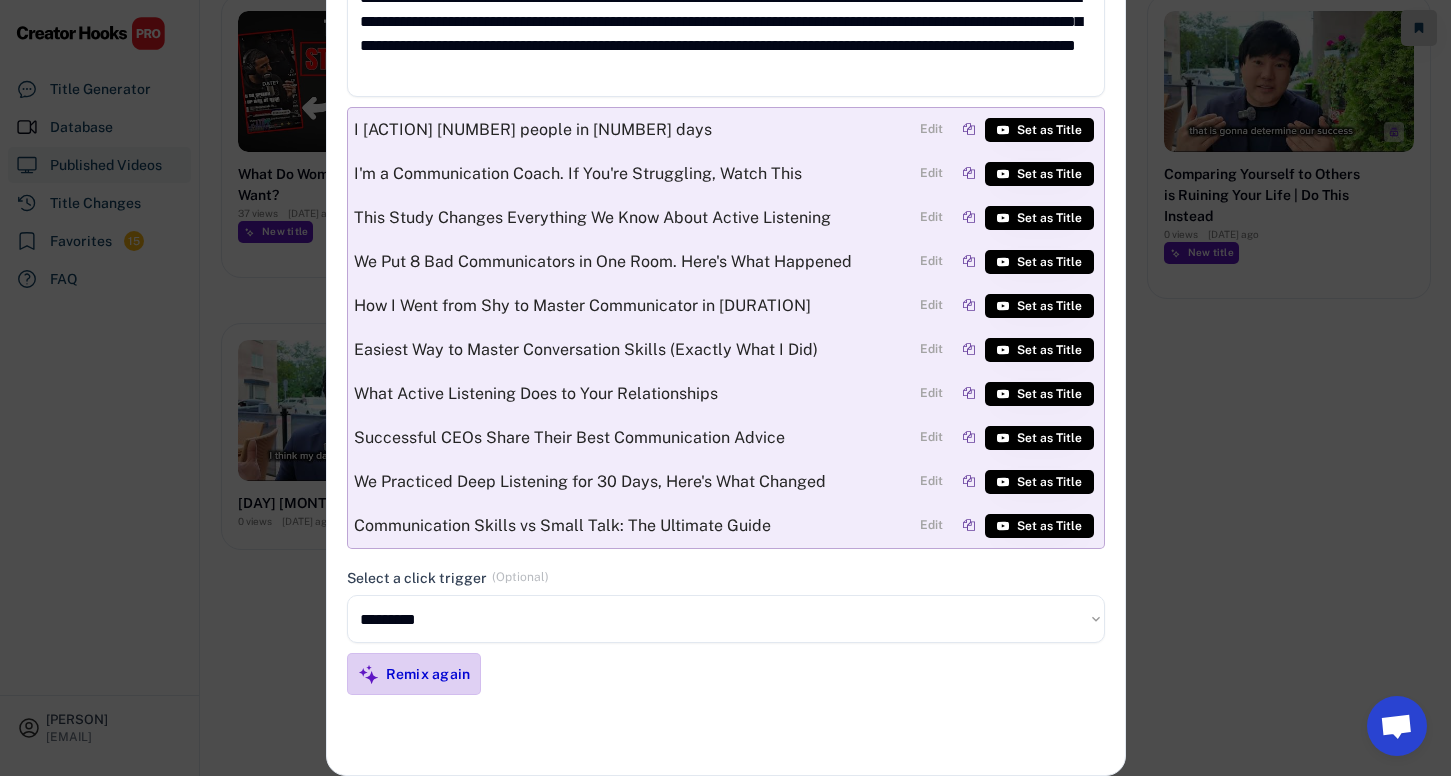 click on "Remix again" at bounding box center (428, 674) 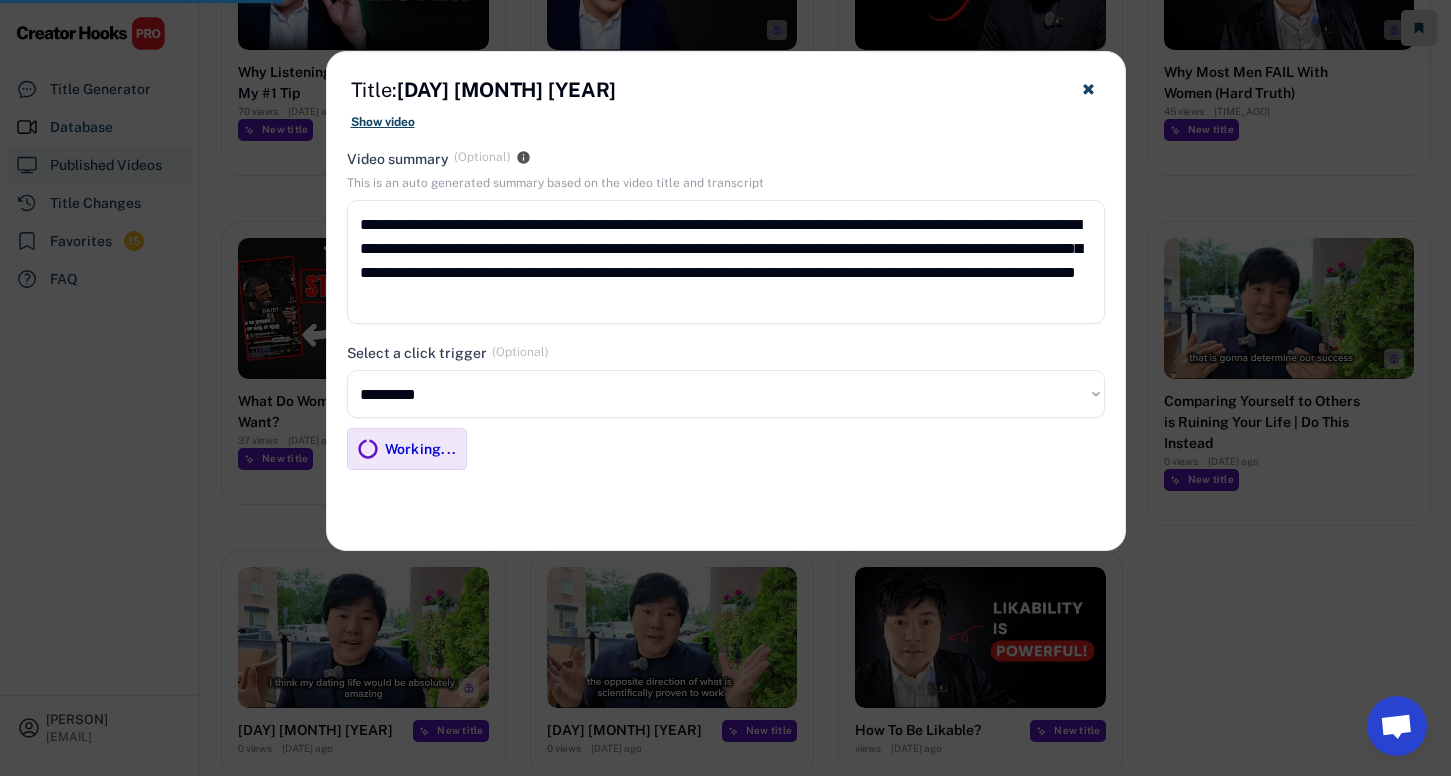 scroll, scrollTop: 802, scrollLeft: 0, axis: vertical 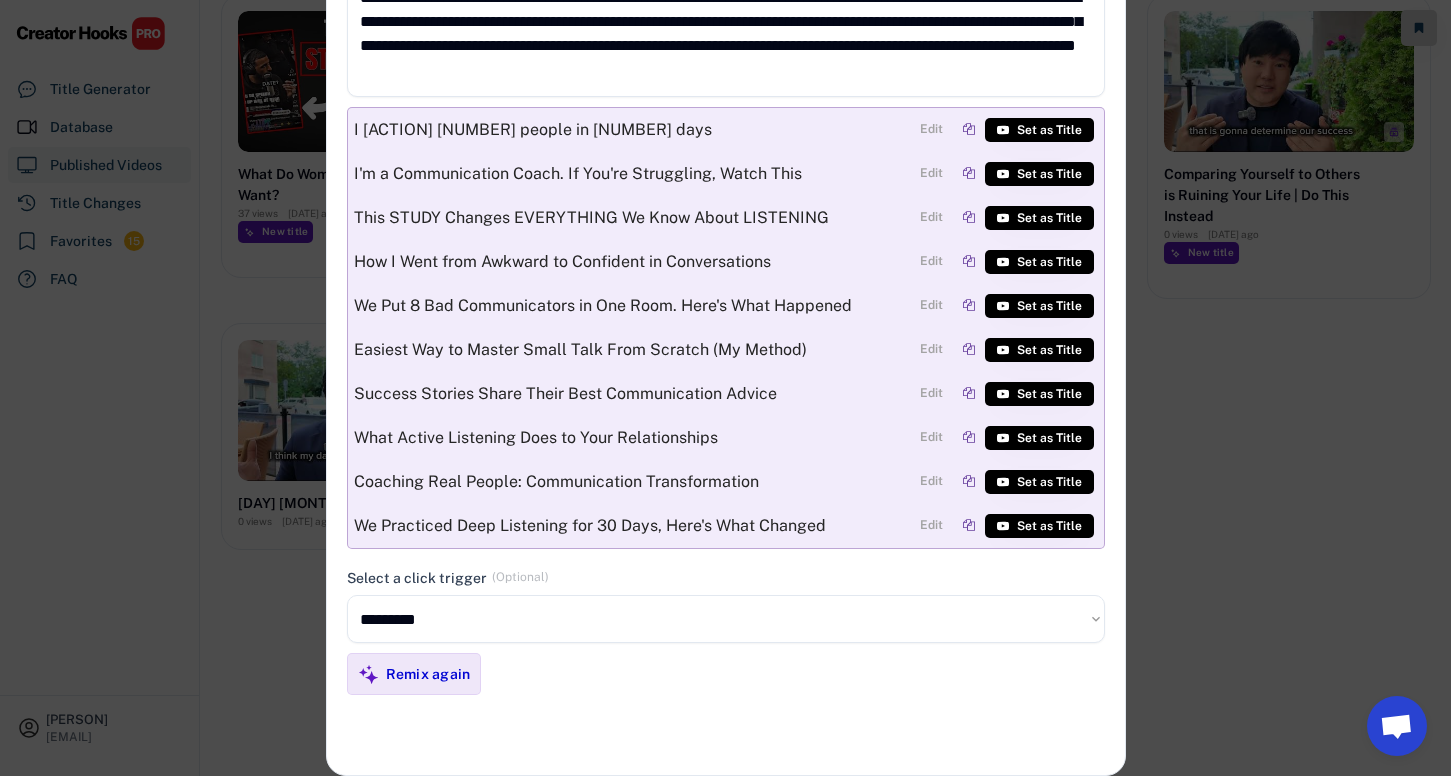 click on "**********" at bounding box center (726, 619) 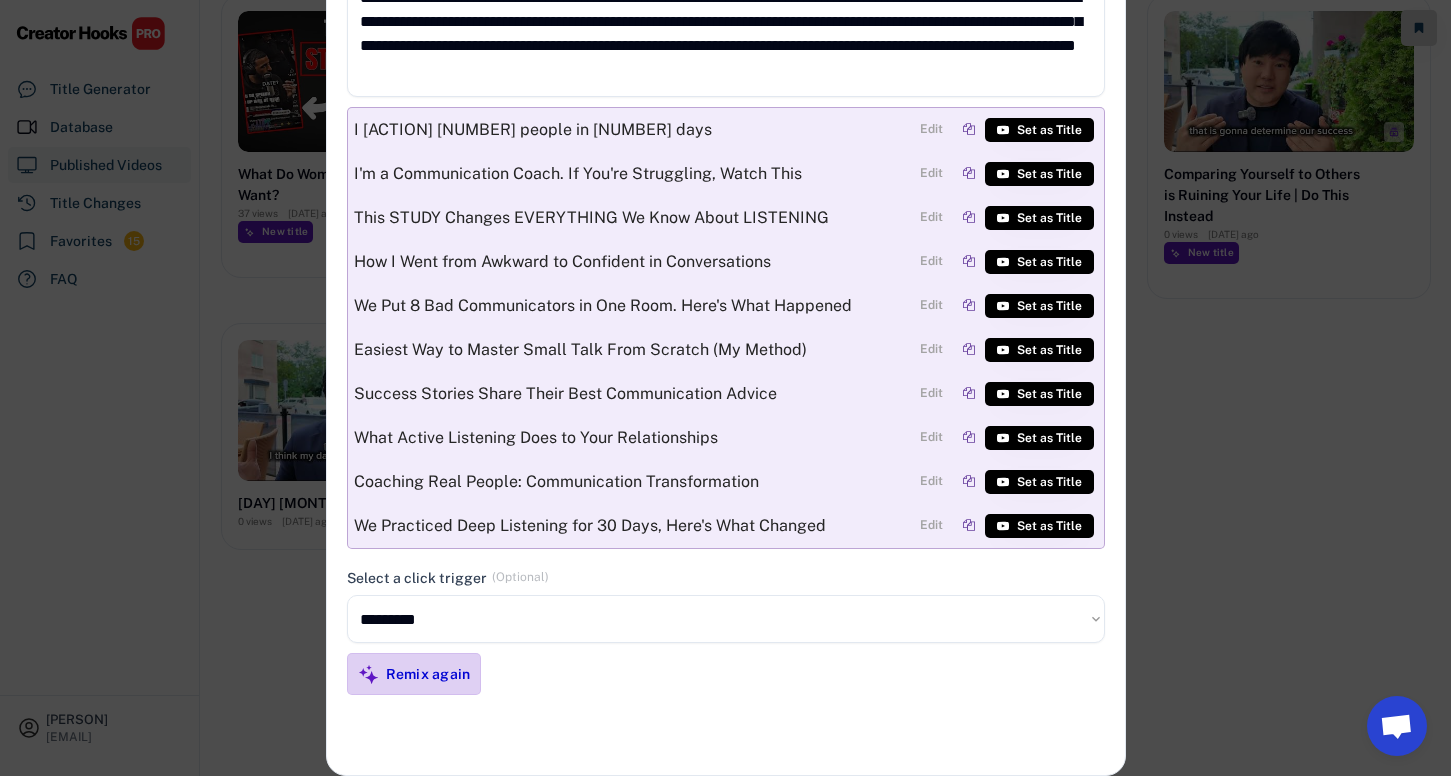 click on "Remix again" at bounding box center [428, 674] 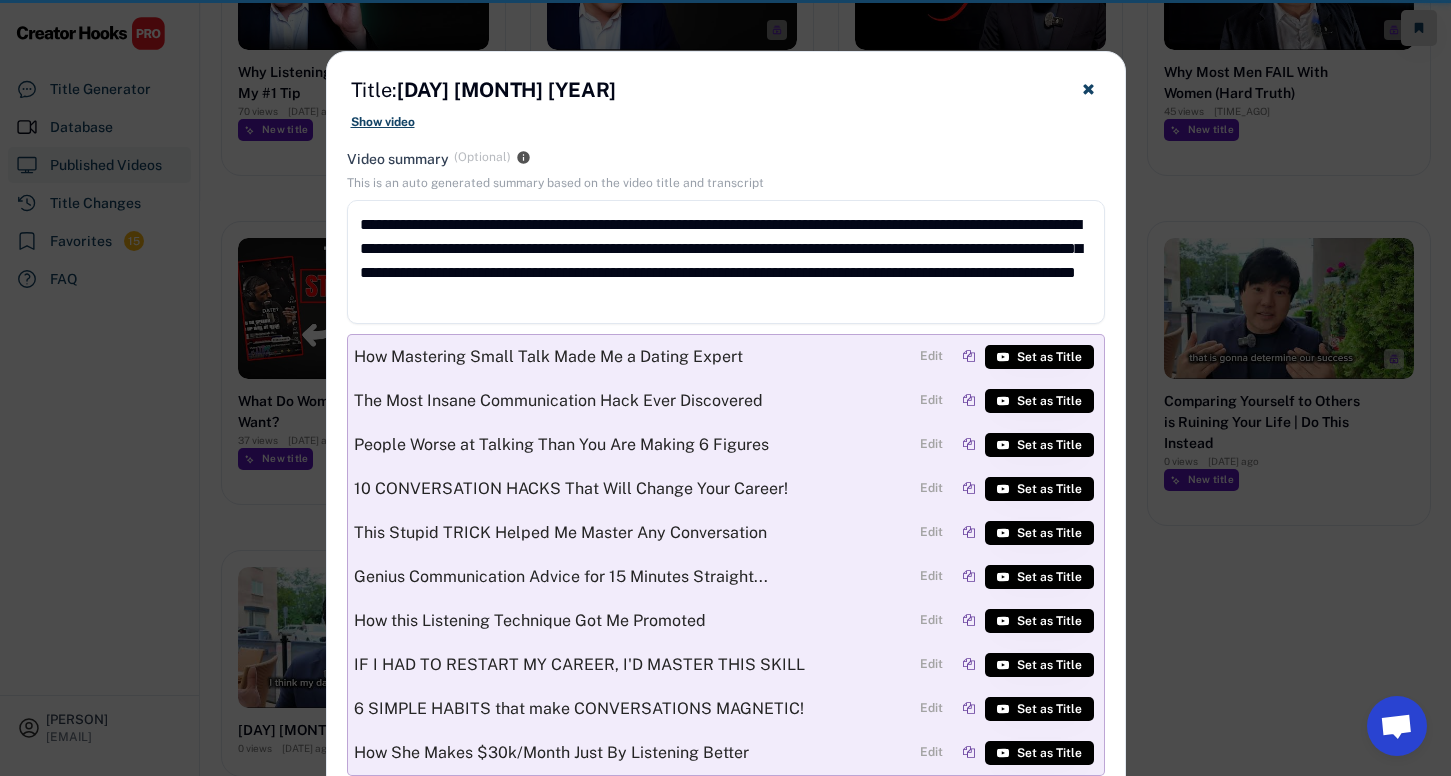 scroll, scrollTop: 802, scrollLeft: 0, axis: vertical 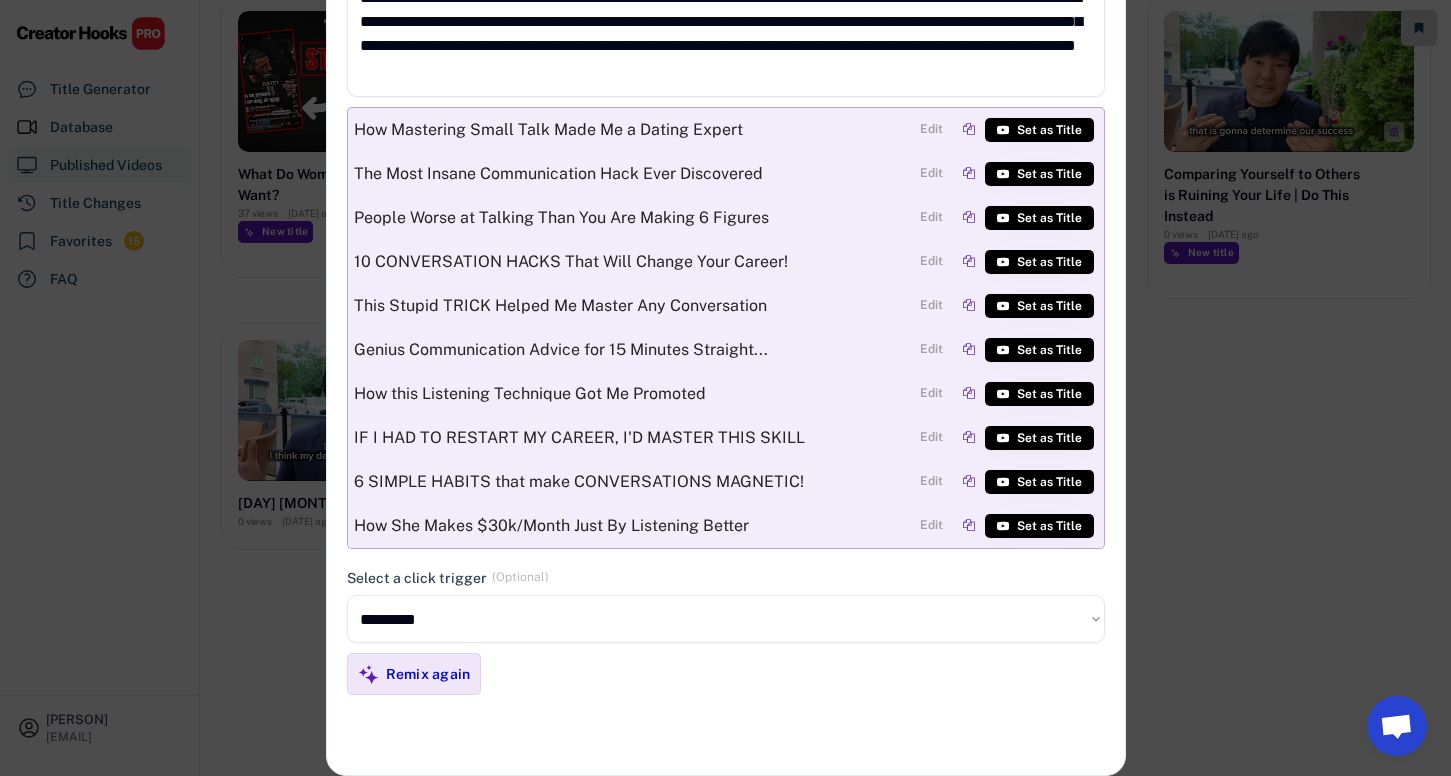 click on "**********" at bounding box center (726, 619) 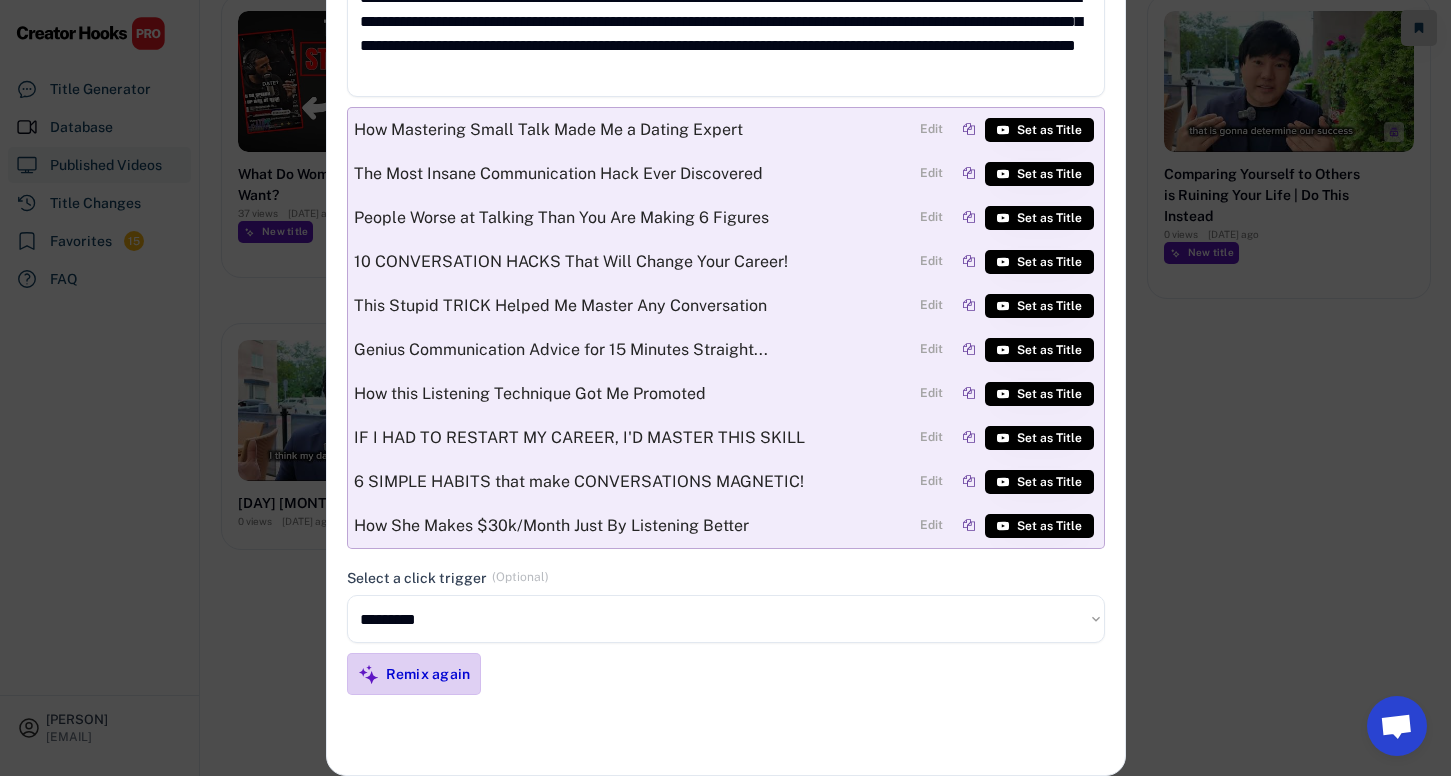 click on "Remix again" at bounding box center [428, 674] 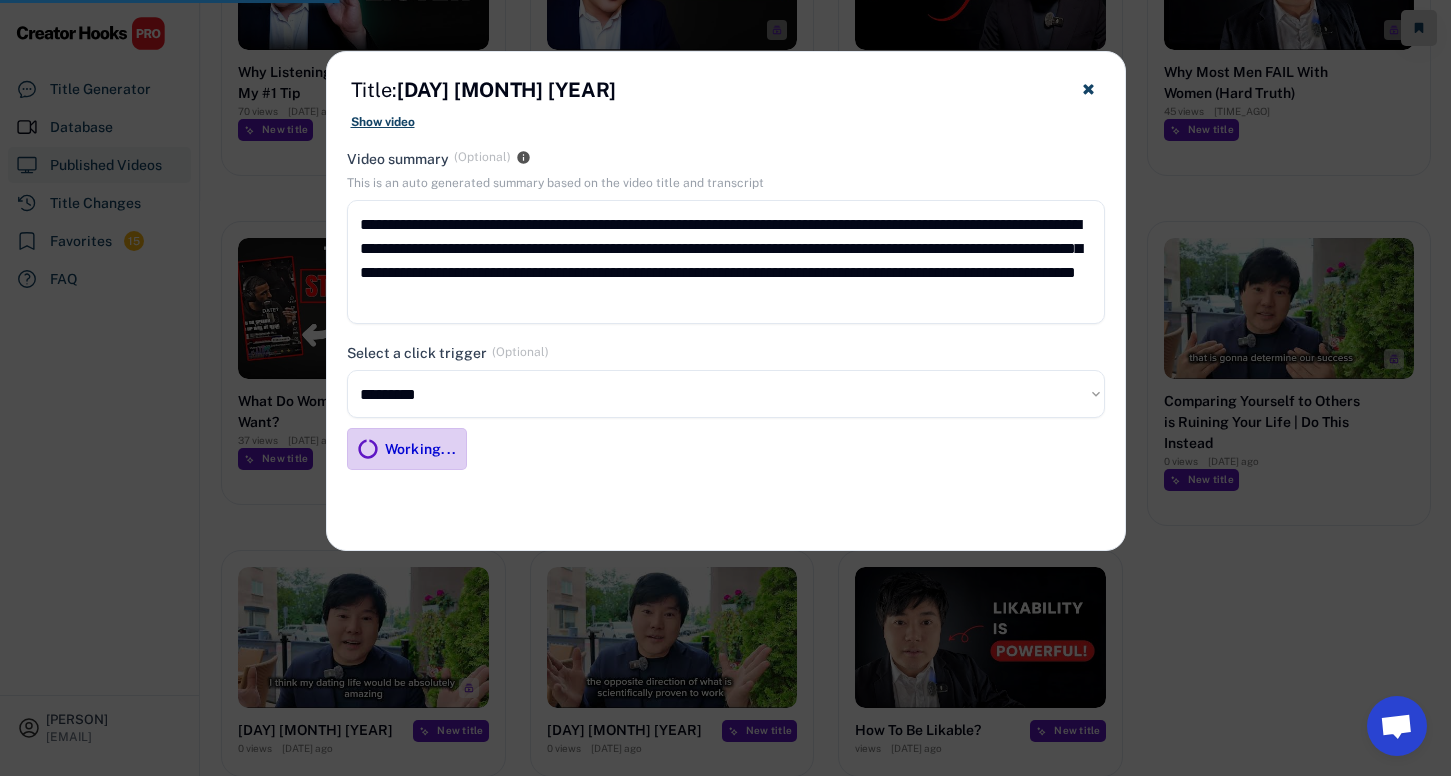 scroll, scrollTop: 802, scrollLeft: 0, axis: vertical 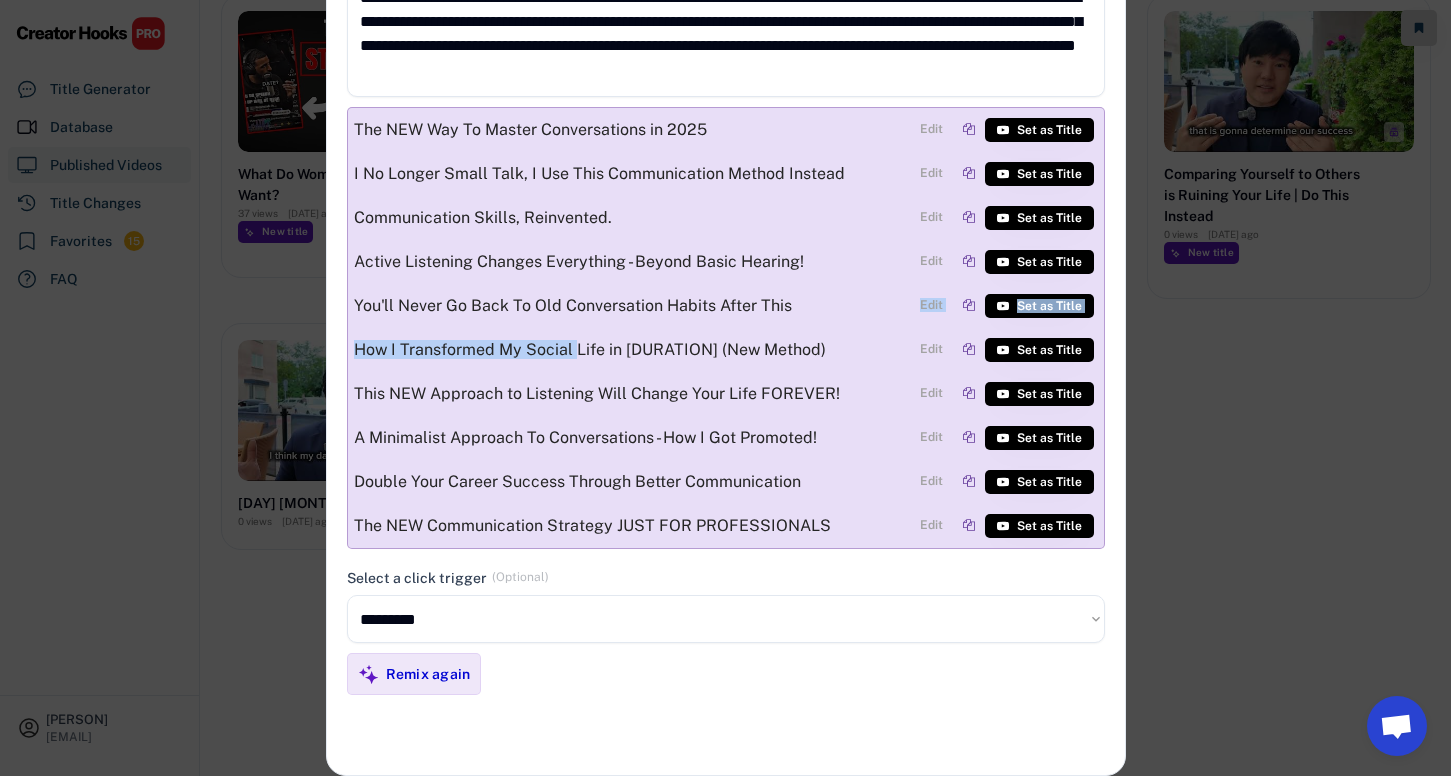 drag, startPoint x: 718, startPoint y: 322, endPoint x: 563, endPoint y: 347, distance: 157.00319 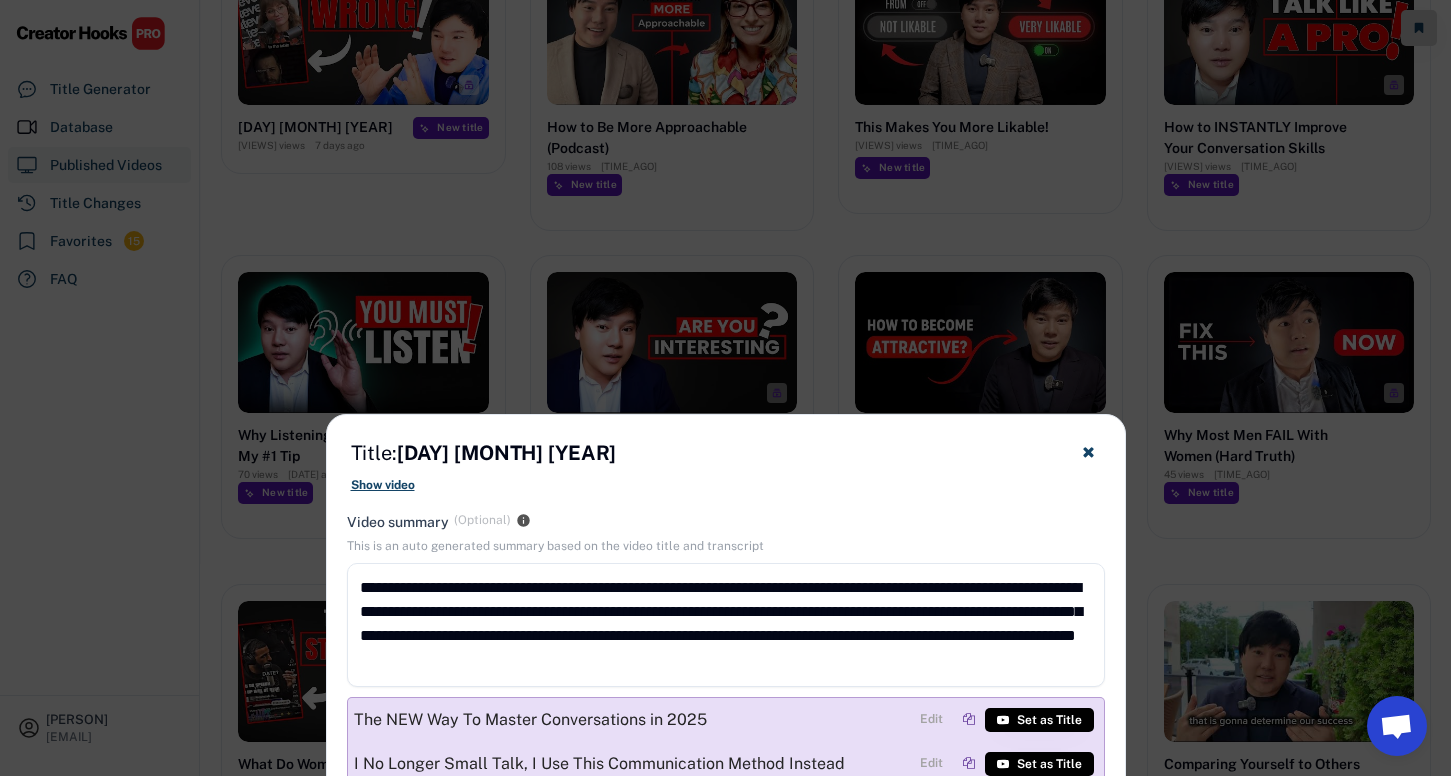 scroll, scrollTop: 200, scrollLeft: 0, axis: vertical 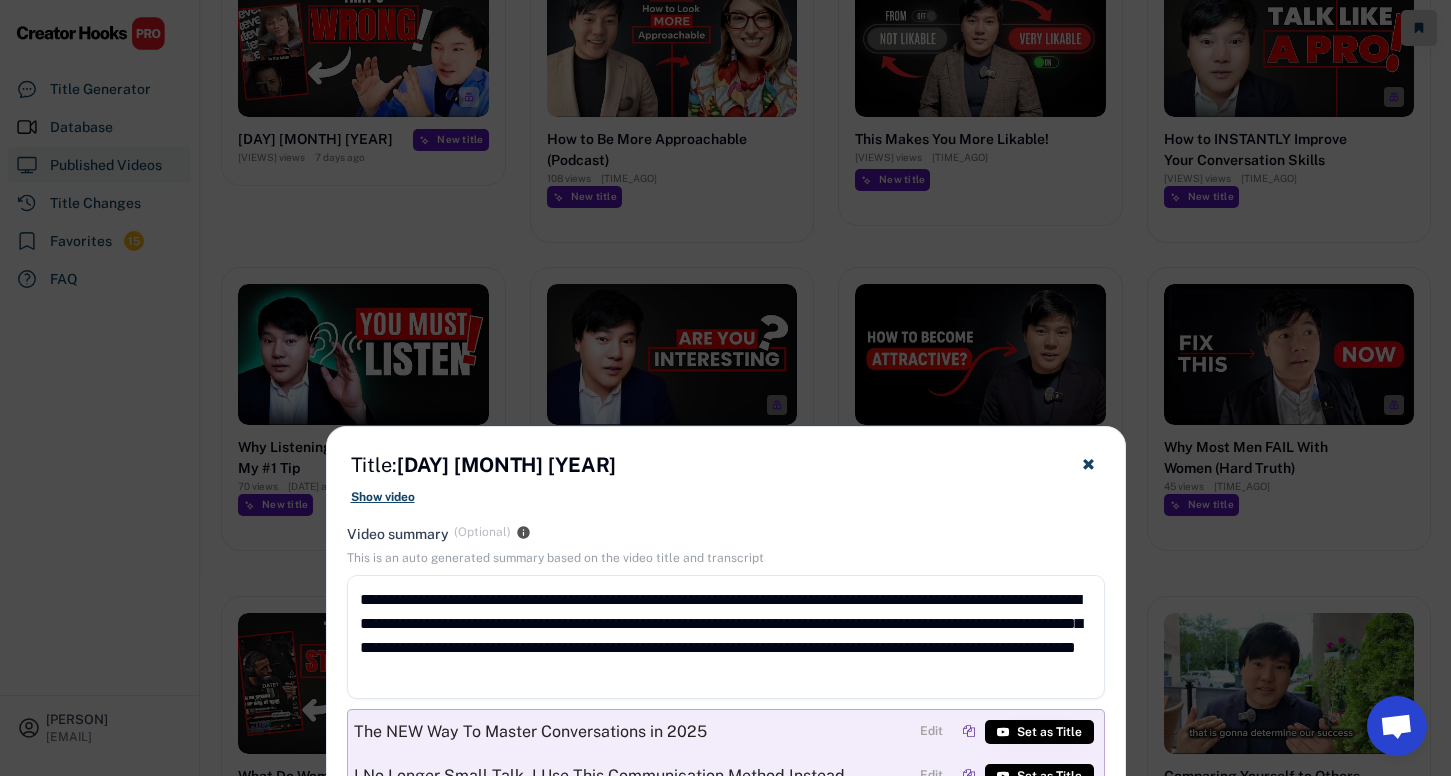 click 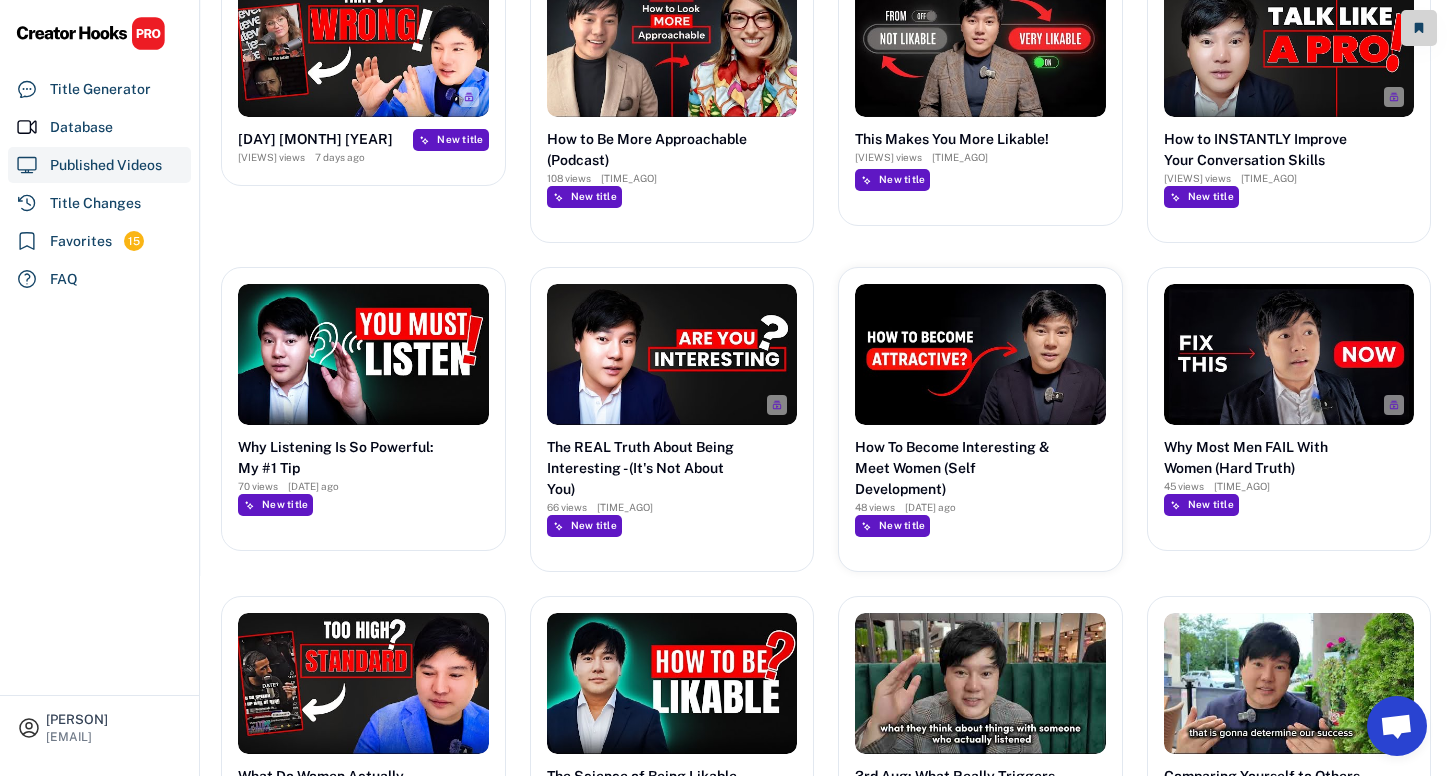 scroll, scrollTop: 0, scrollLeft: 0, axis: both 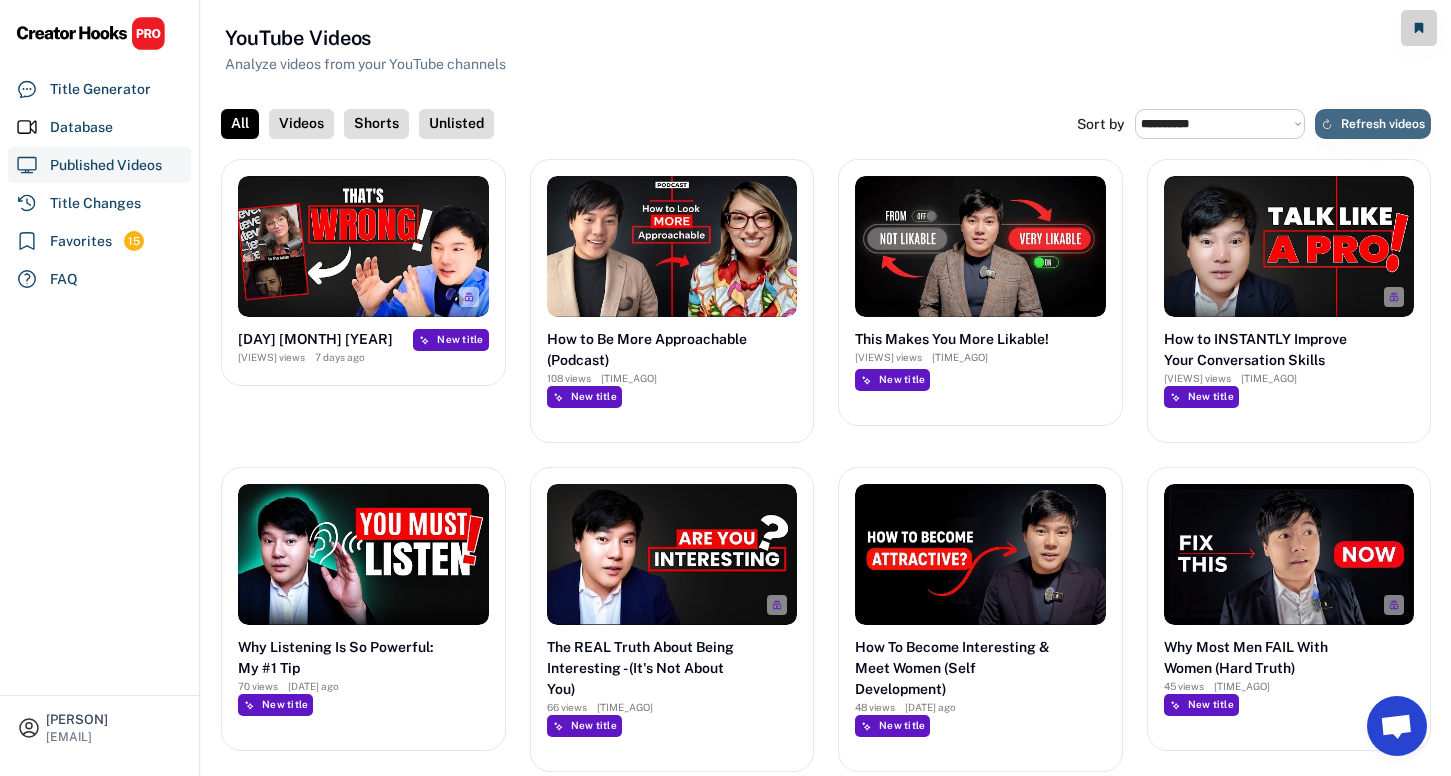 click on "Refresh videos" at bounding box center (1383, 124) 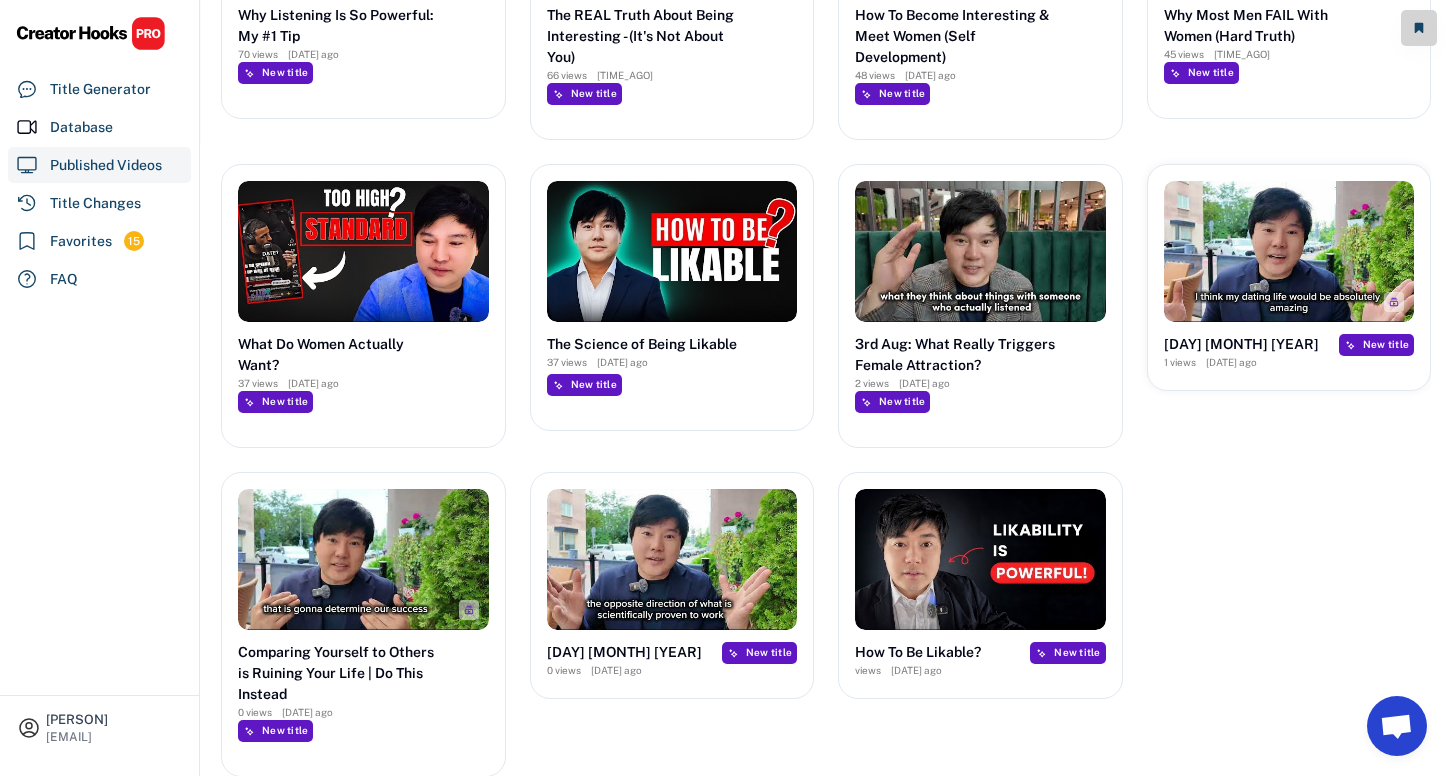scroll, scrollTop: 0, scrollLeft: 0, axis: both 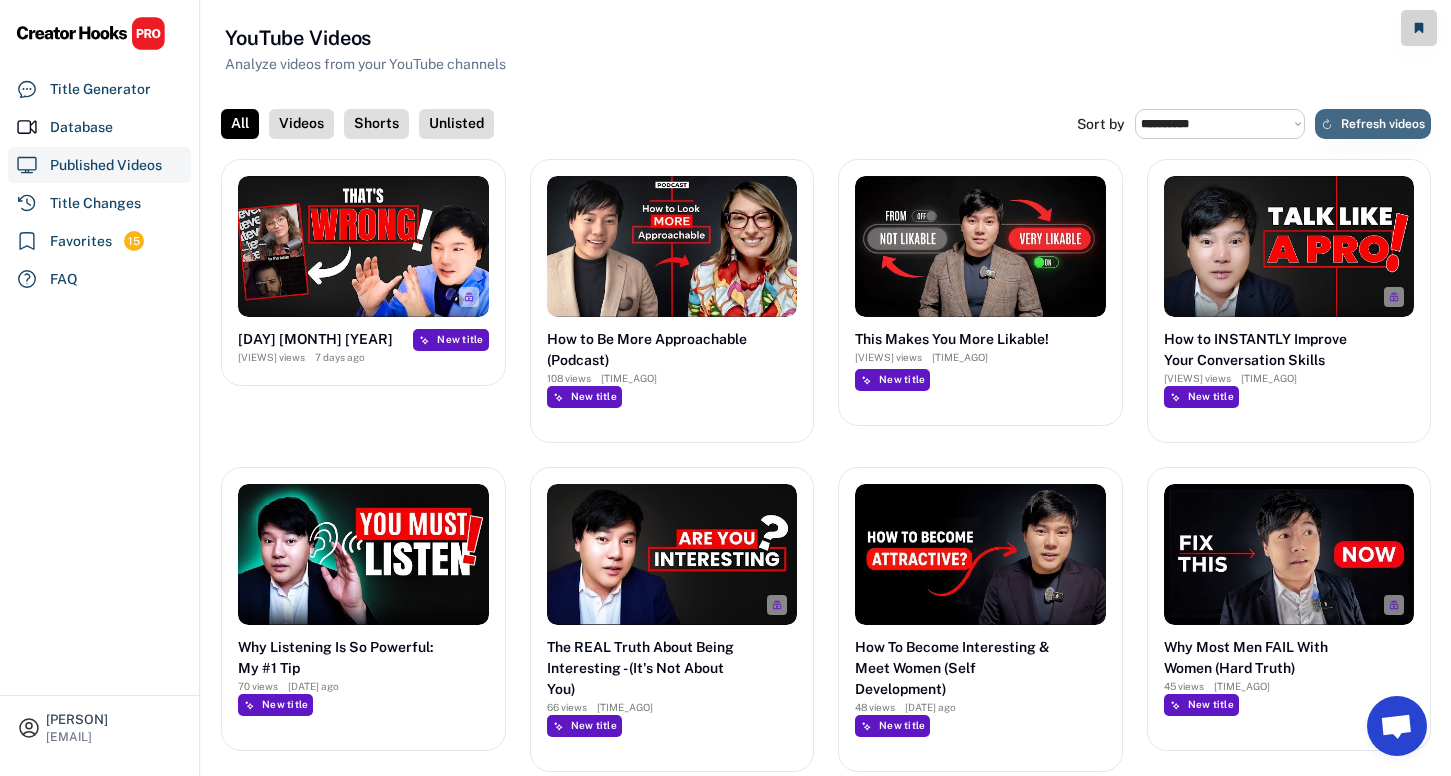 click on "Refresh videos" at bounding box center (1383, 124) 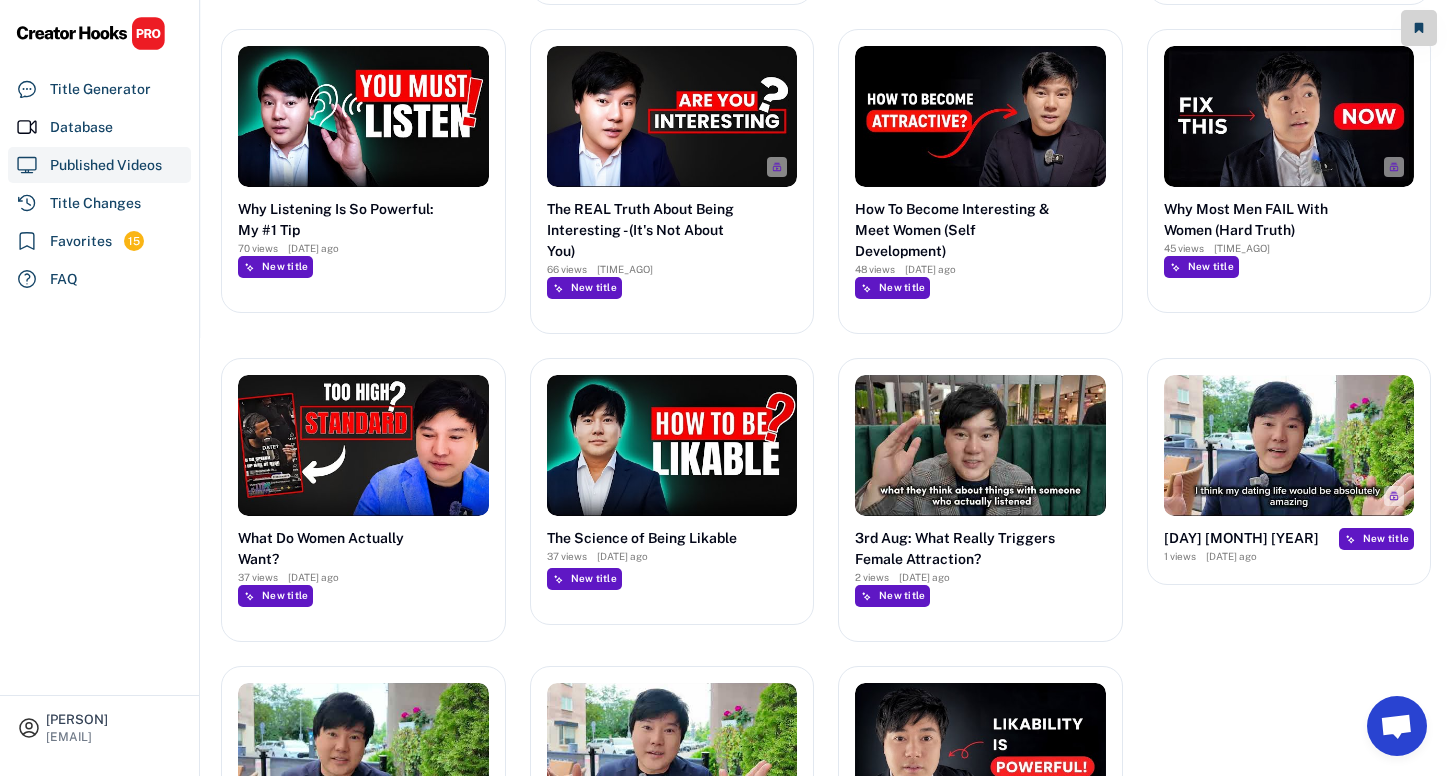 scroll, scrollTop: 632, scrollLeft: 0, axis: vertical 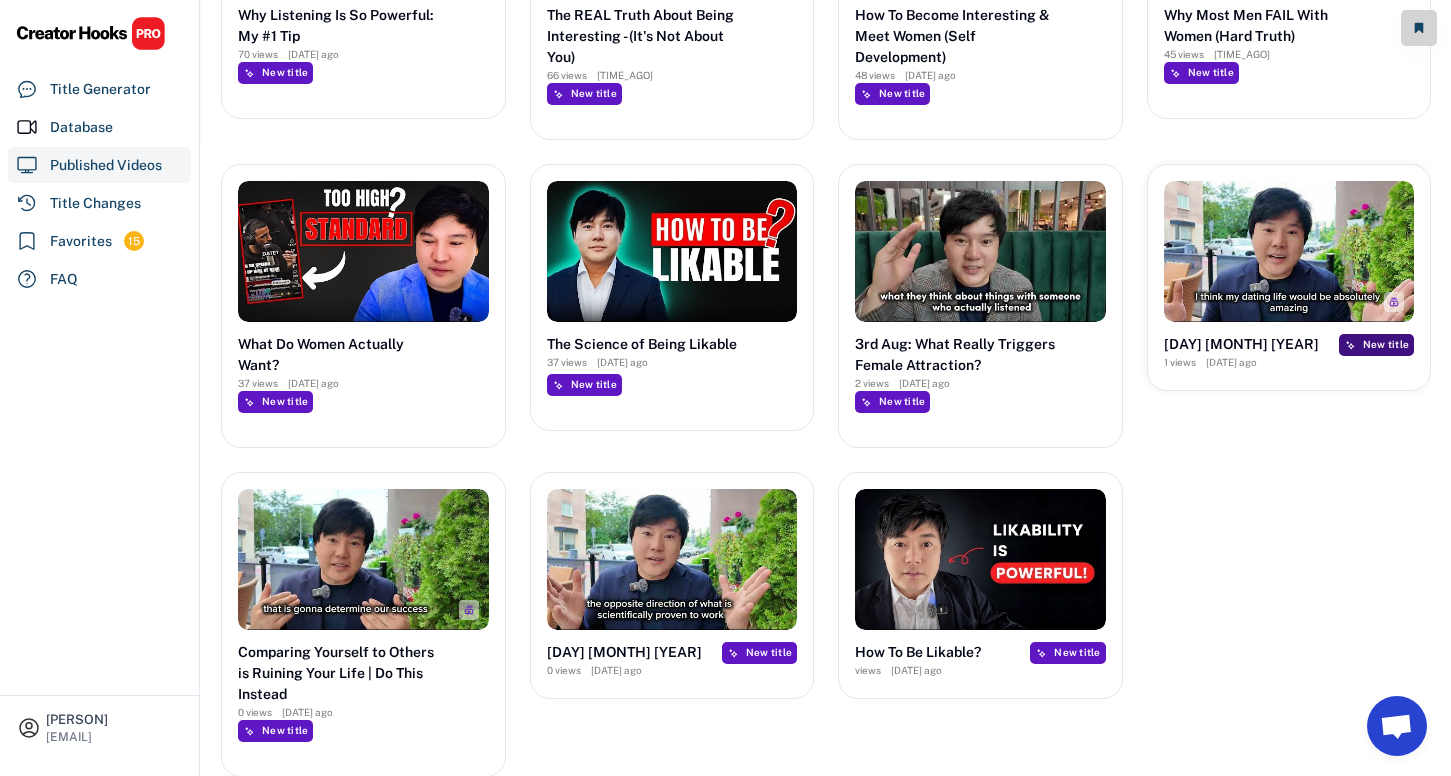 click on "New title" at bounding box center (1386, 344) 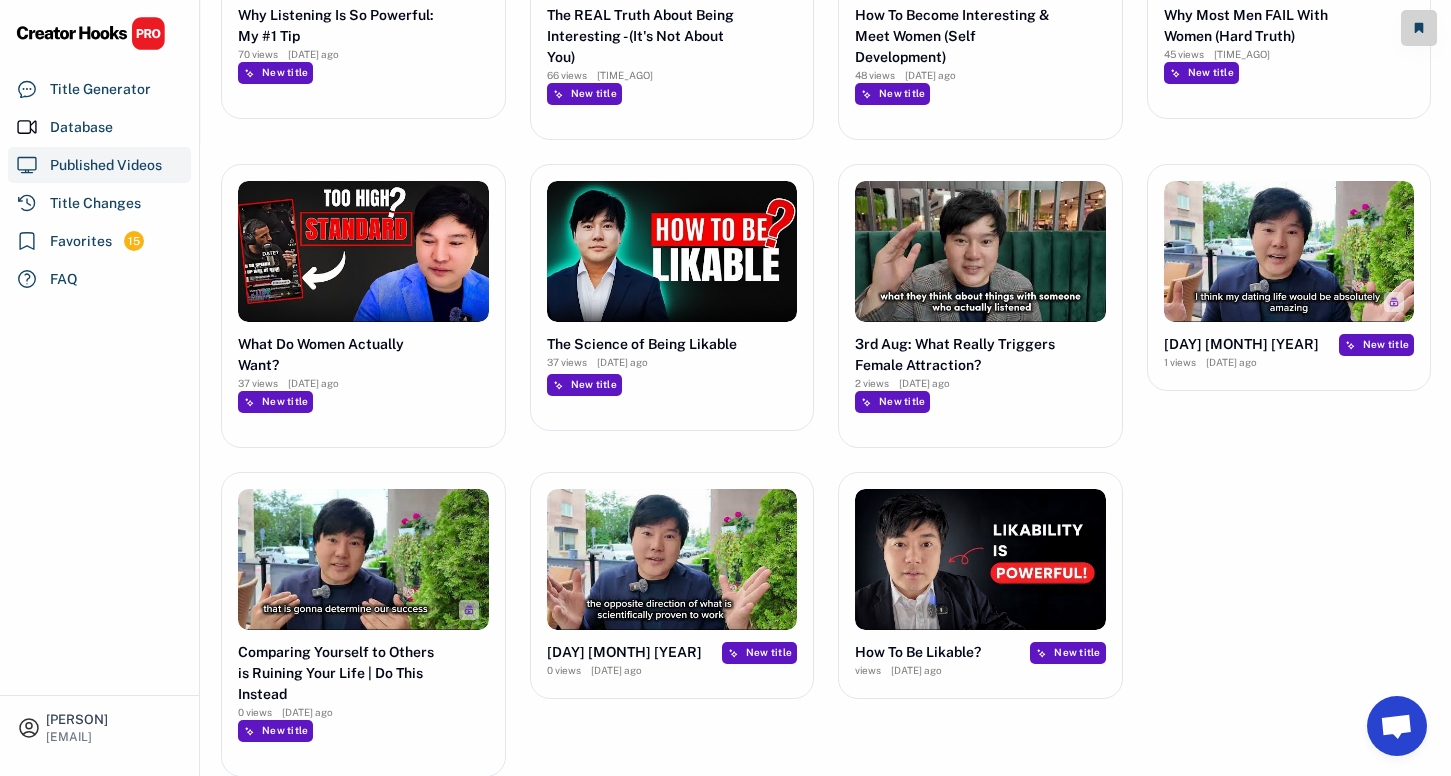 type on "**********" 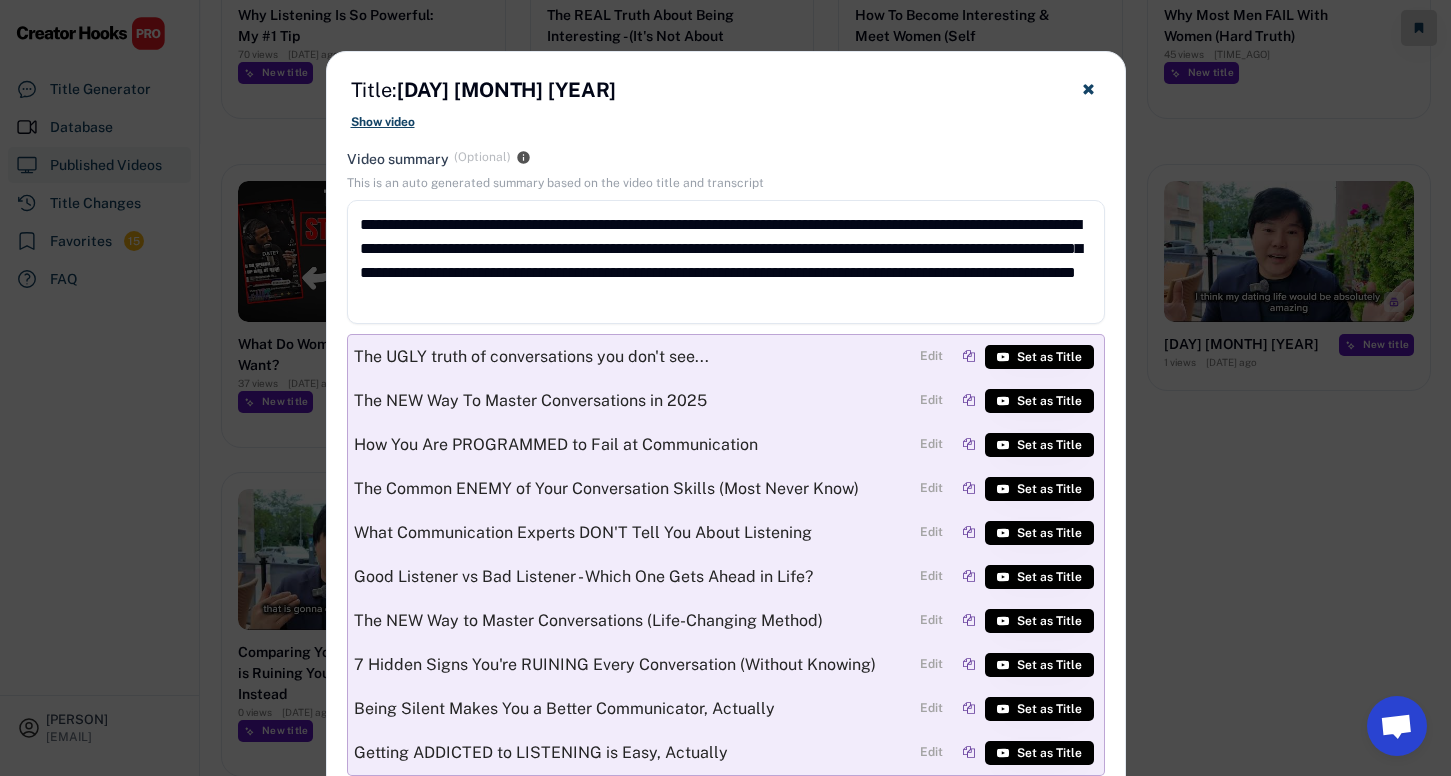 click on "Title: [DAY] [MONTH] [YEAR] Show video Title changes" at bounding box center [726, 101] 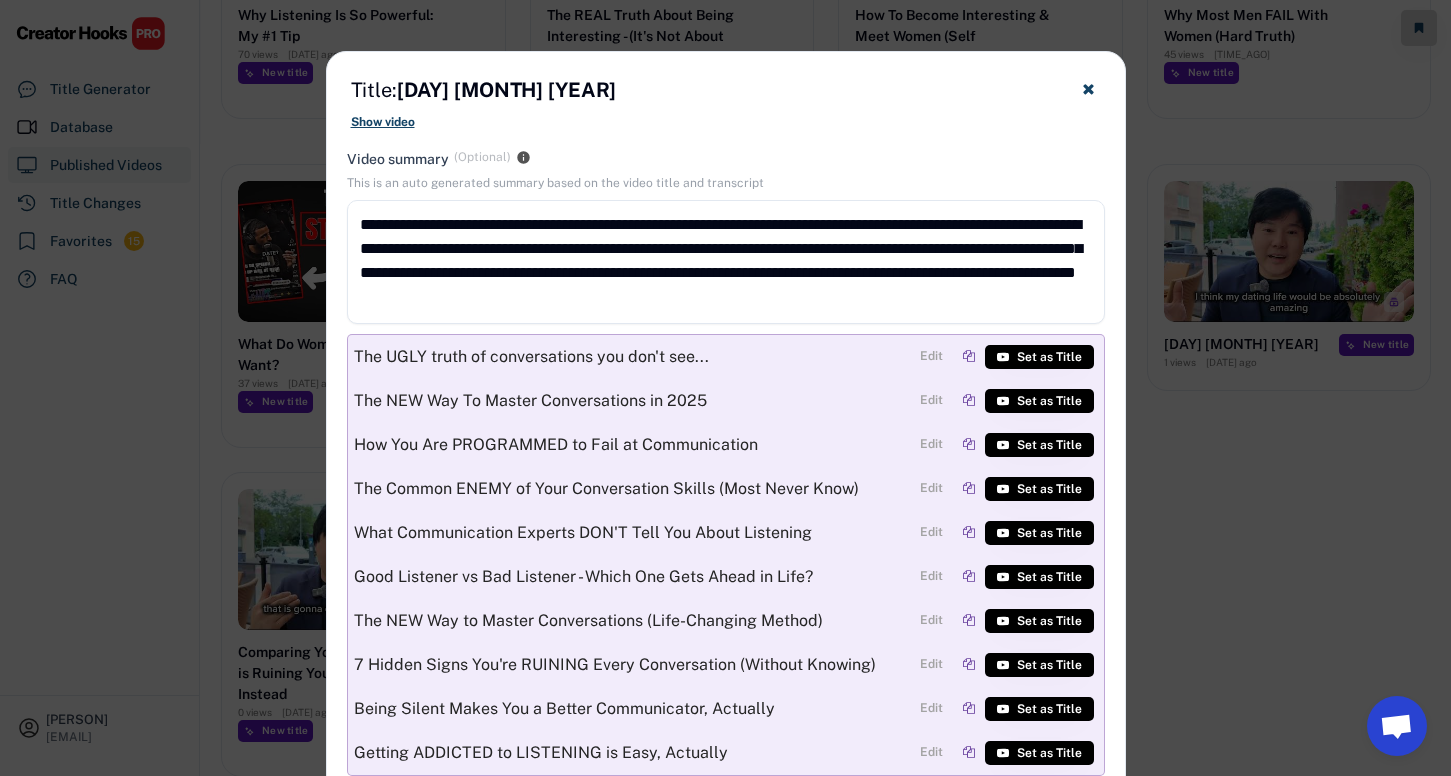 click at bounding box center (1088, 88) 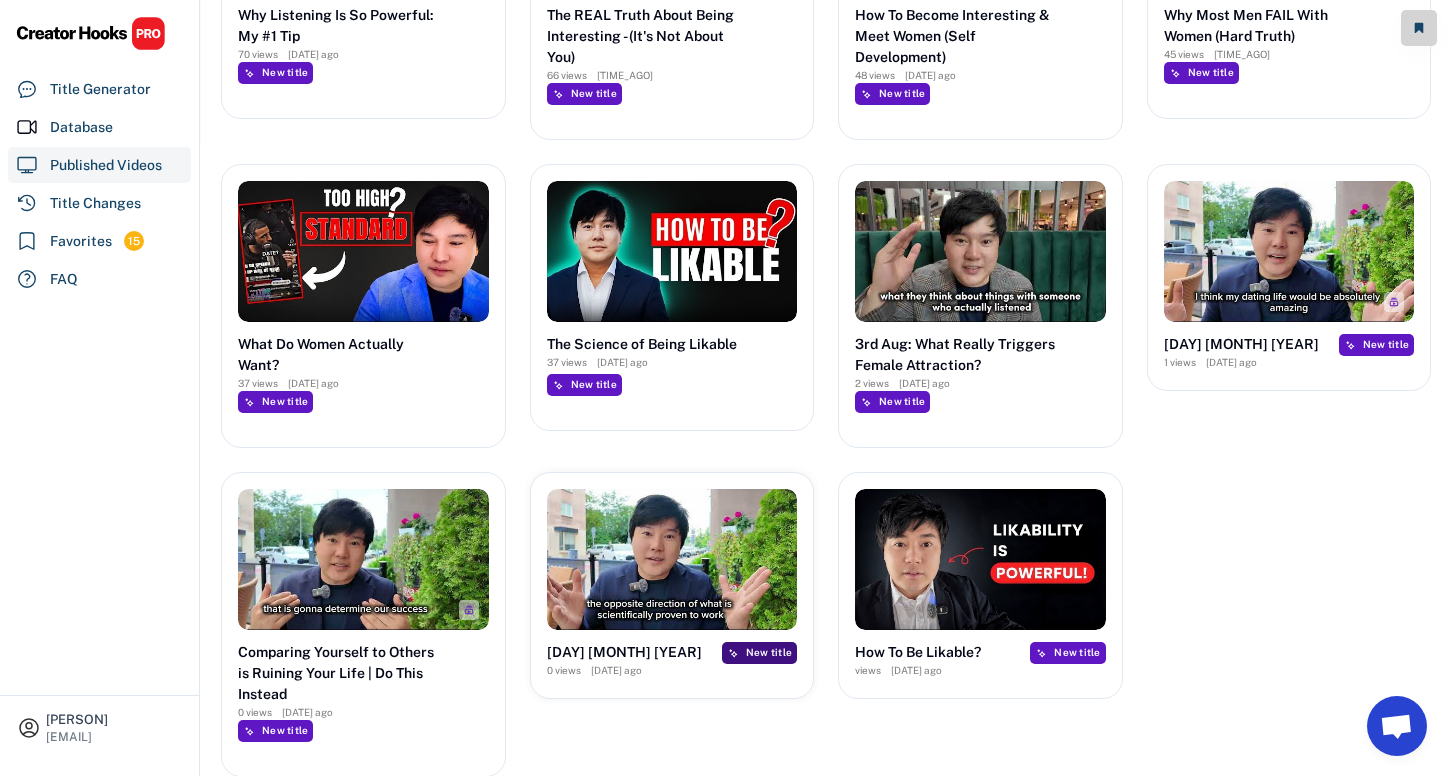 click 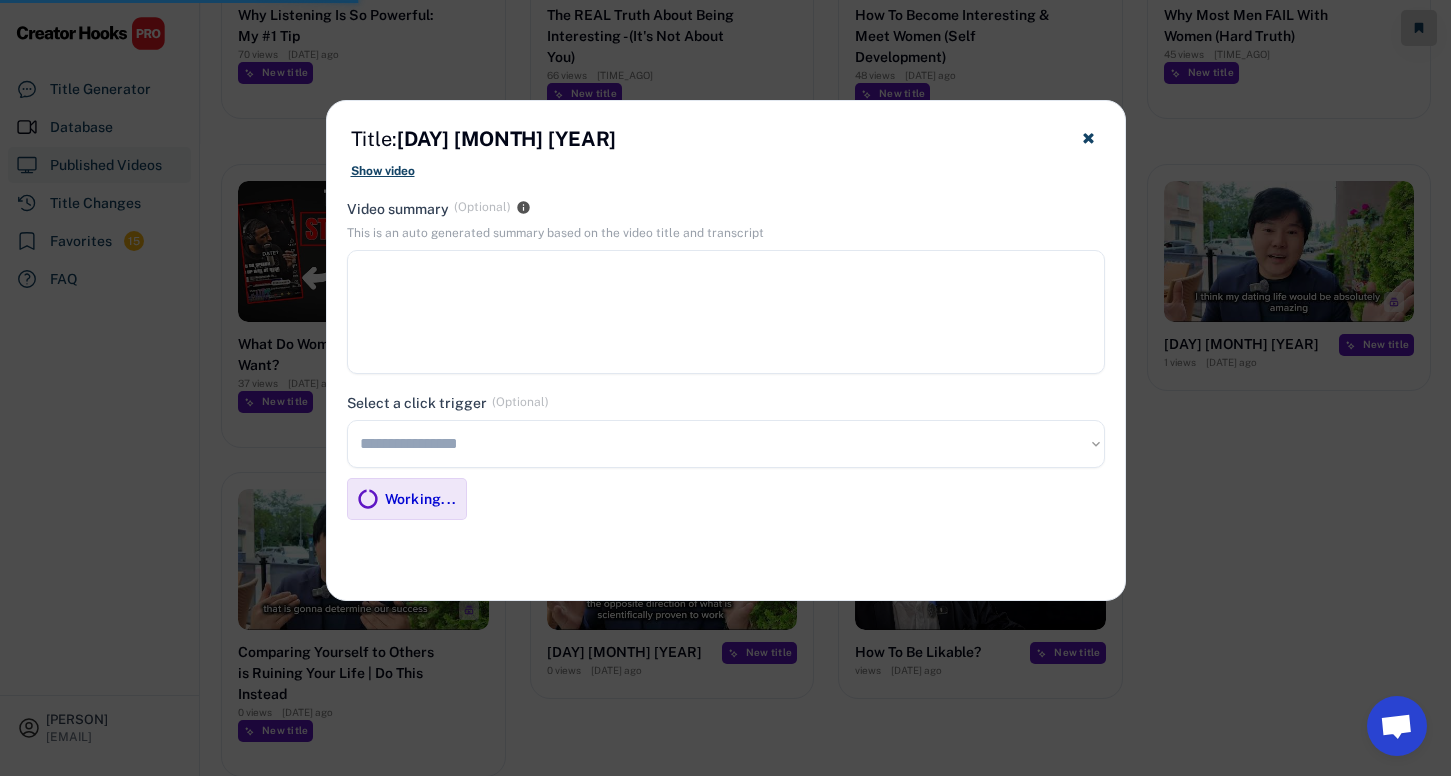 type on "**********" 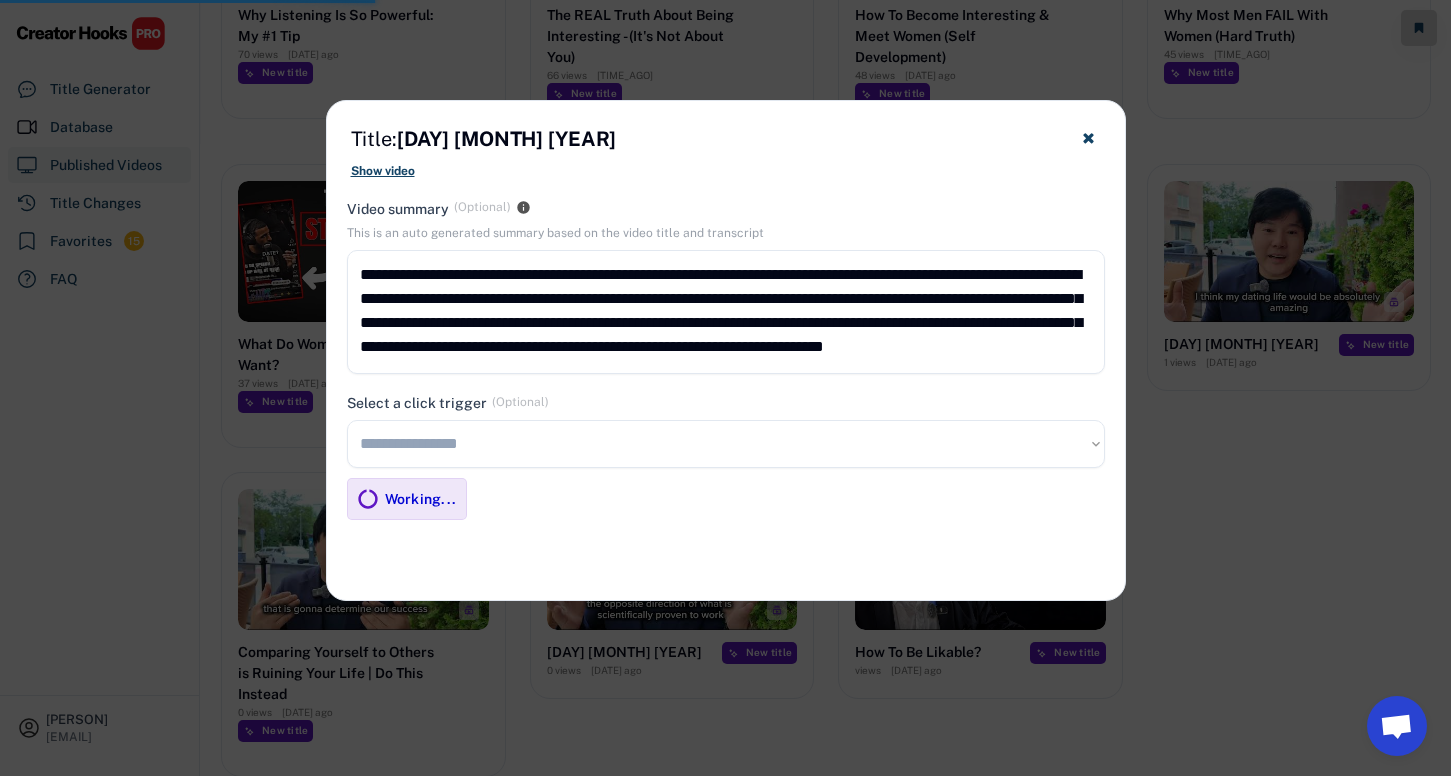 scroll, scrollTop: 22, scrollLeft: 0, axis: vertical 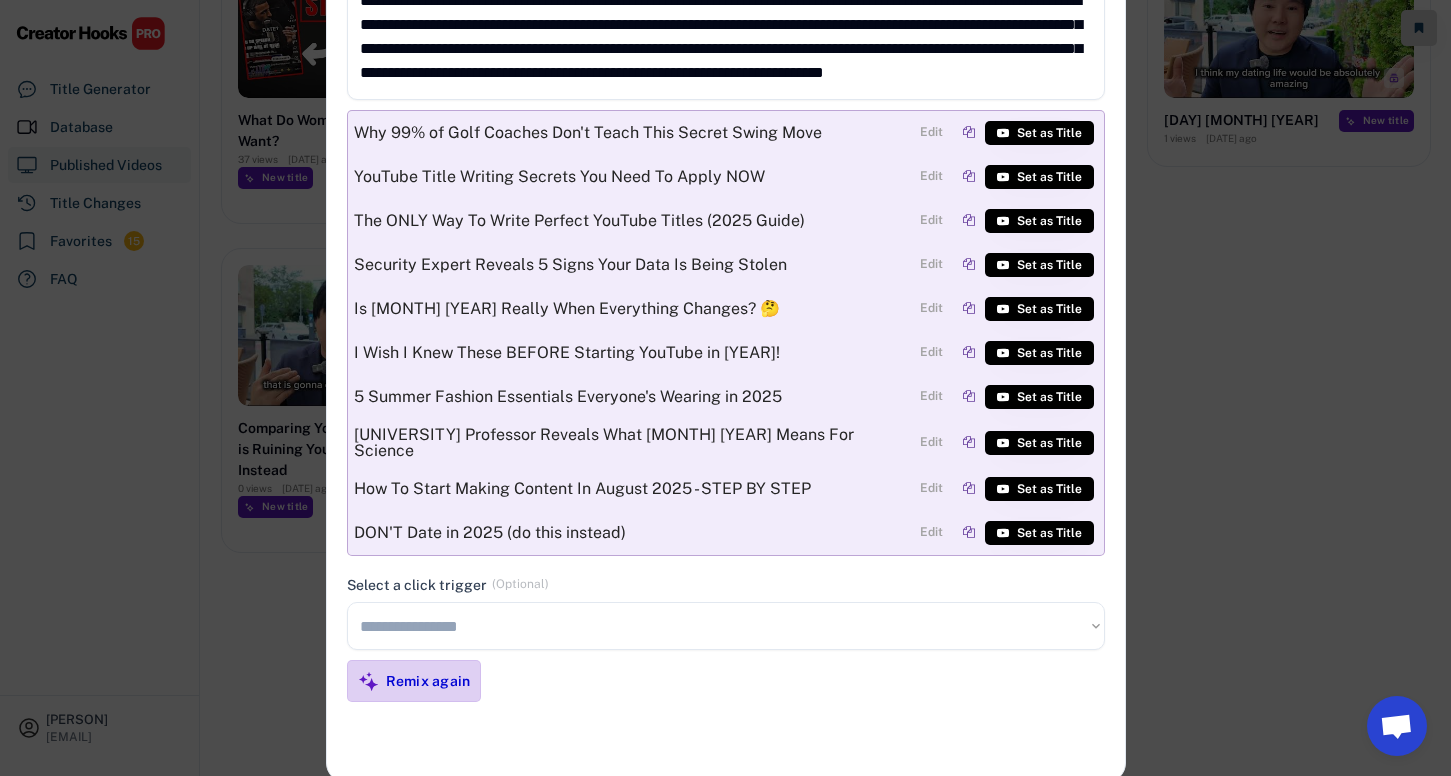 click on "Remix again" at bounding box center [428, 681] 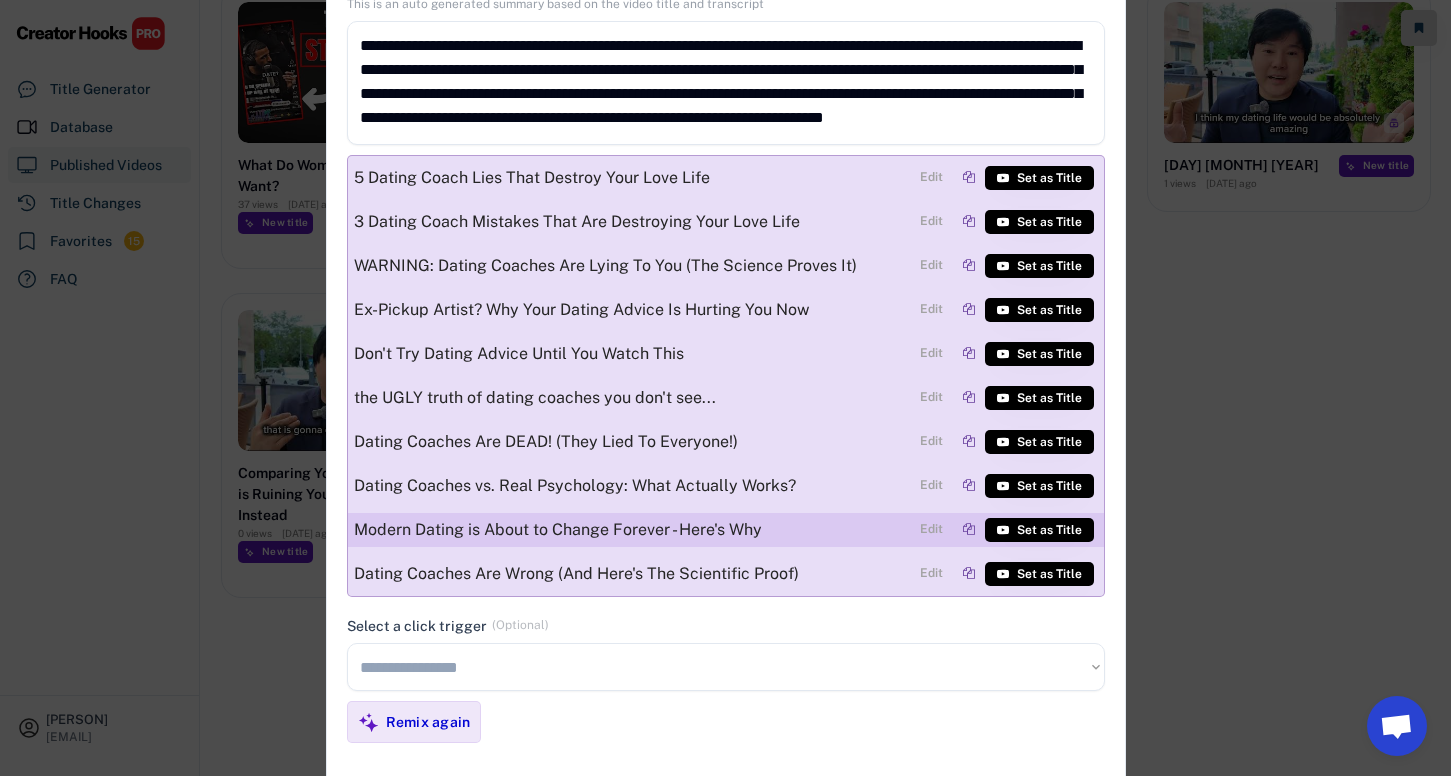 scroll, scrollTop: 809, scrollLeft: 0, axis: vertical 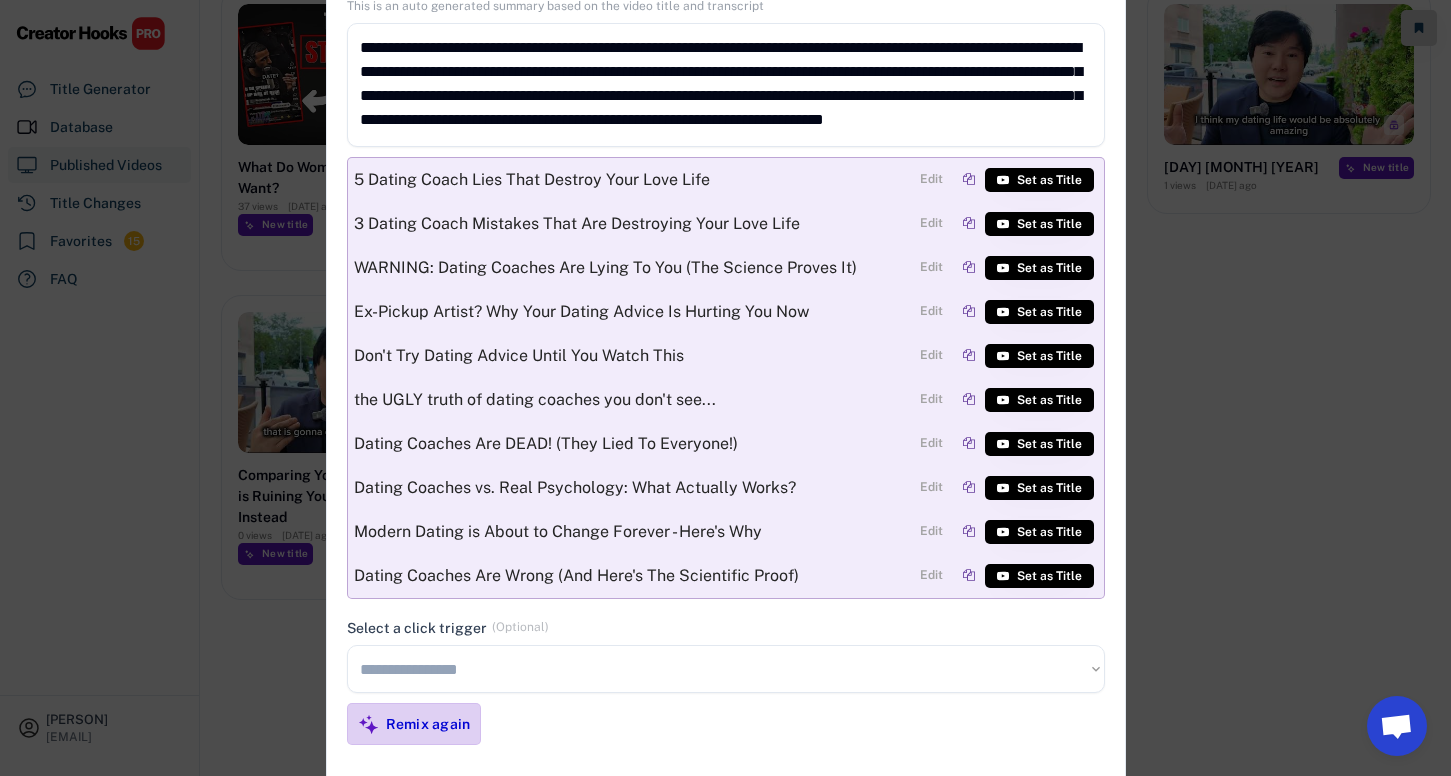 click on "Remix again" at bounding box center [428, 724] 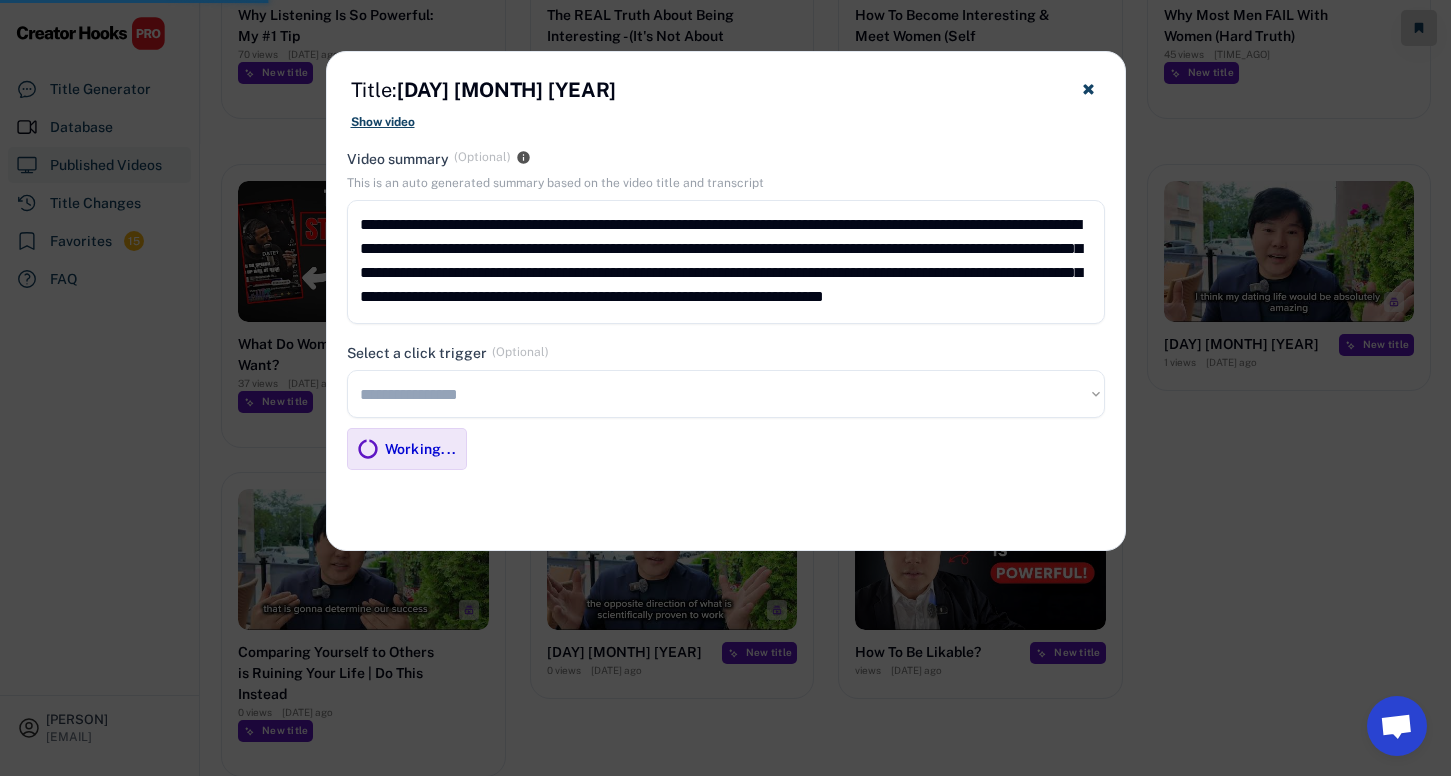 scroll, scrollTop: 809, scrollLeft: 0, axis: vertical 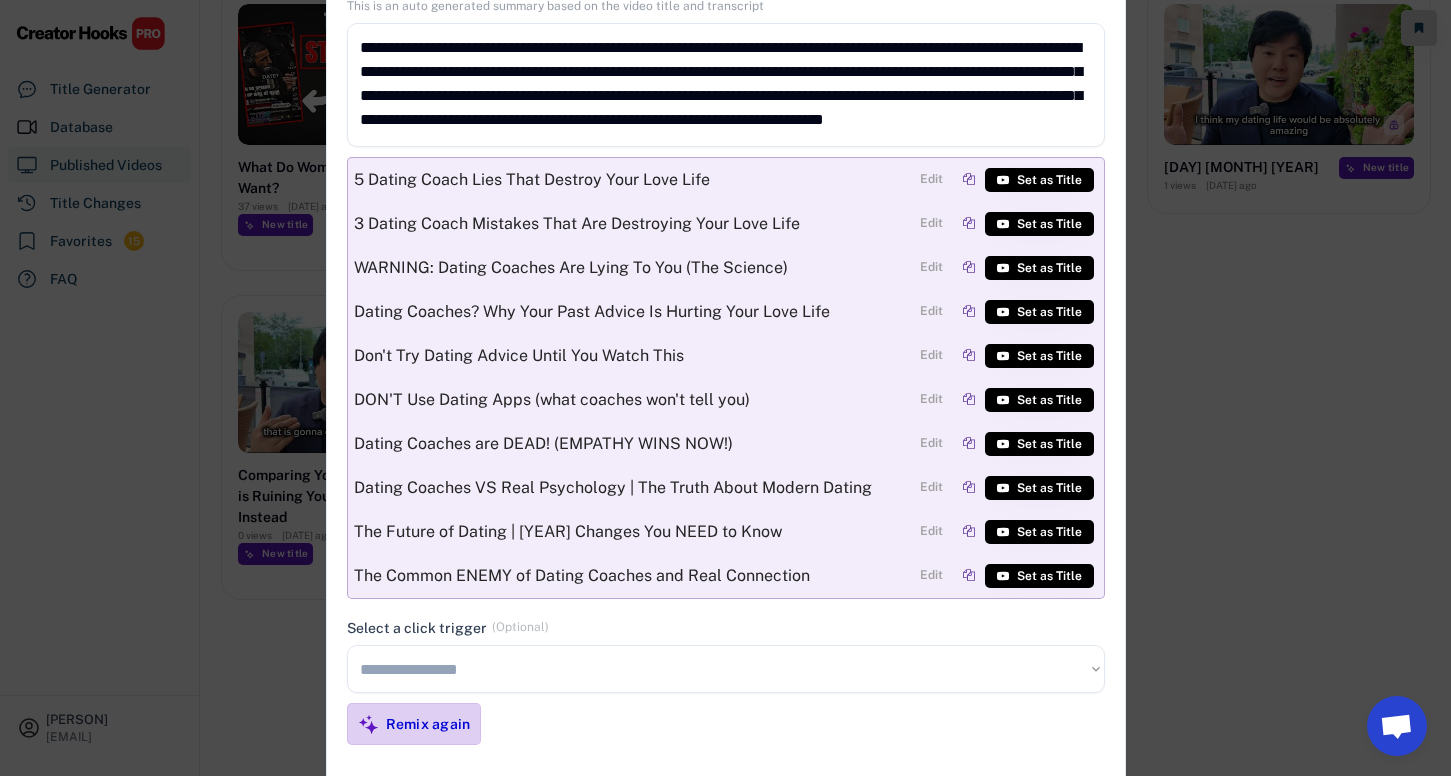 click on "Remix again" at bounding box center (428, 724) 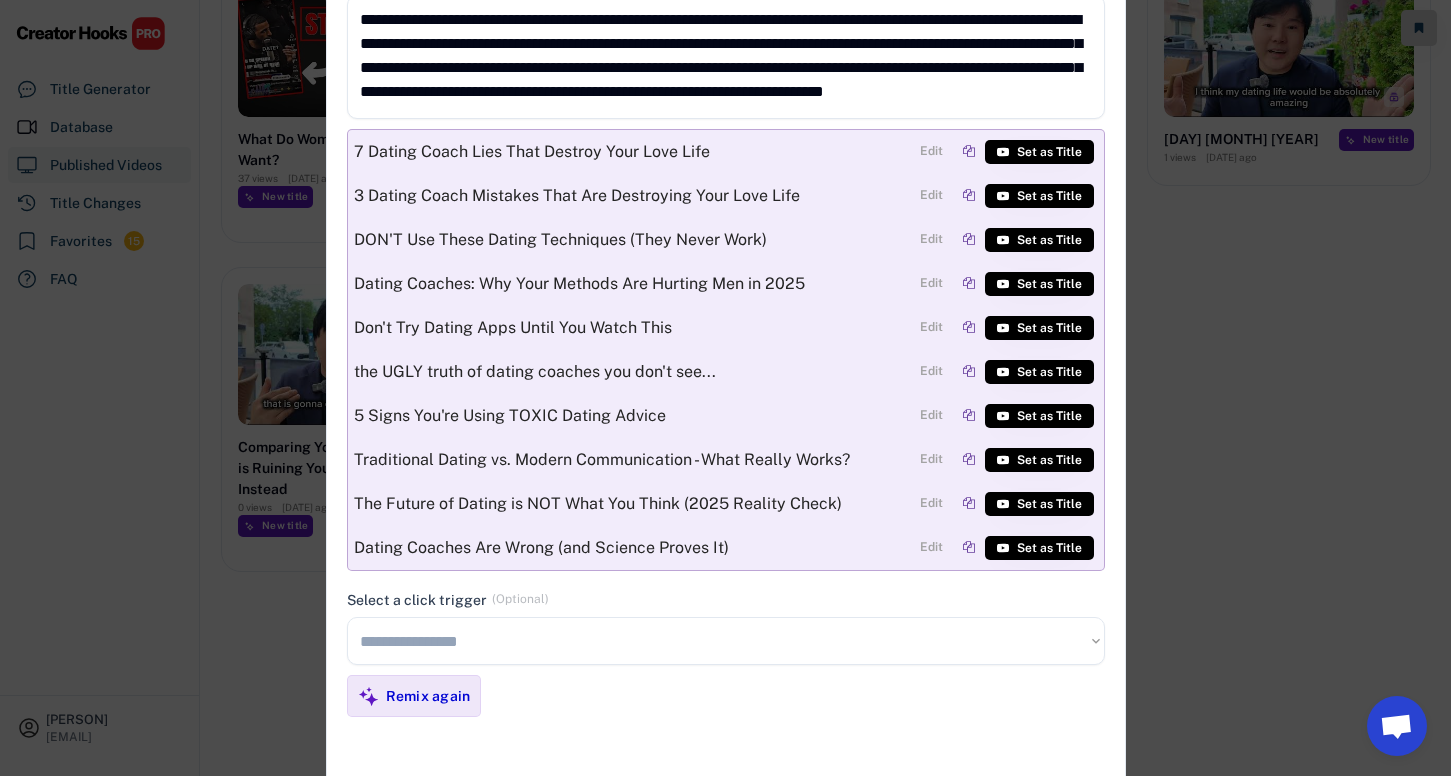 scroll, scrollTop: 836, scrollLeft: 0, axis: vertical 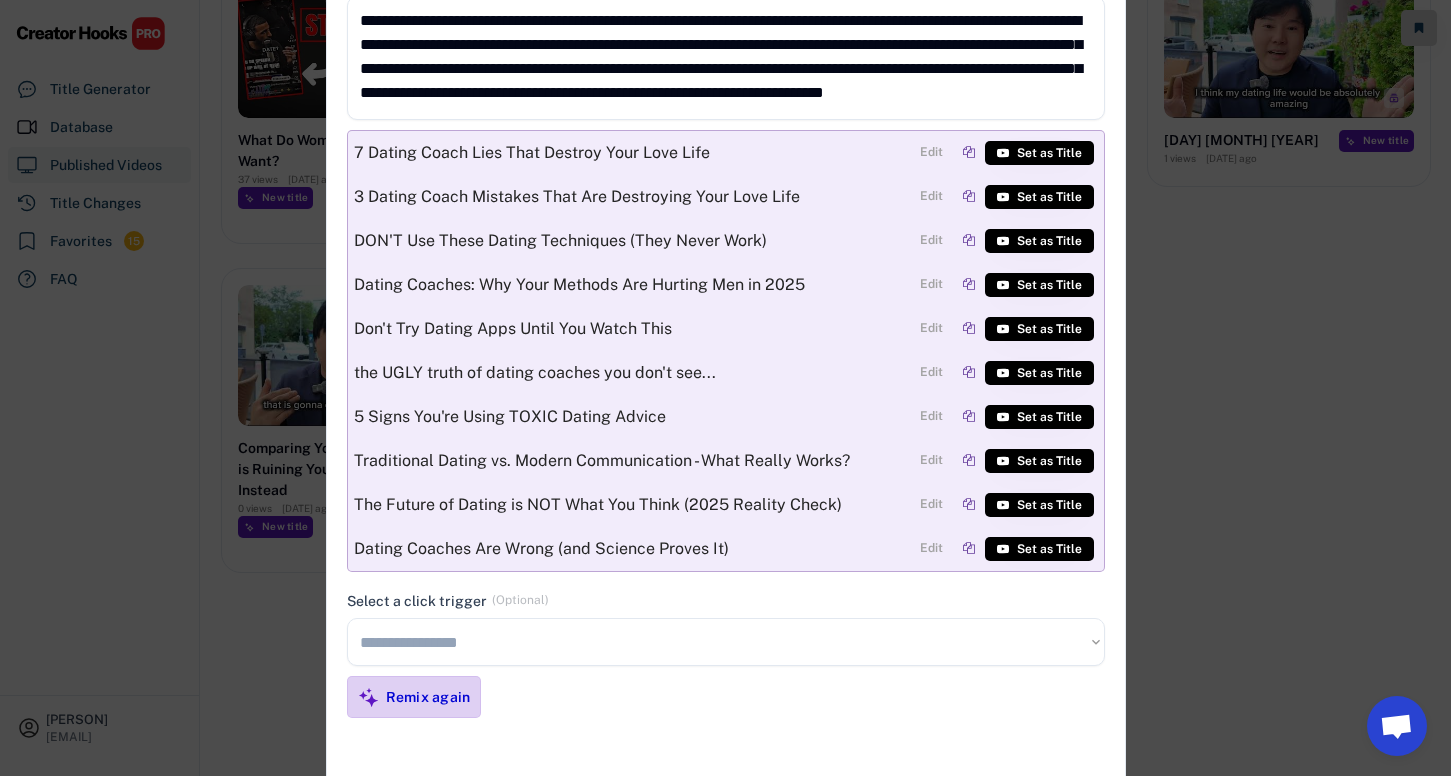 click on "Remix again" at bounding box center (428, 697) 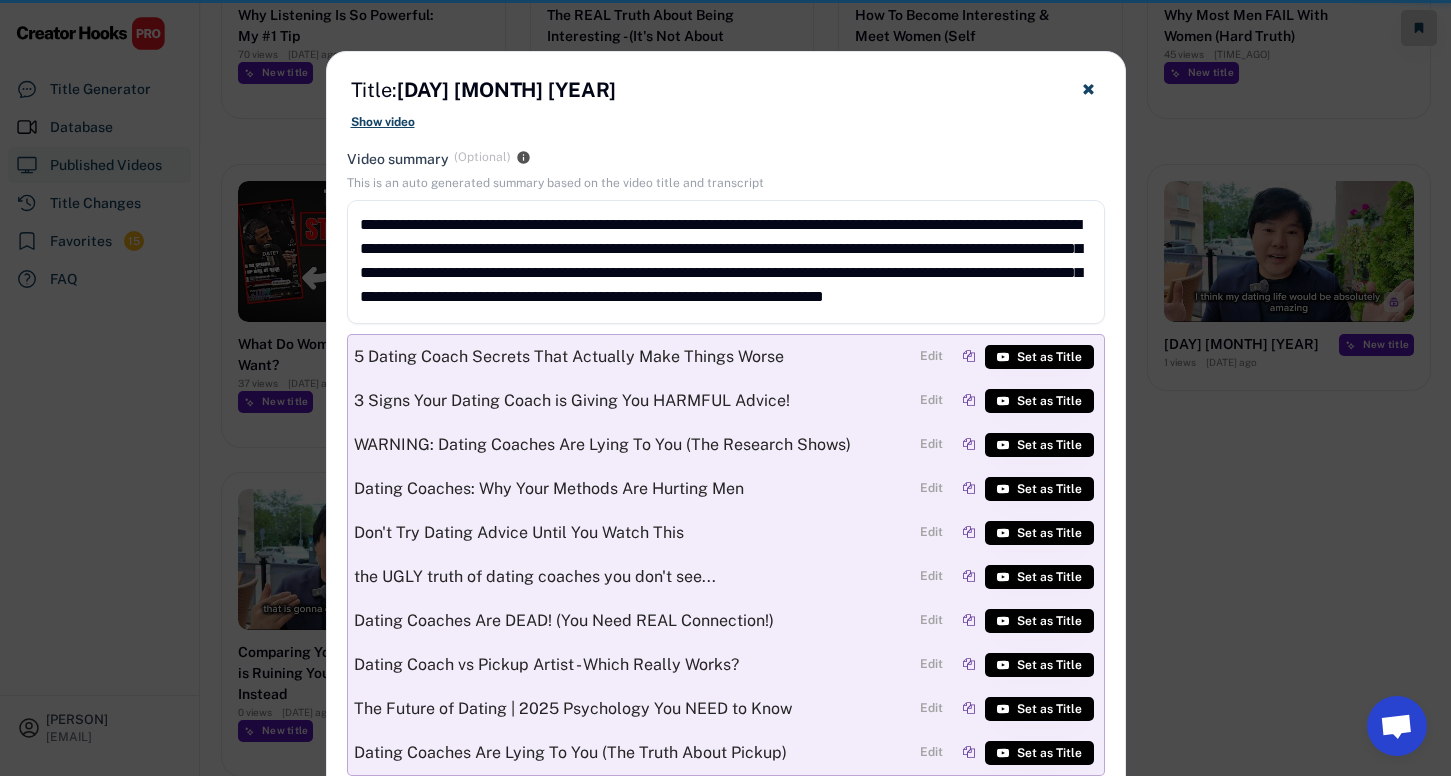 scroll, scrollTop: 836, scrollLeft: 0, axis: vertical 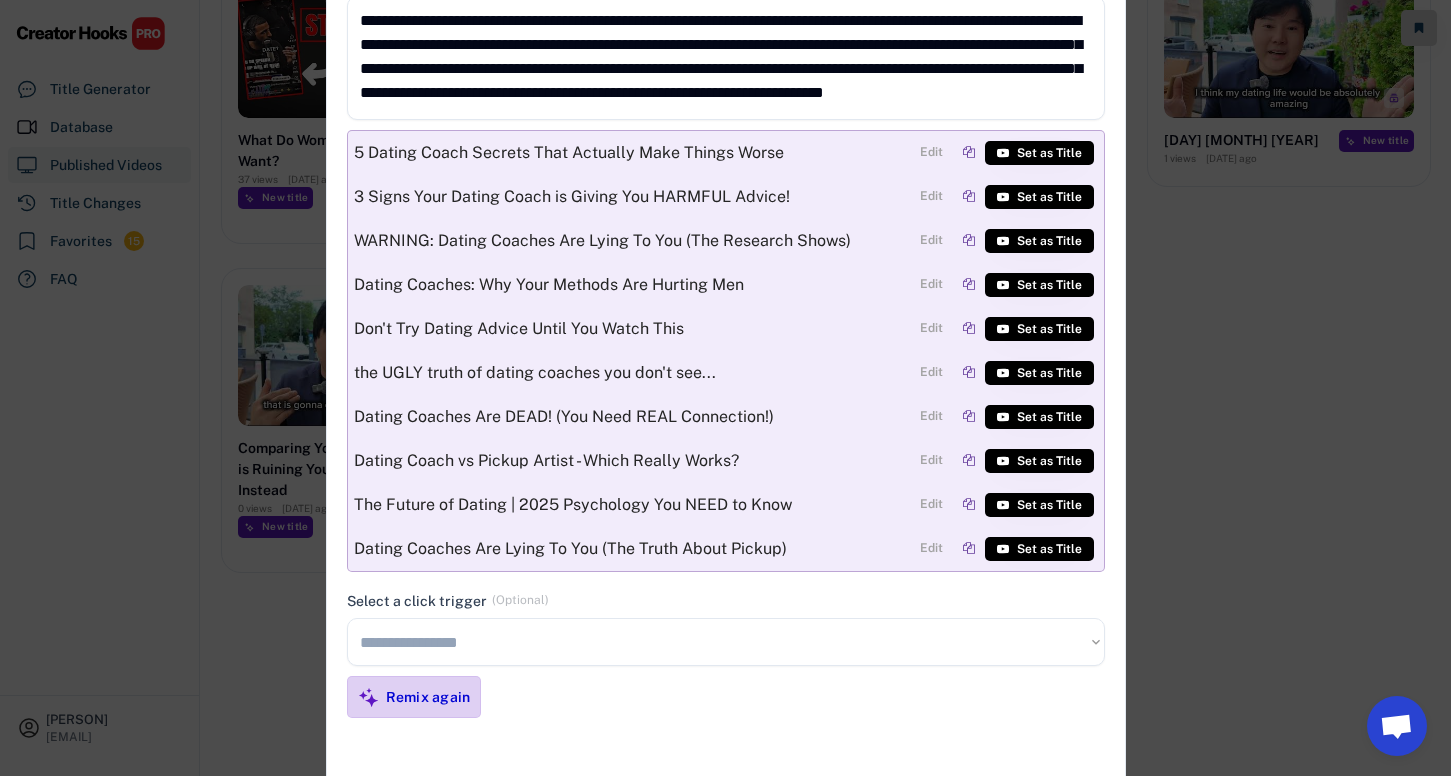click on "Remix again" at bounding box center (428, 697) 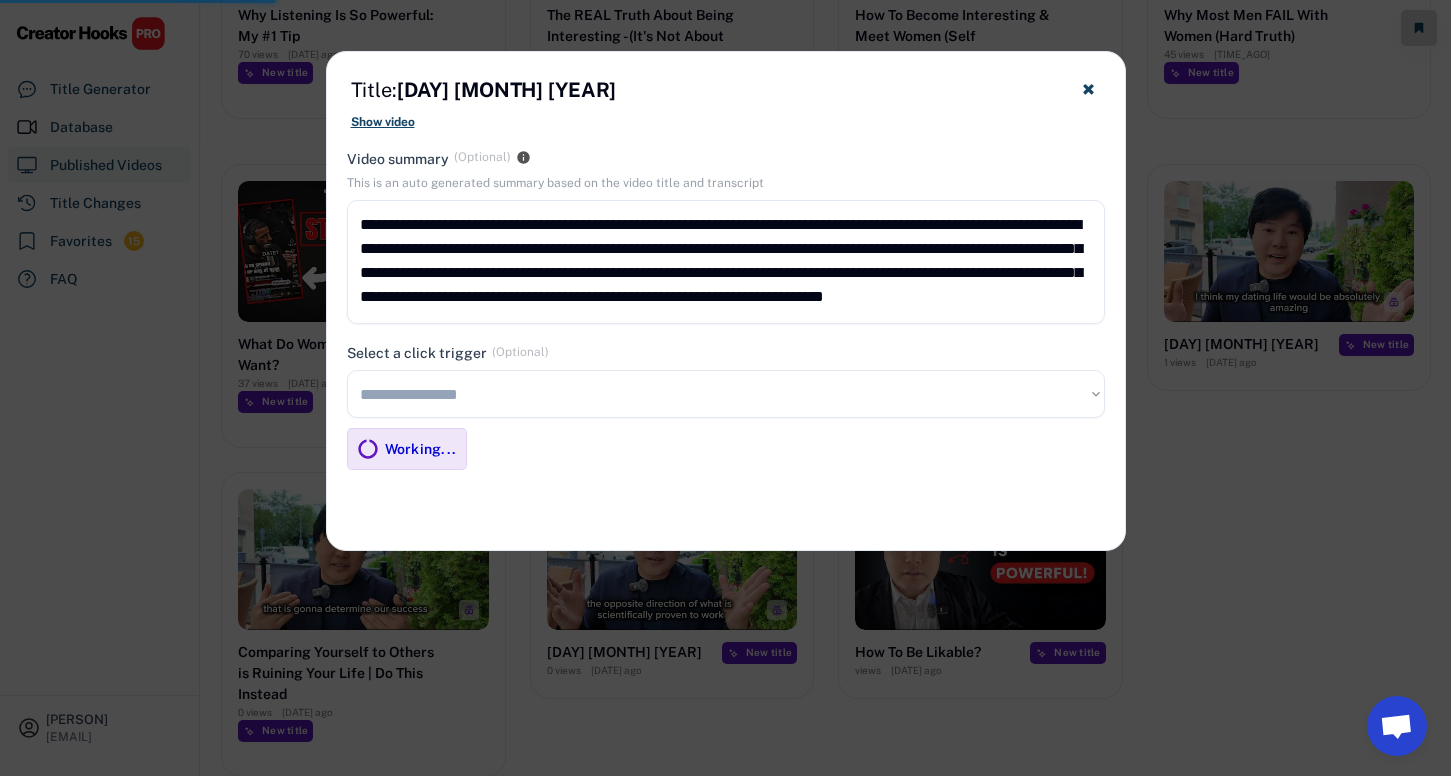 scroll, scrollTop: 836, scrollLeft: 0, axis: vertical 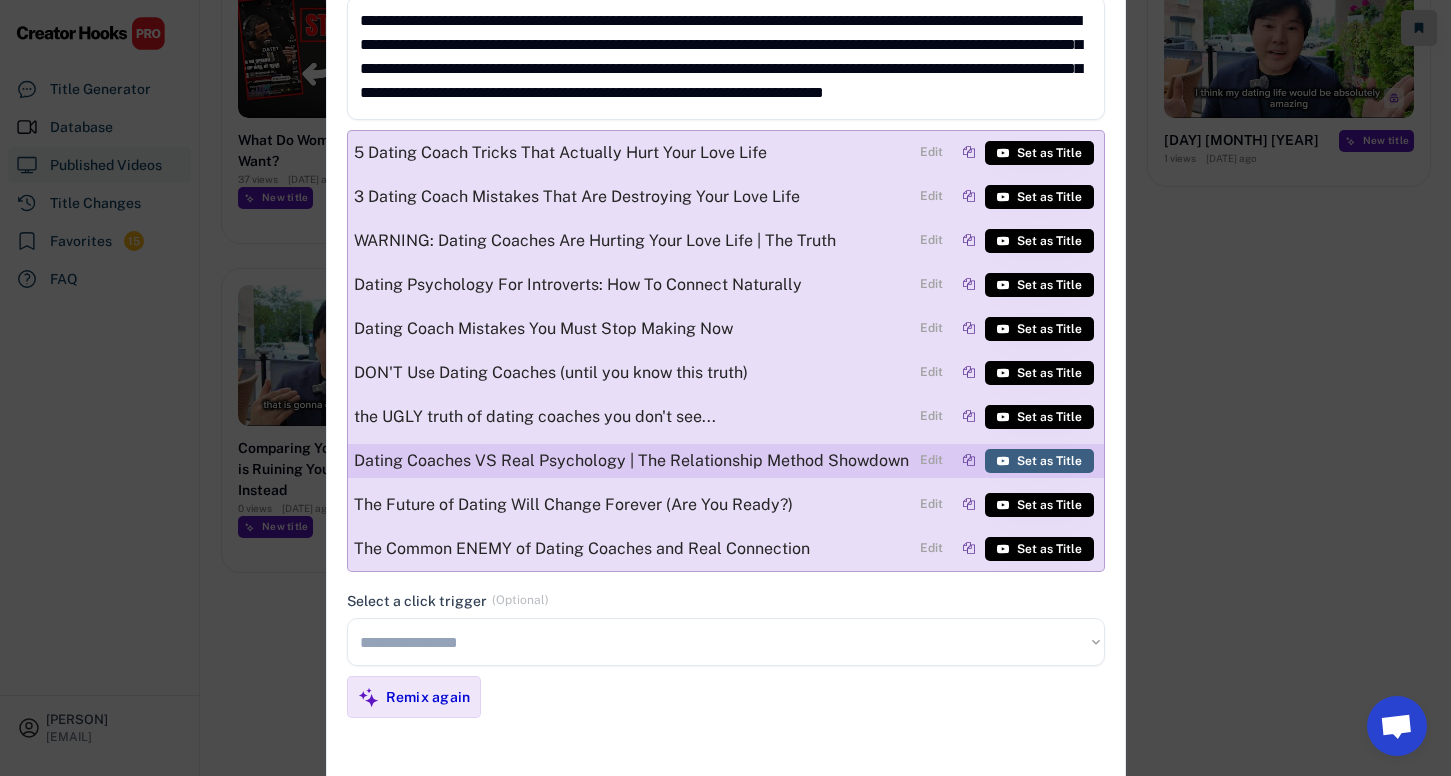 click on "Set as Title" at bounding box center (1039, 461) 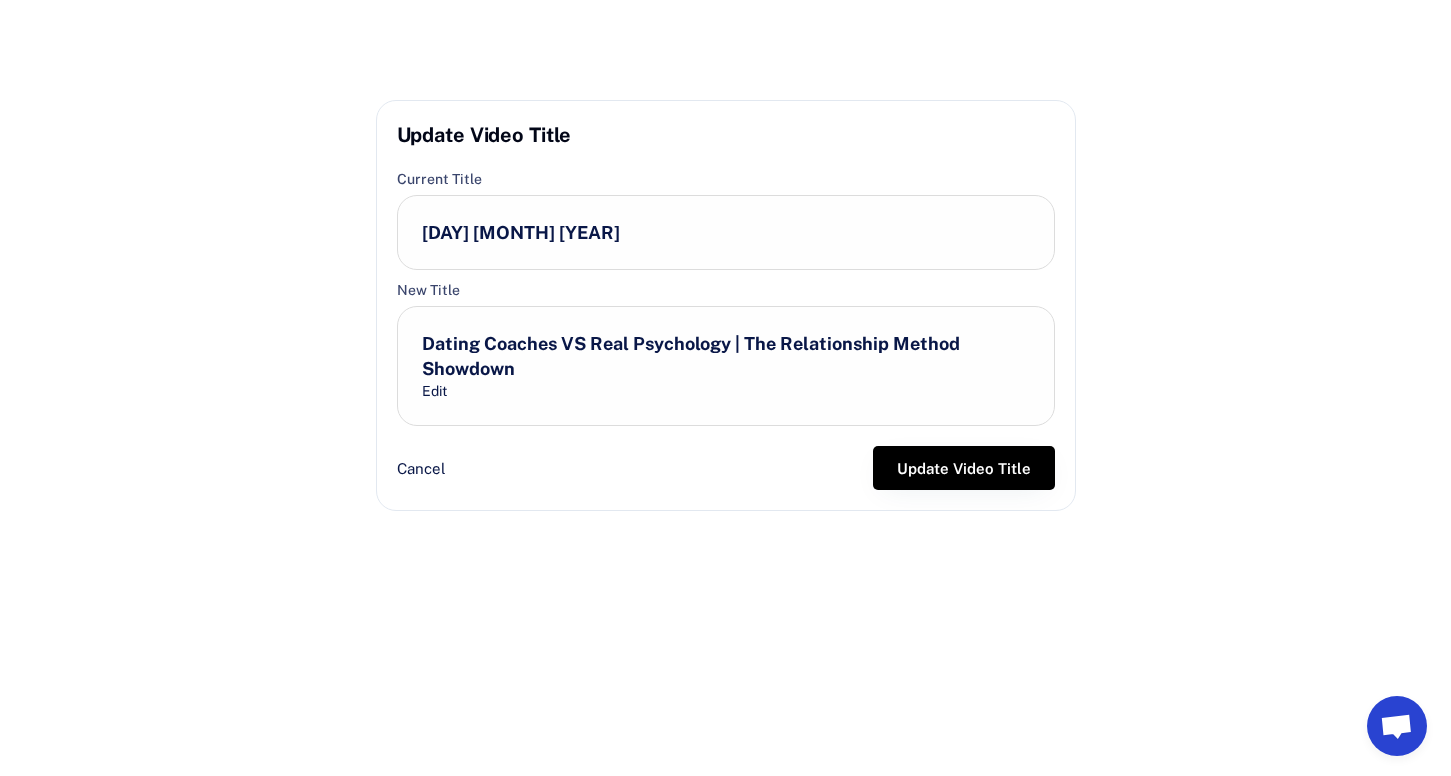 click on "Dating Coaches VS Real Psychology | The Relationship Method Showdown" at bounding box center (726, 356) 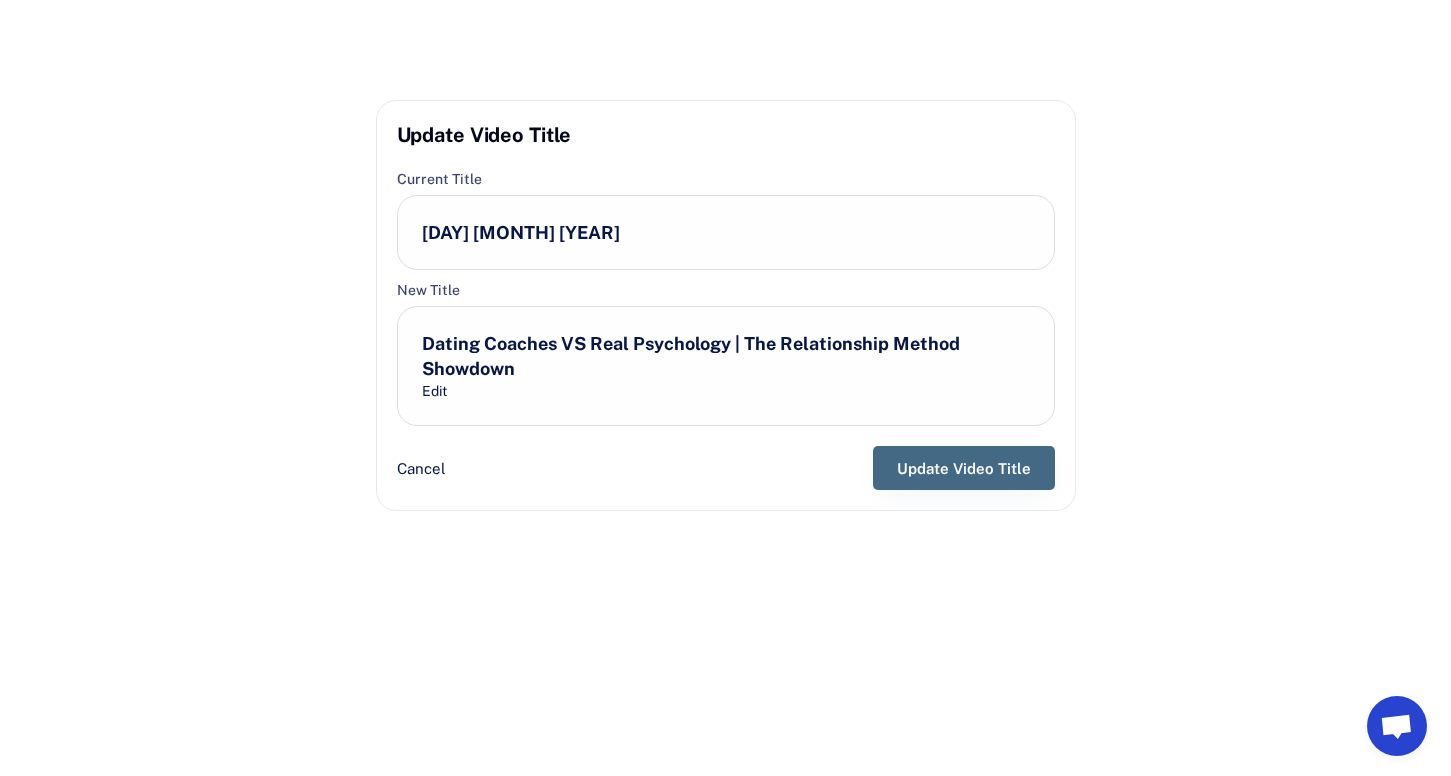 click on "Update Video Title" at bounding box center (964, 468) 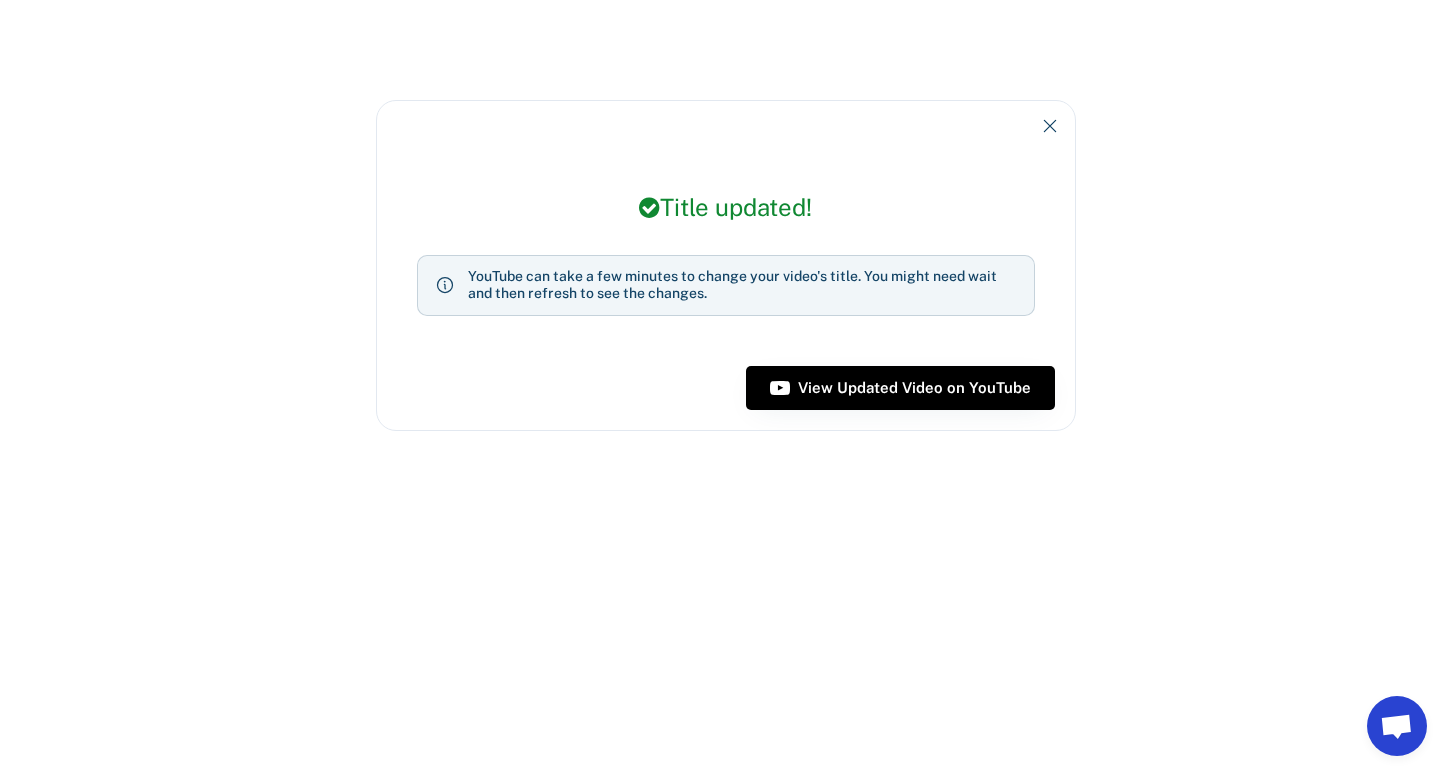 click at bounding box center (1050, 126) 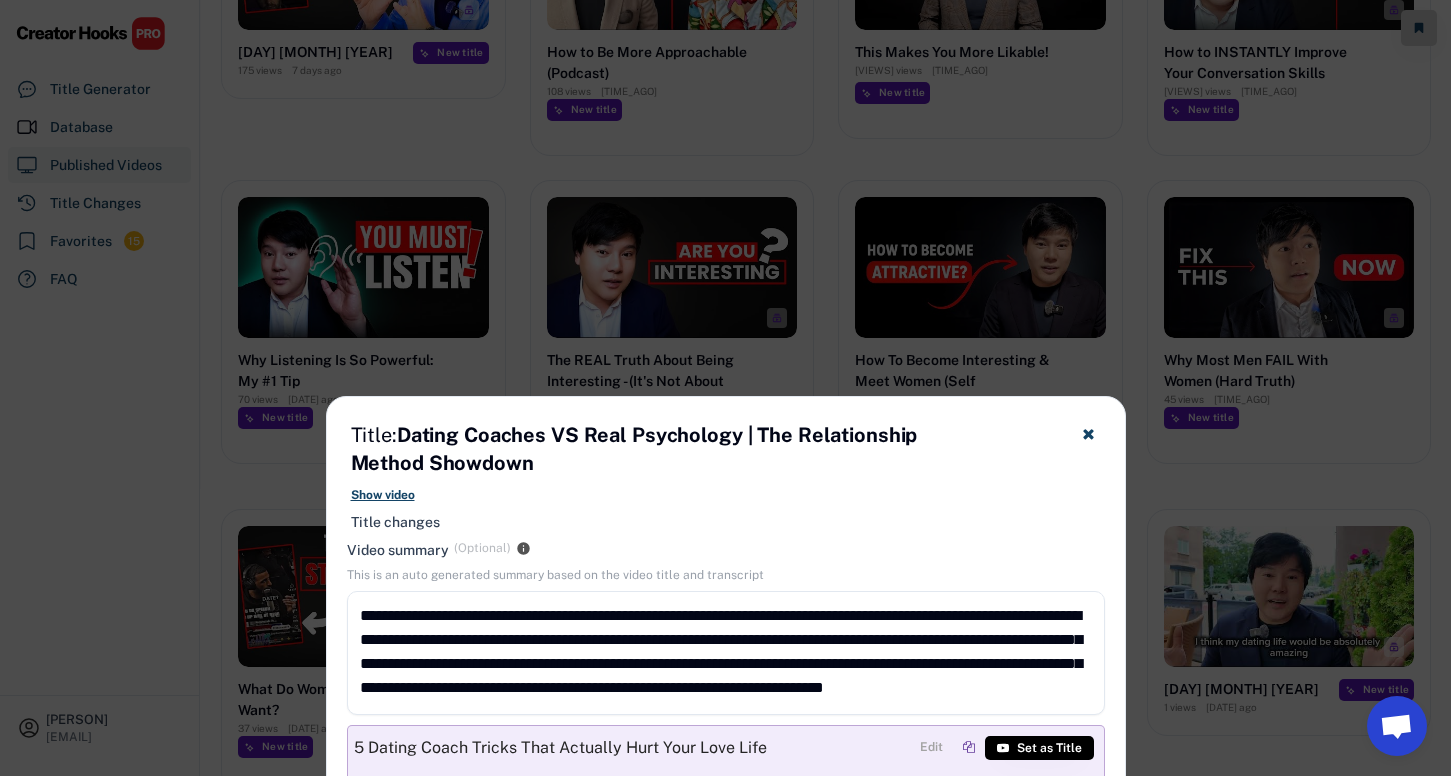 scroll, scrollTop: 156, scrollLeft: 0, axis: vertical 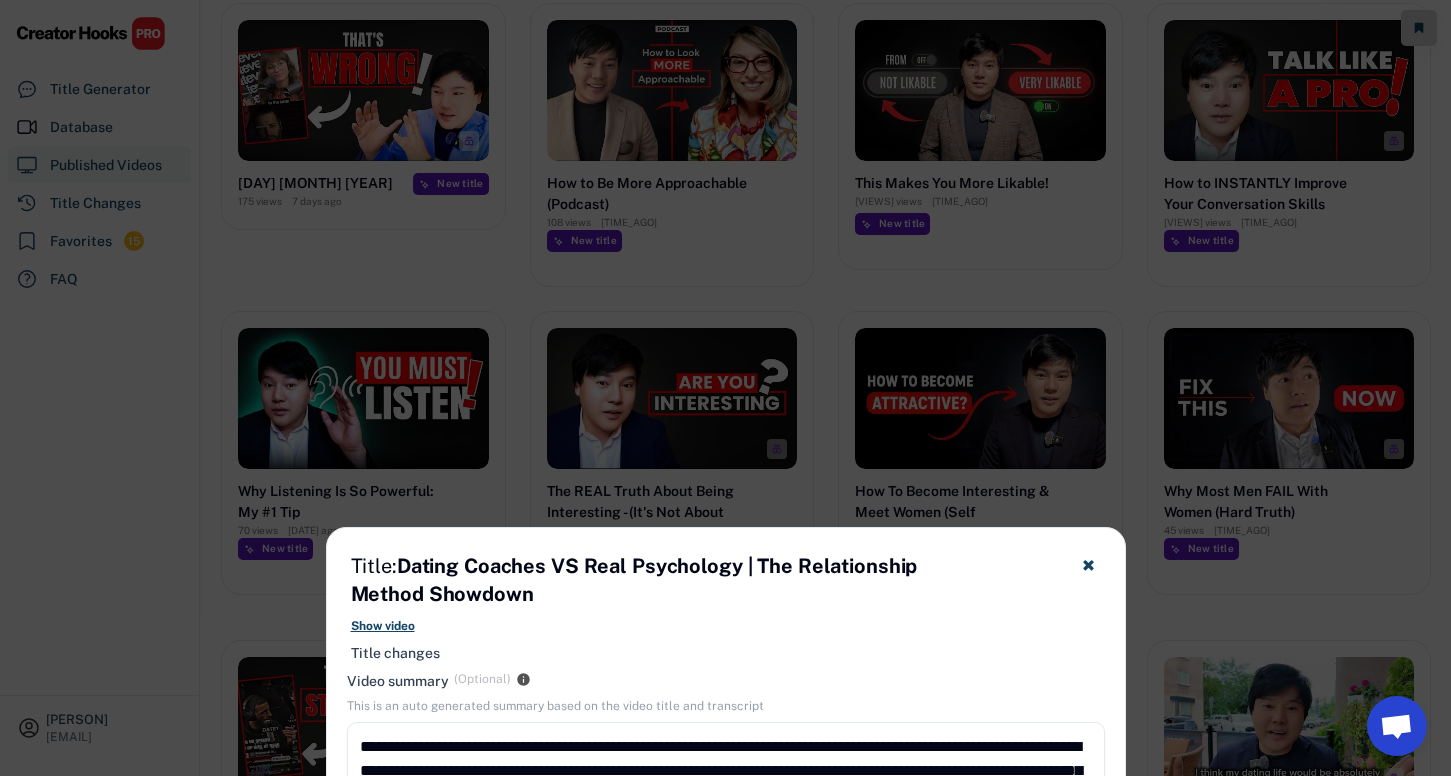 click at bounding box center [1088, 564] 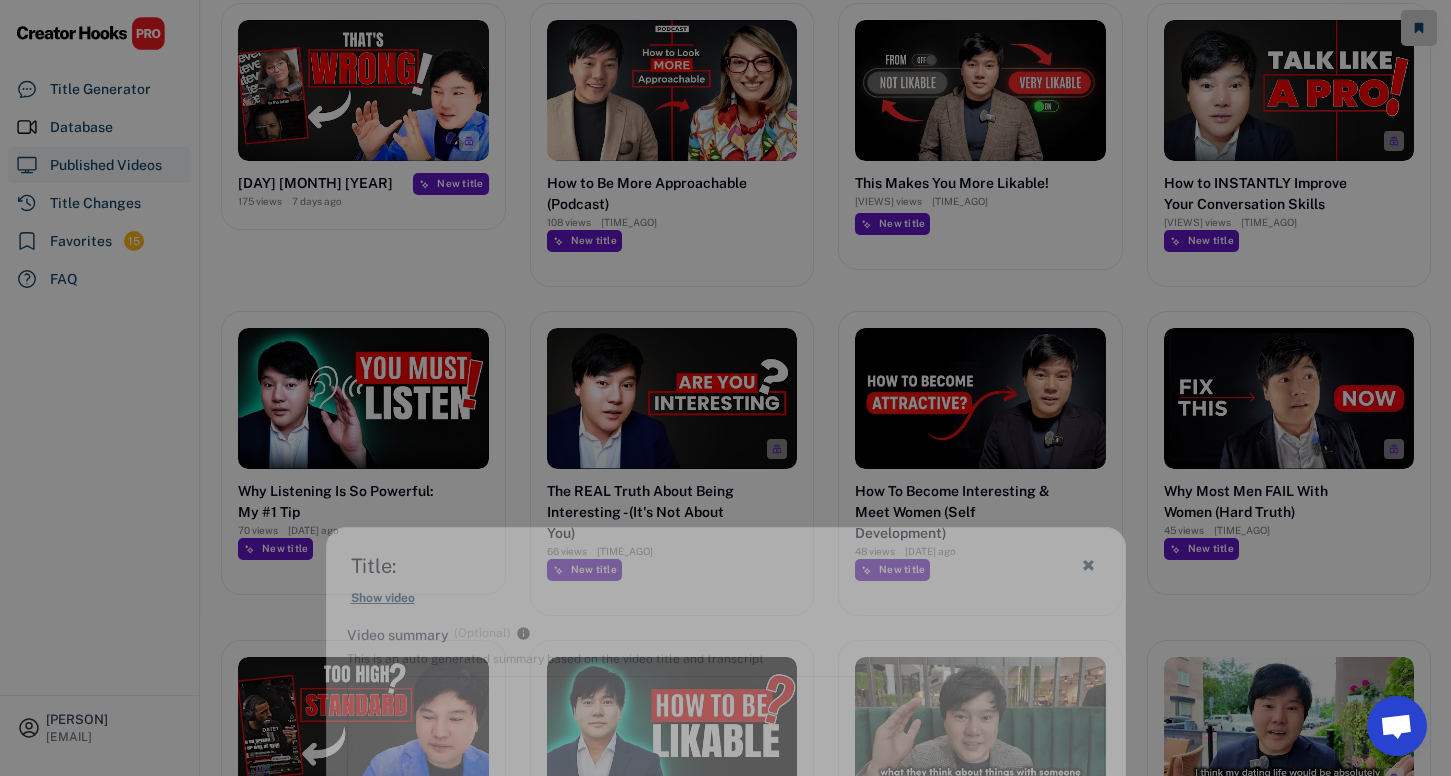 scroll, scrollTop: 0, scrollLeft: 0, axis: both 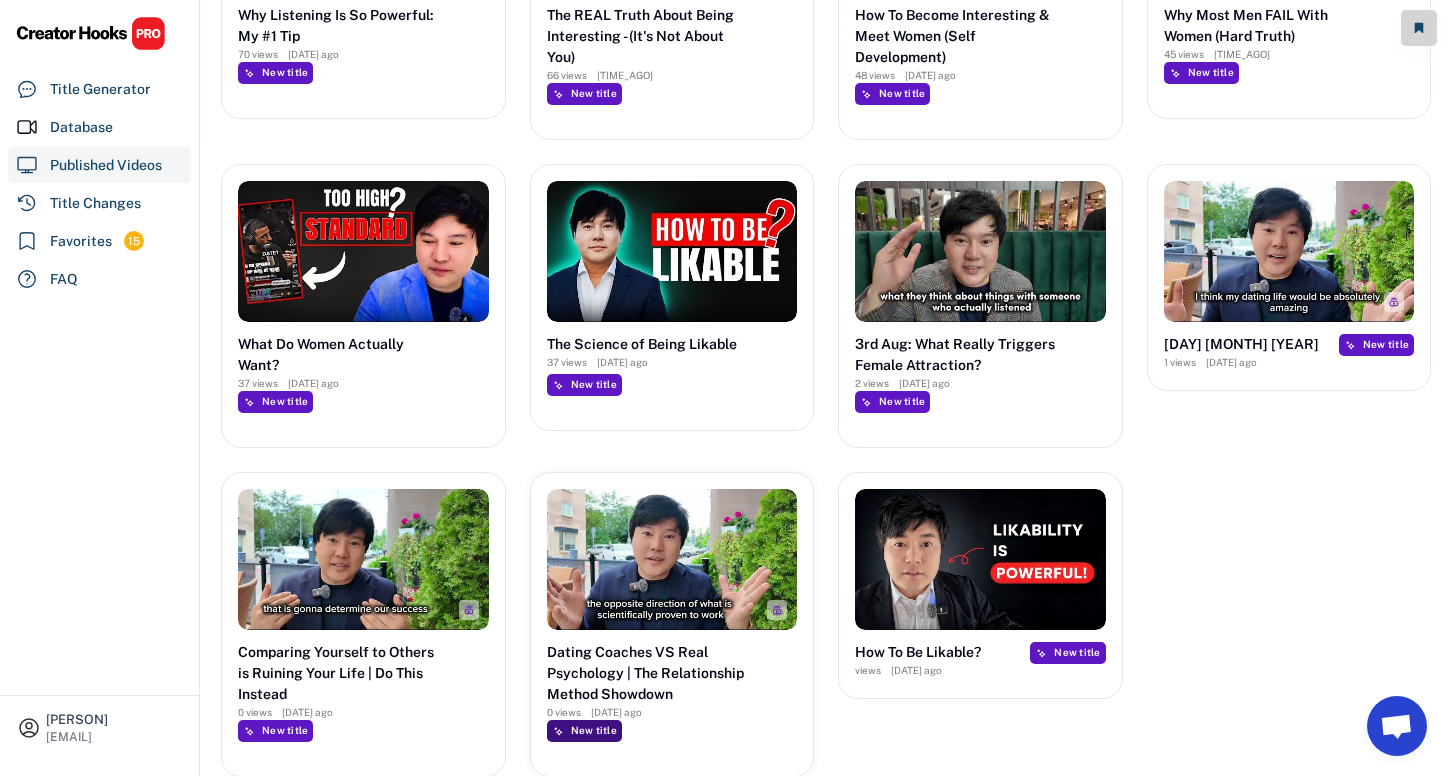 click on "New title" at bounding box center [584, 731] 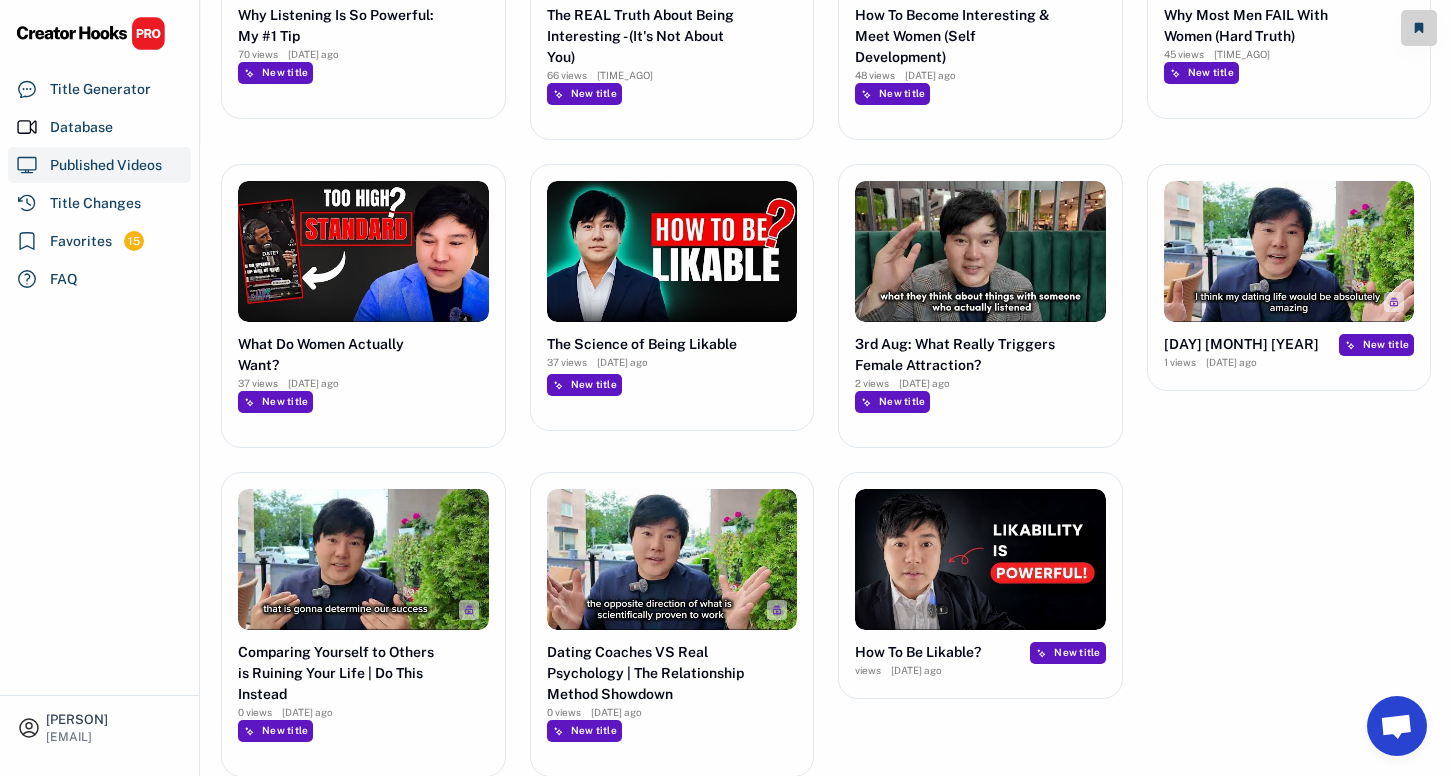 type on "**********" 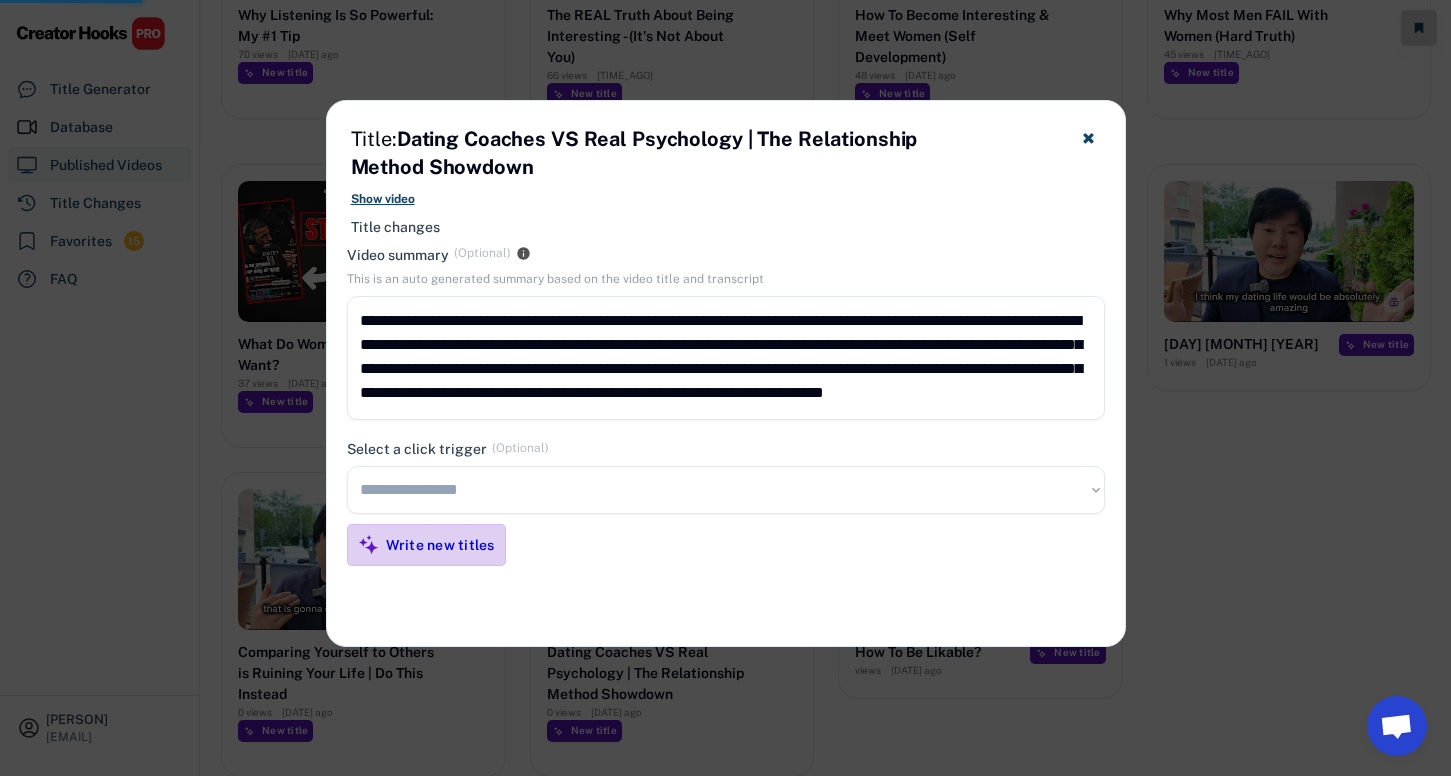 click on "Write new titles" at bounding box center [440, 545] 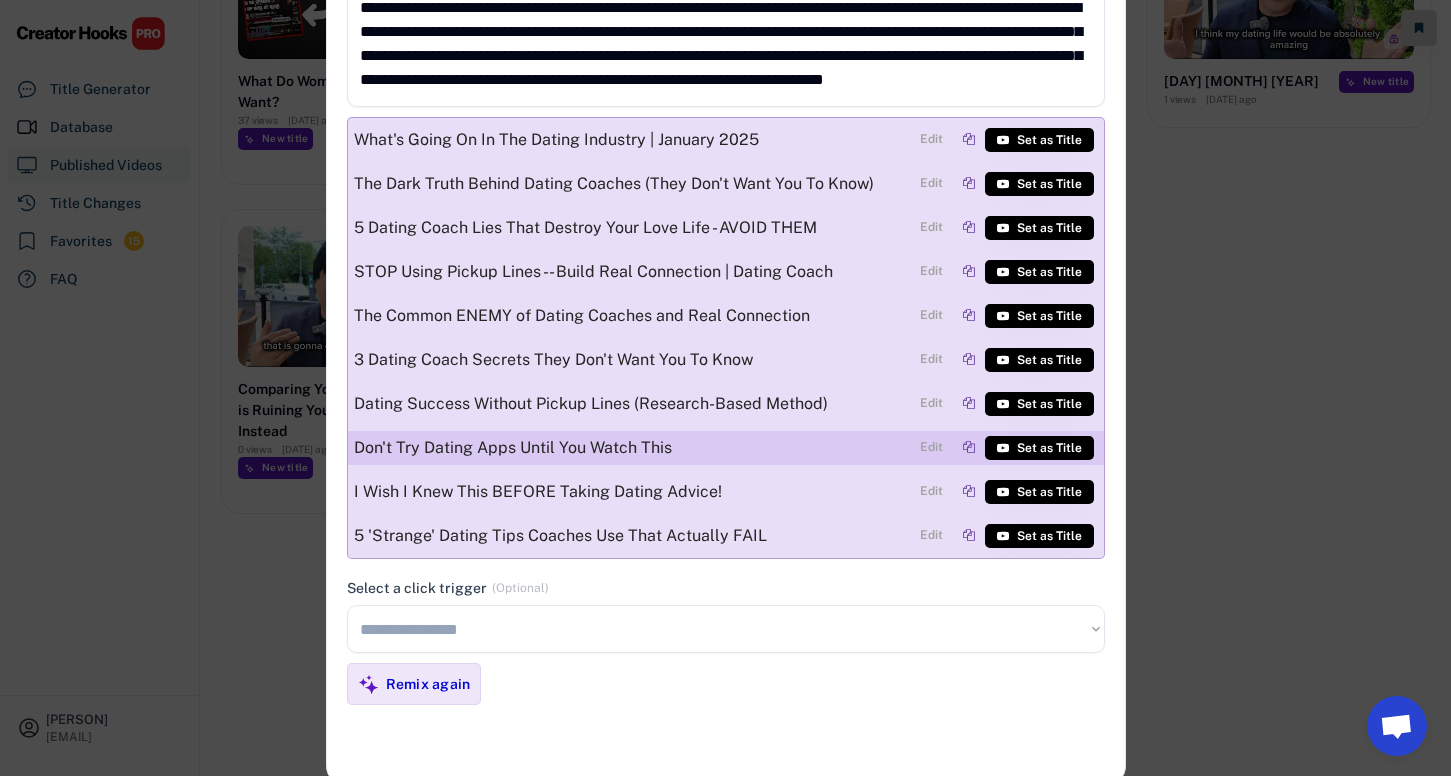 scroll, scrollTop: 898, scrollLeft: 0, axis: vertical 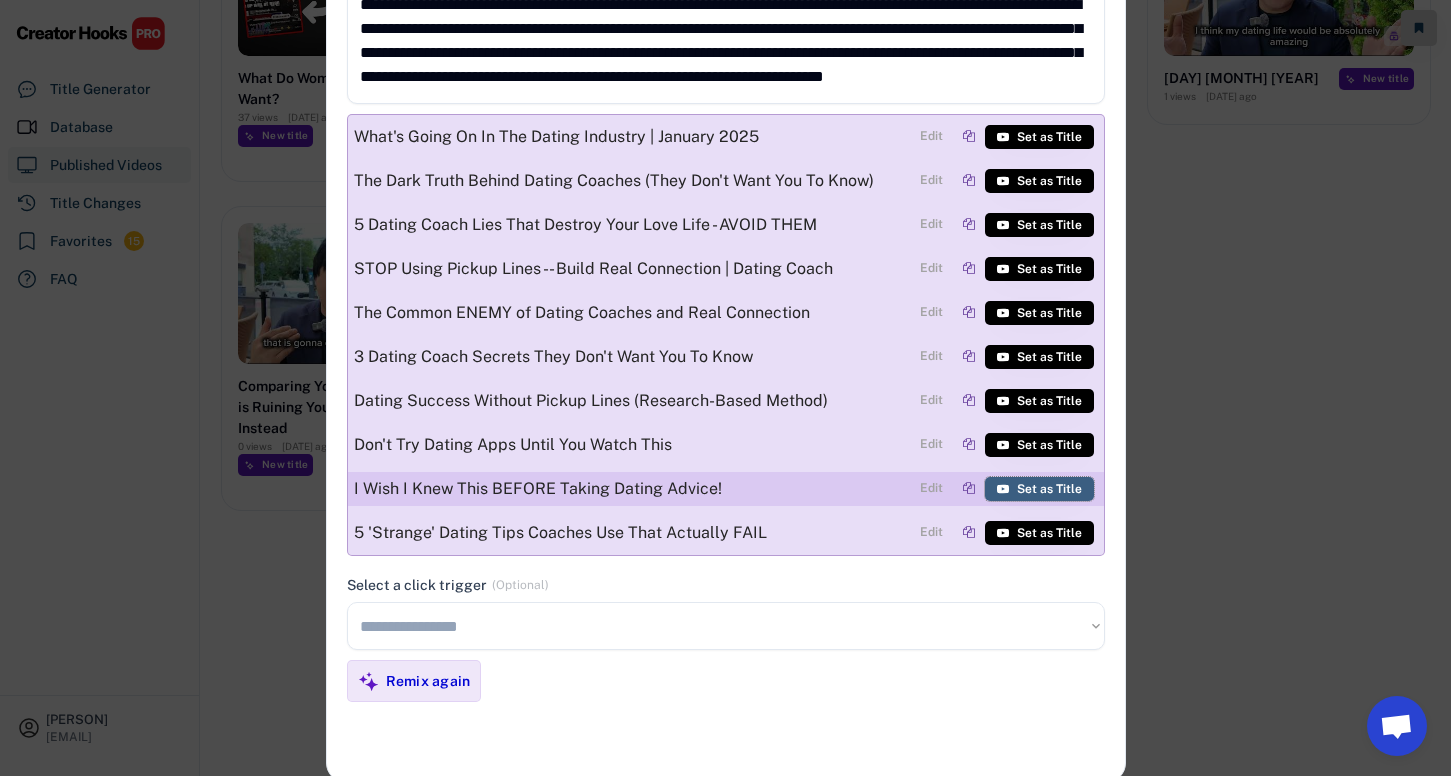click on "Set as Title" at bounding box center [1049, 489] 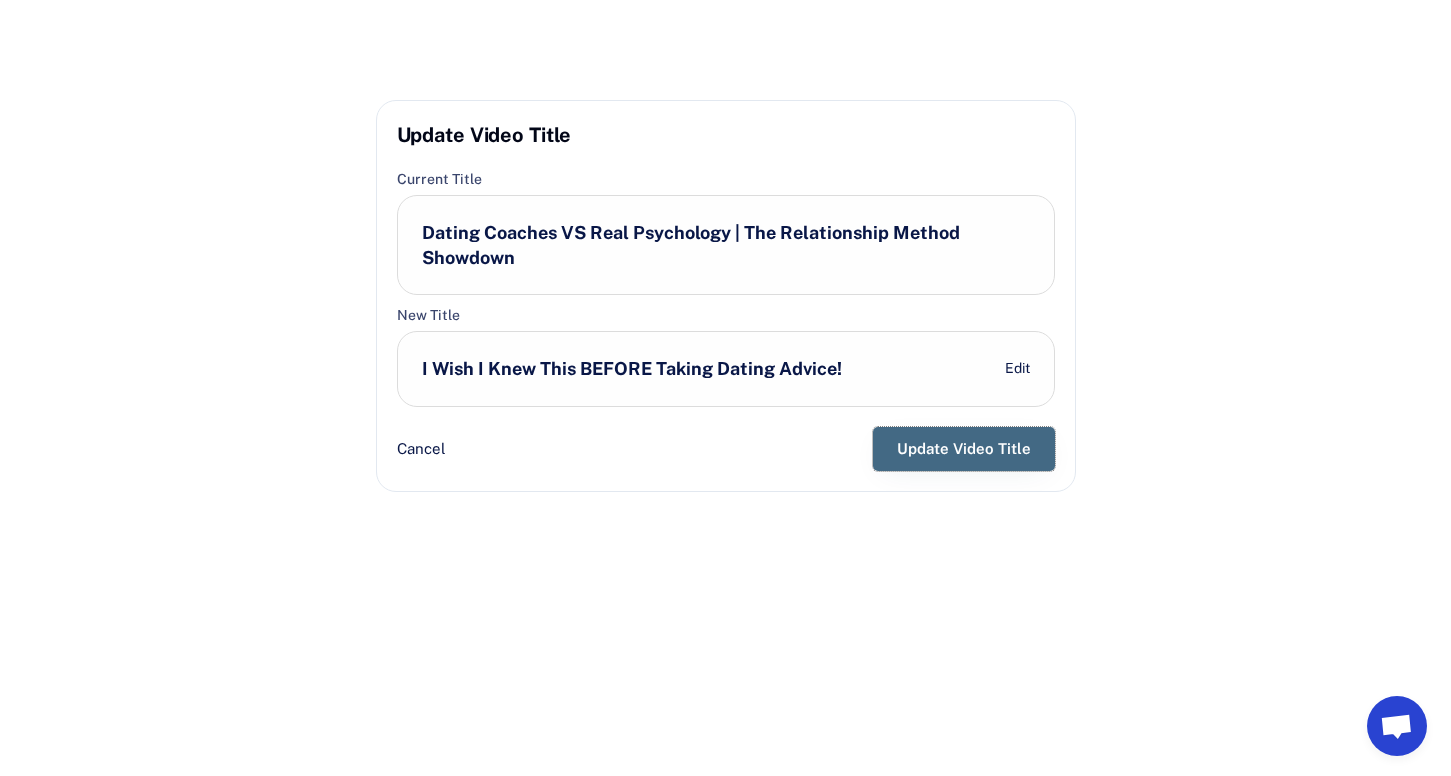 click on "Update Video Title" at bounding box center (964, 449) 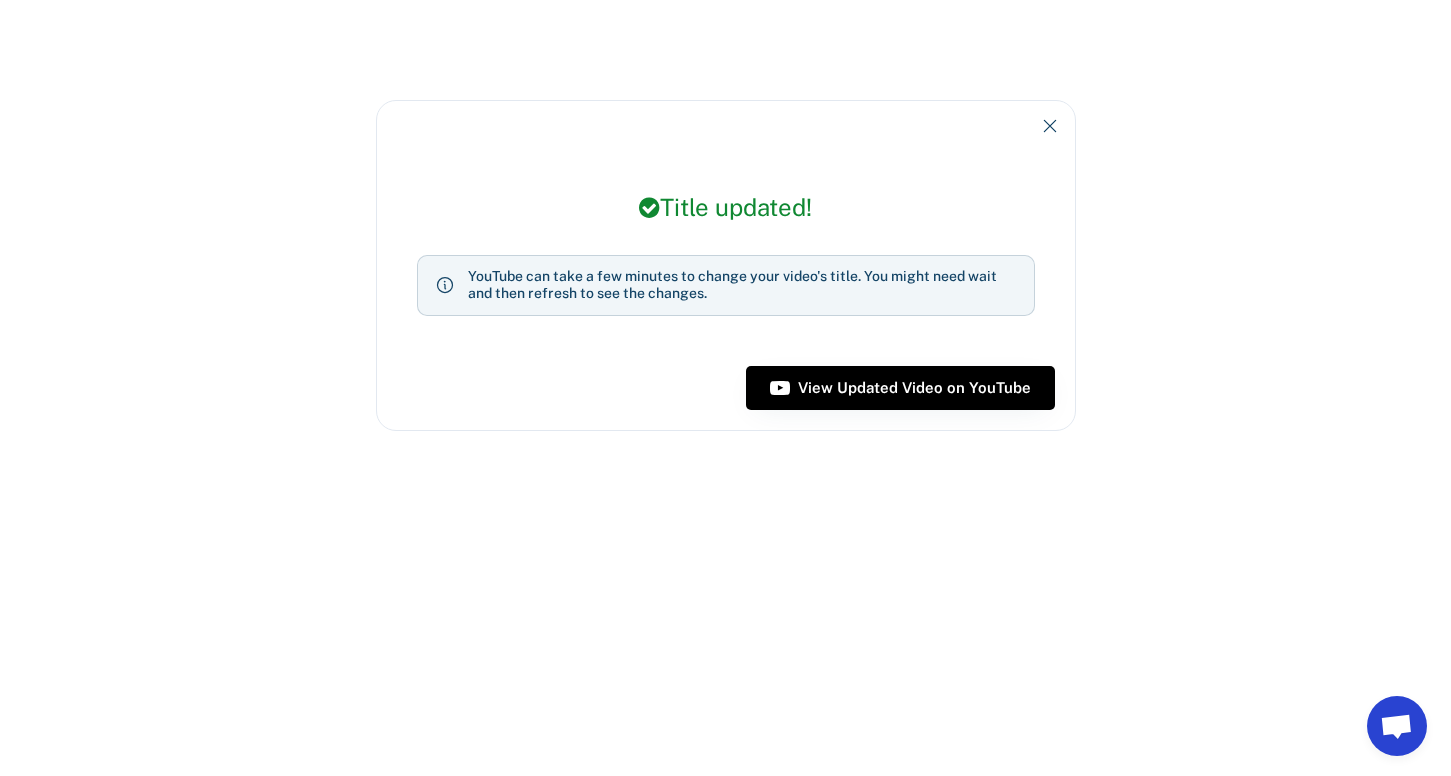scroll, scrollTop: 877, scrollLeft: 0, axis: vertical 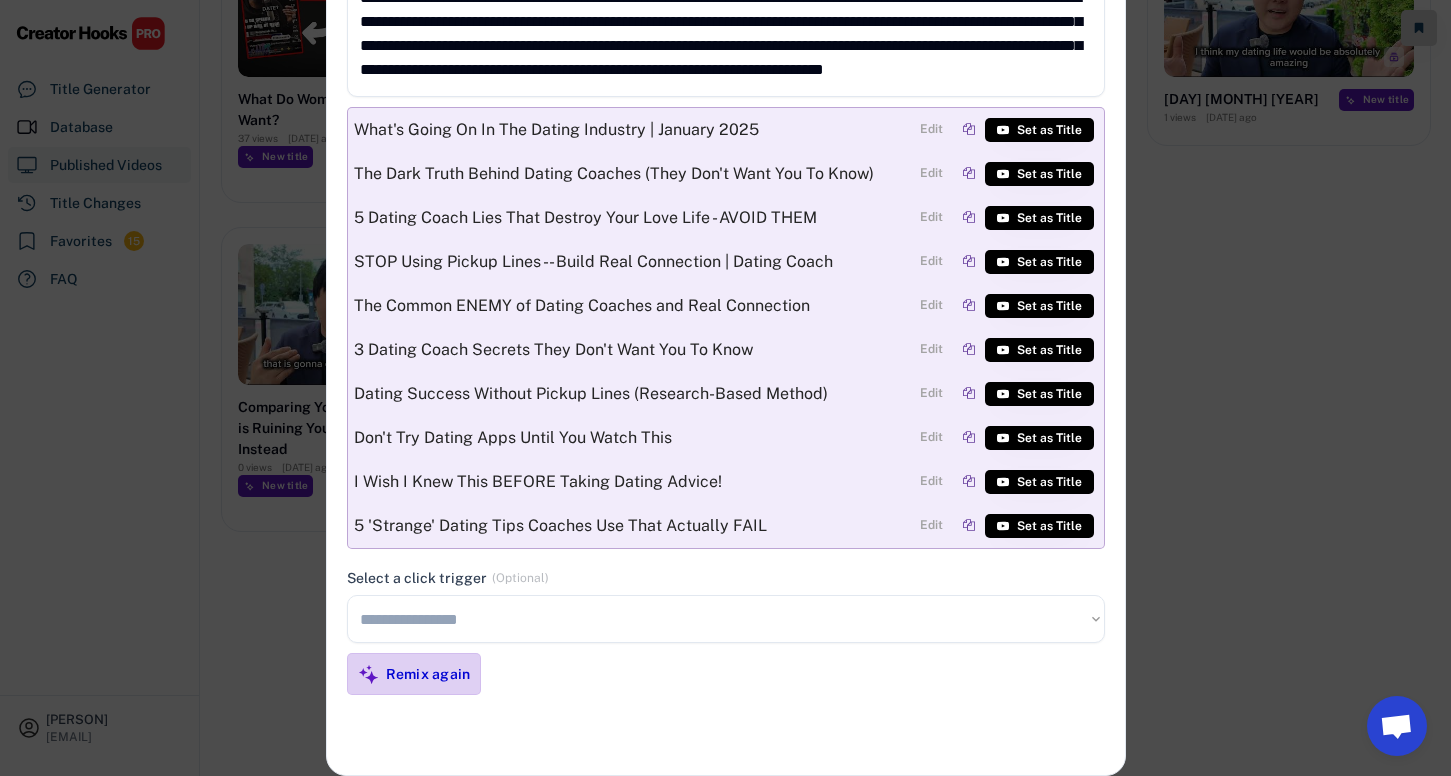 click on "Remix again" at bounding box center (428, 674) 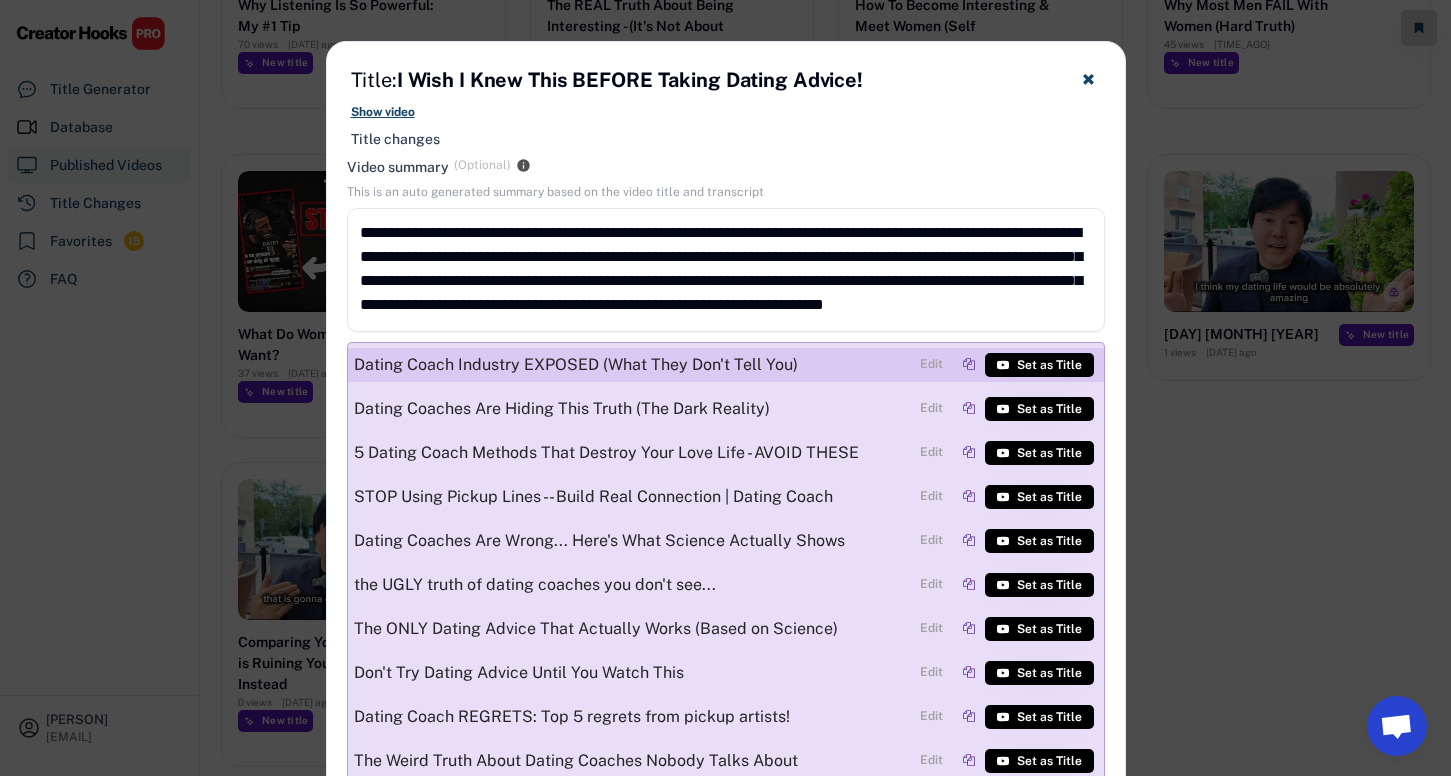 scroll, scrollTop: 877, scrollLeft: 0, axis: vertical 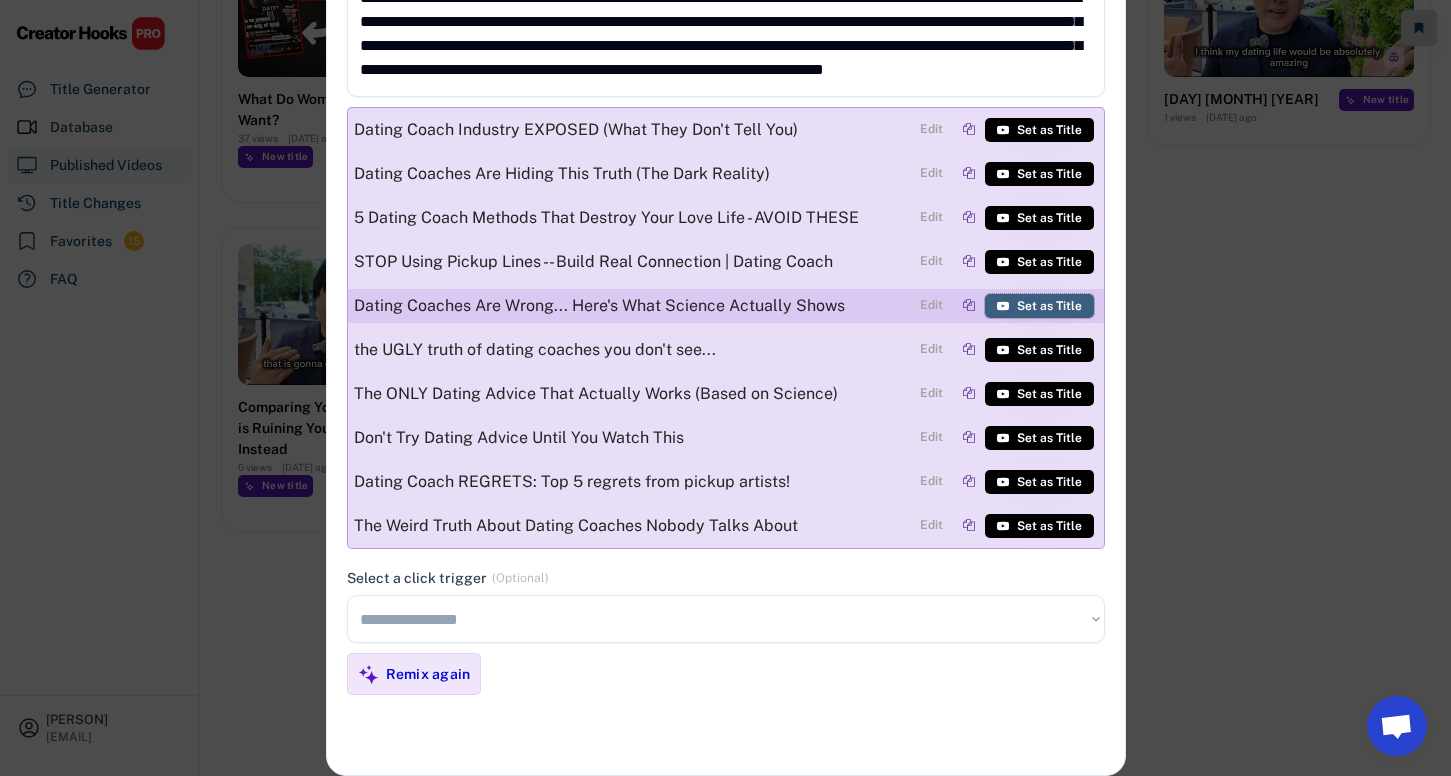 click on "Set as Title" at bounding box center [1039, 306] 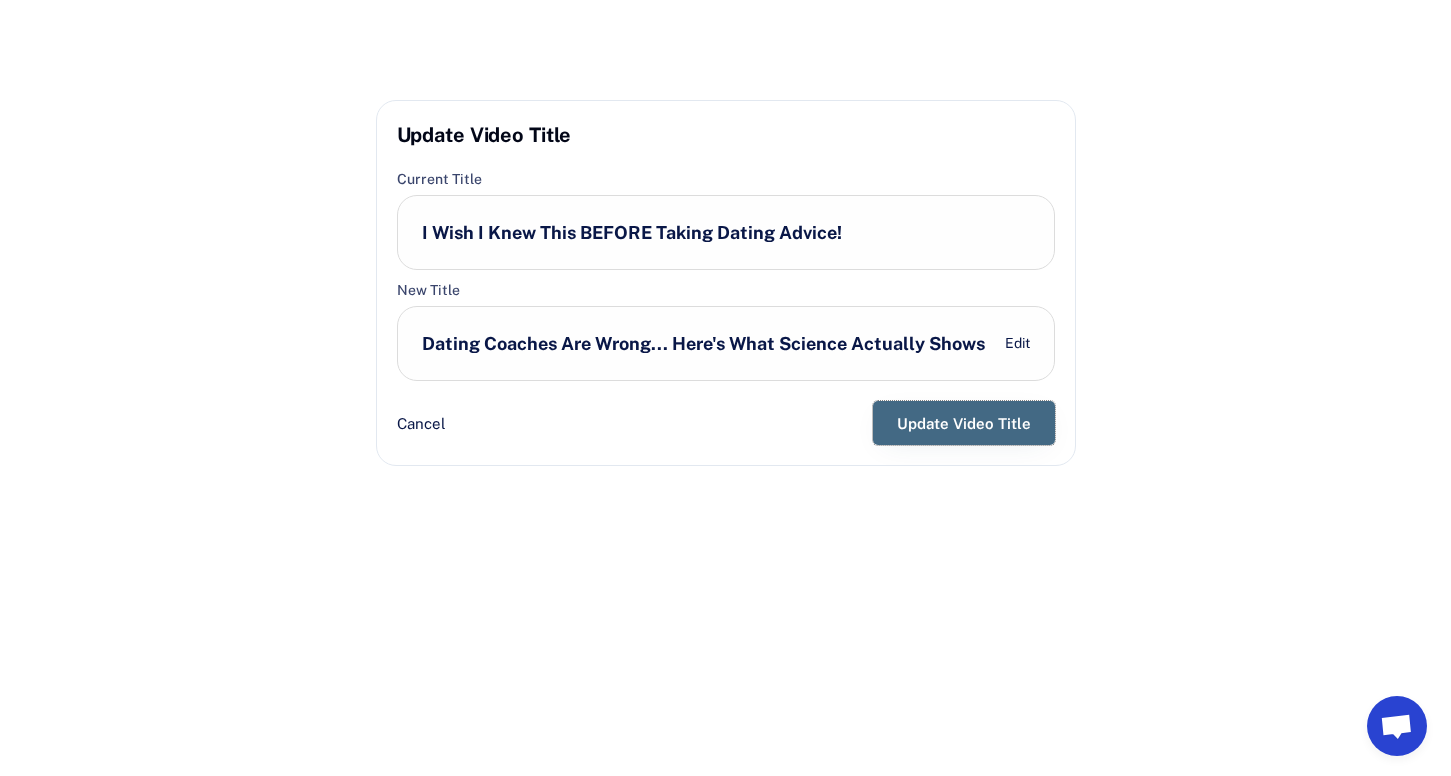 click on "Update Video Title" at bounding box center (964, 423) 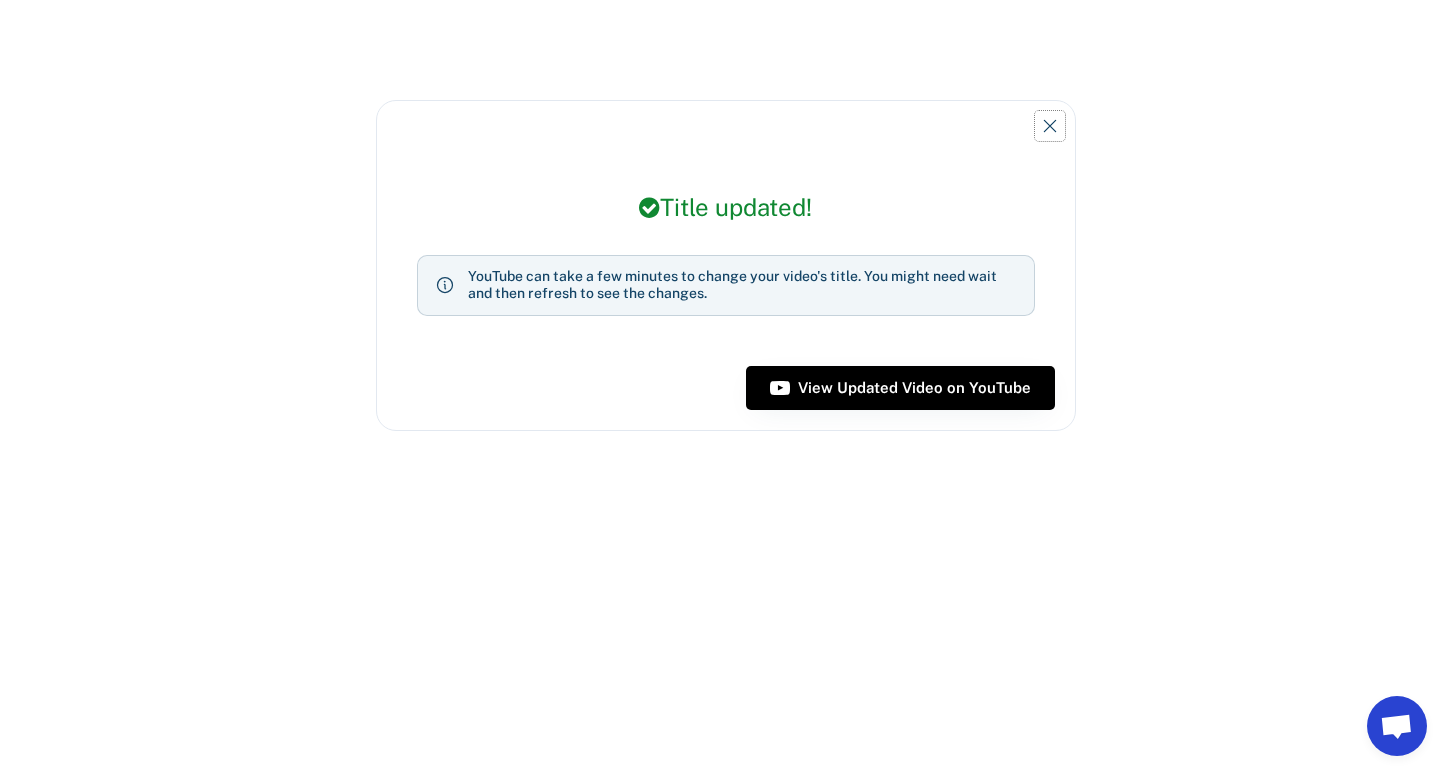 click 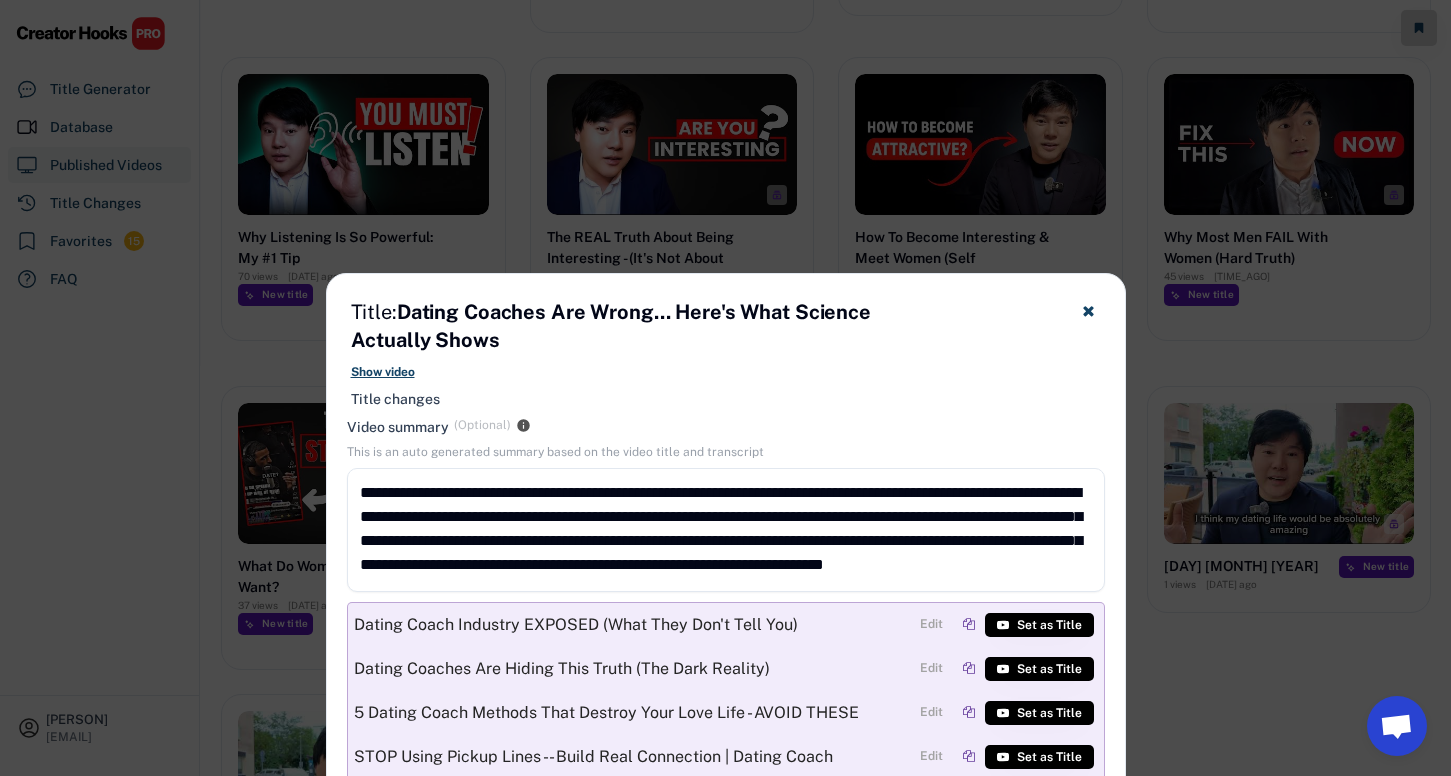 scroll, scrollTop: 409, scrollLeft: 0, axis: vertical 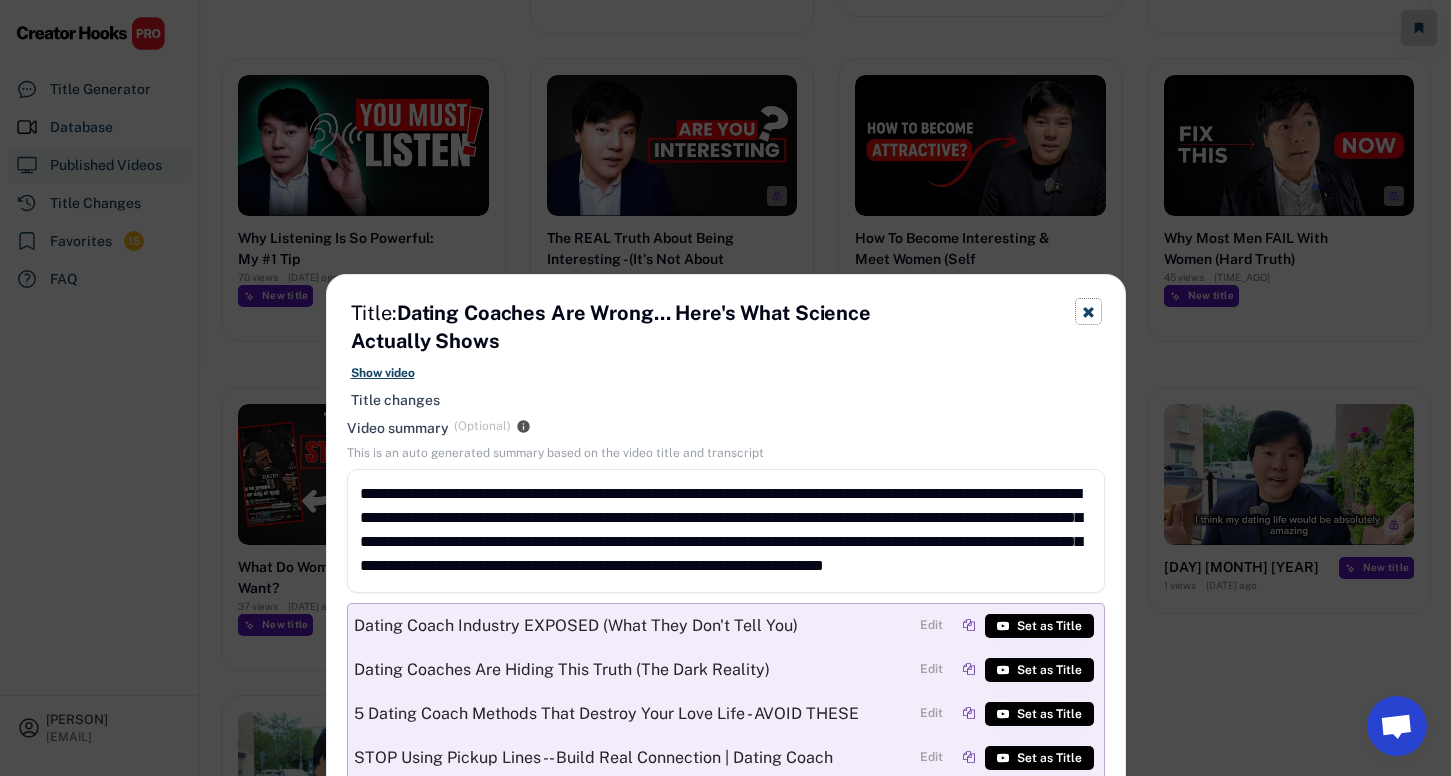 click 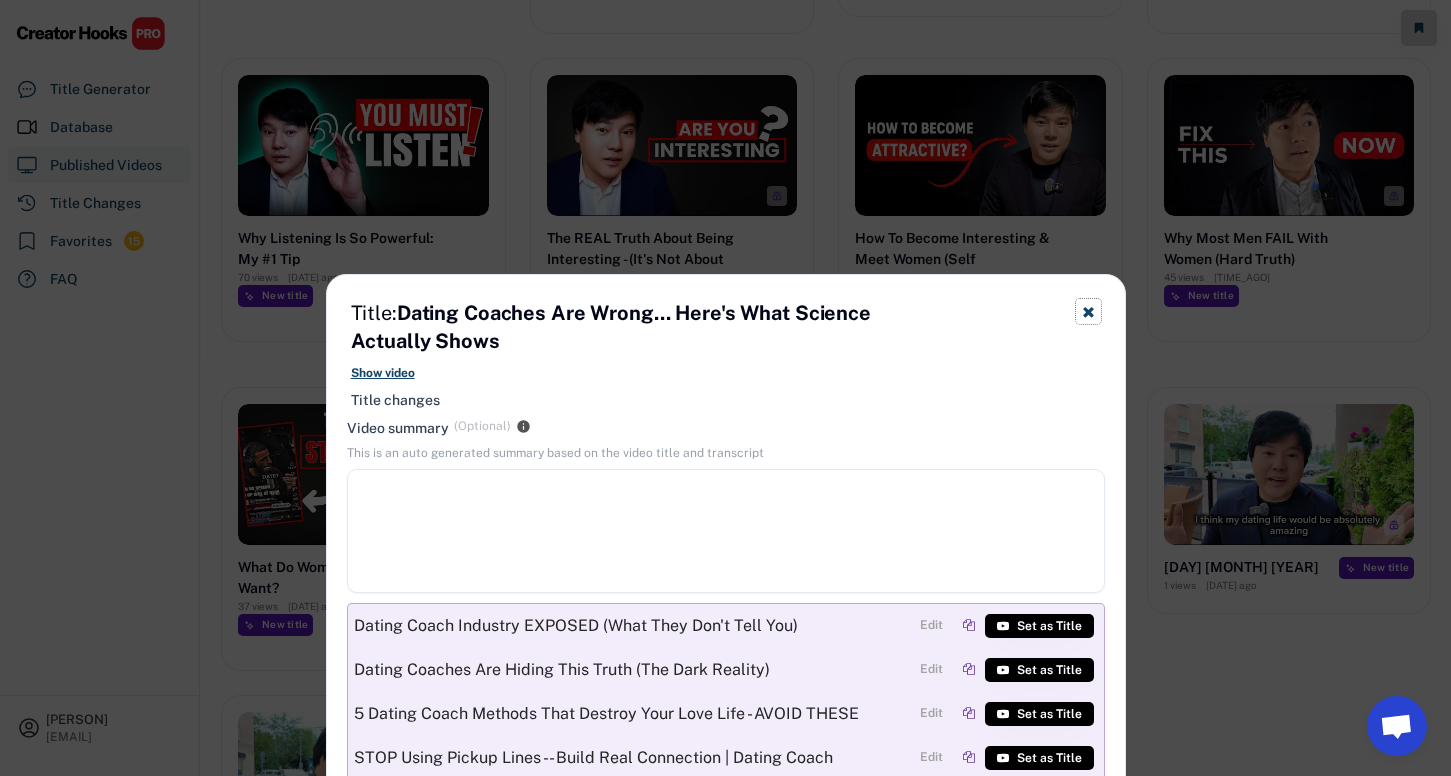 scroll, scrollTop: 0, scrollLeft: 0, axis: both 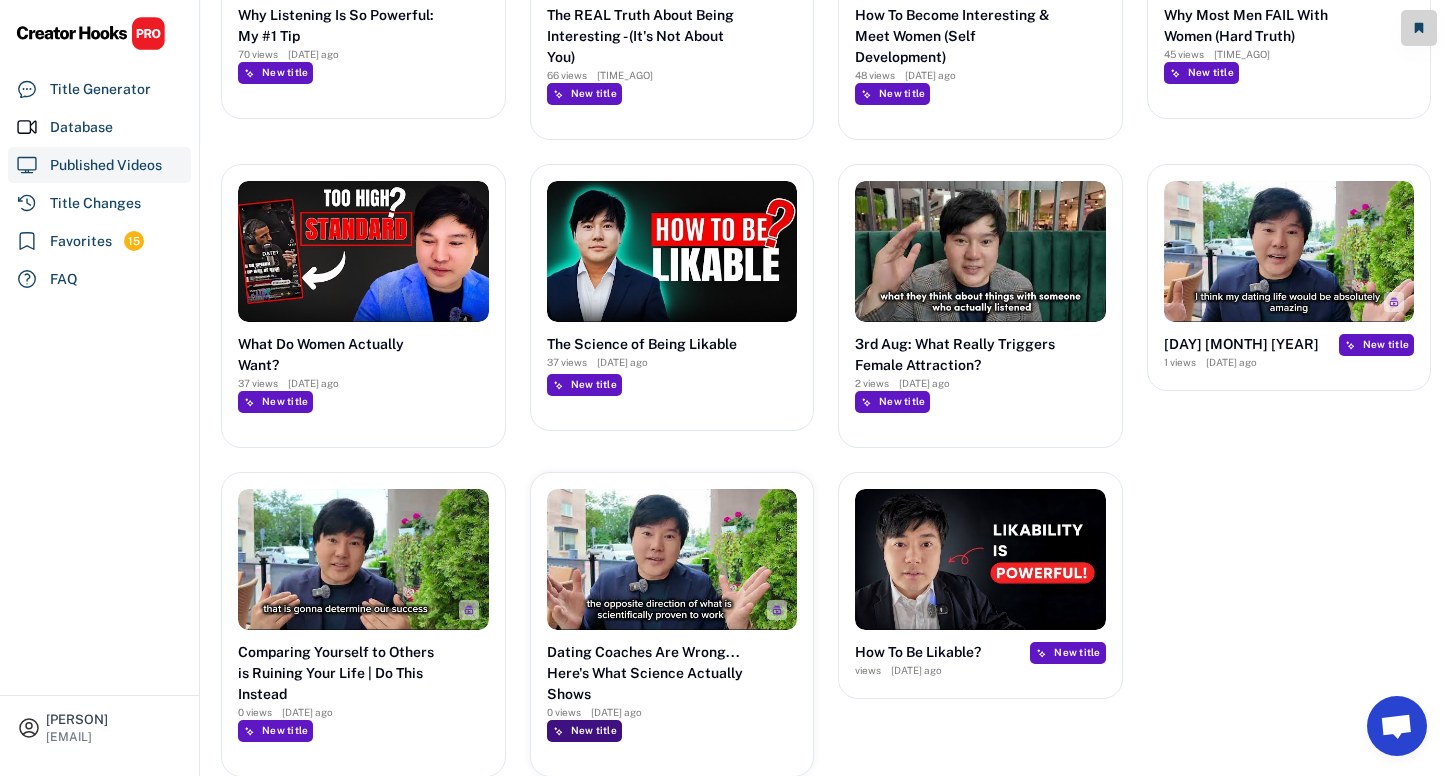 click on "New title" at bounding box center [594, 730] 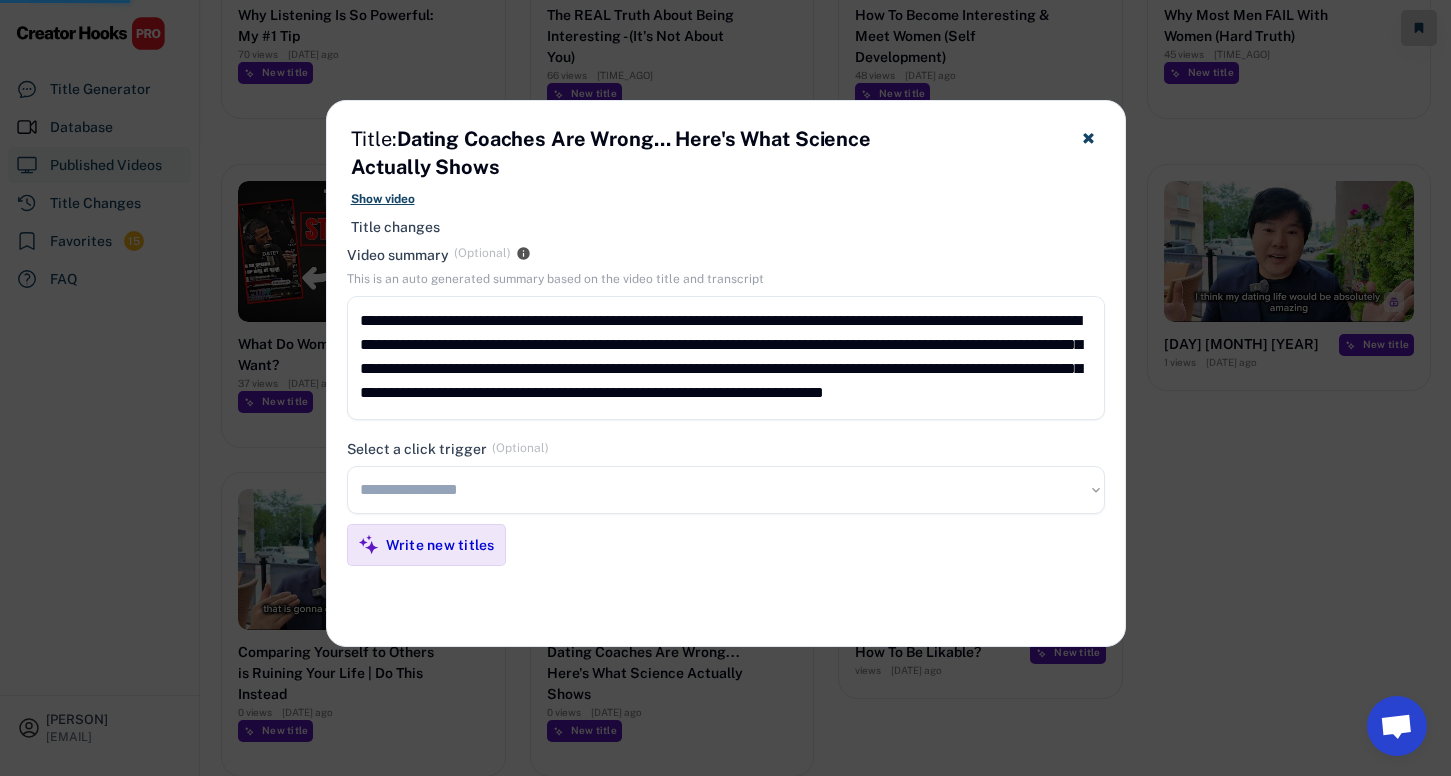scroll, scrollTop: 22, scrollLeft: 0, axis: vertical 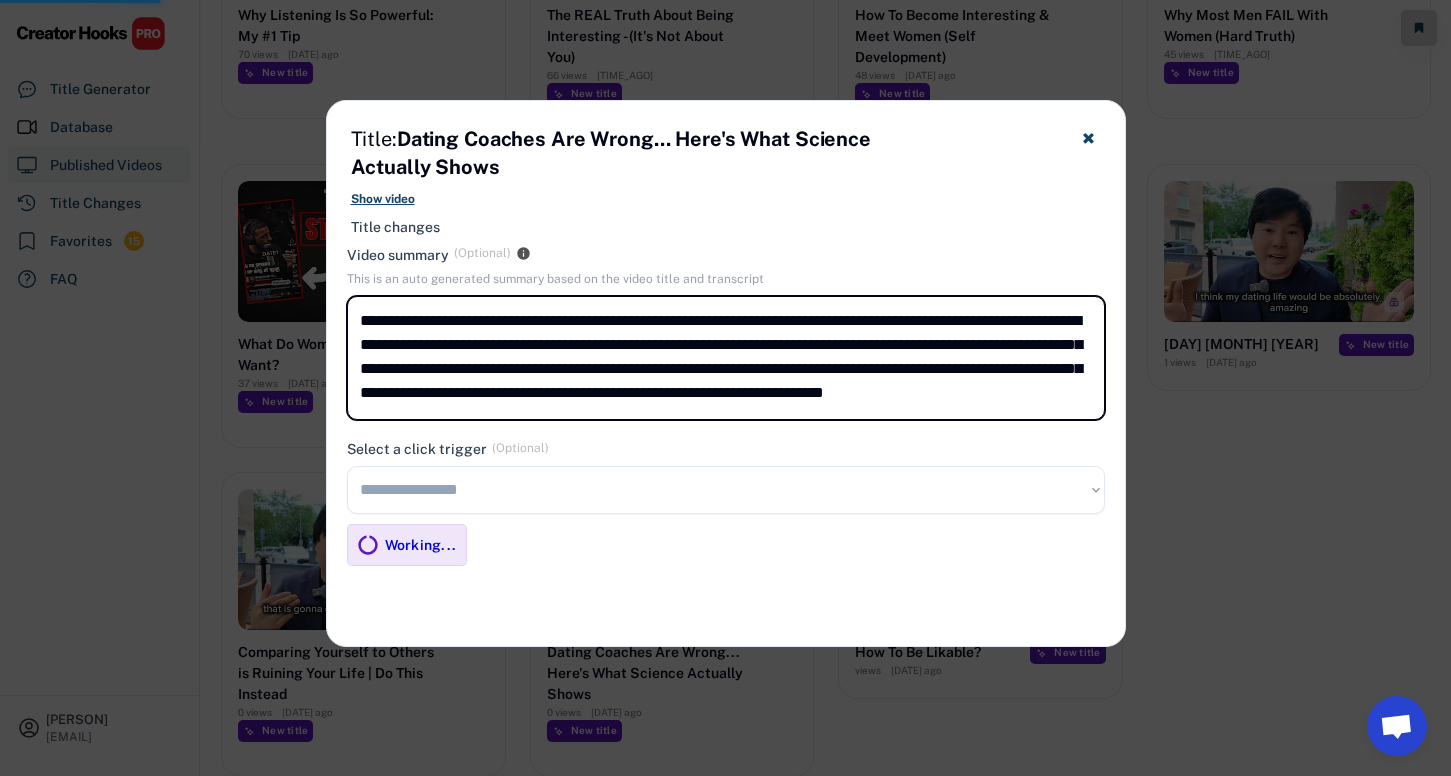 drag, startPoint x: 824, startPoint y: 391, endPoint x: 385, endPoint y: 246, distance: 462.32672 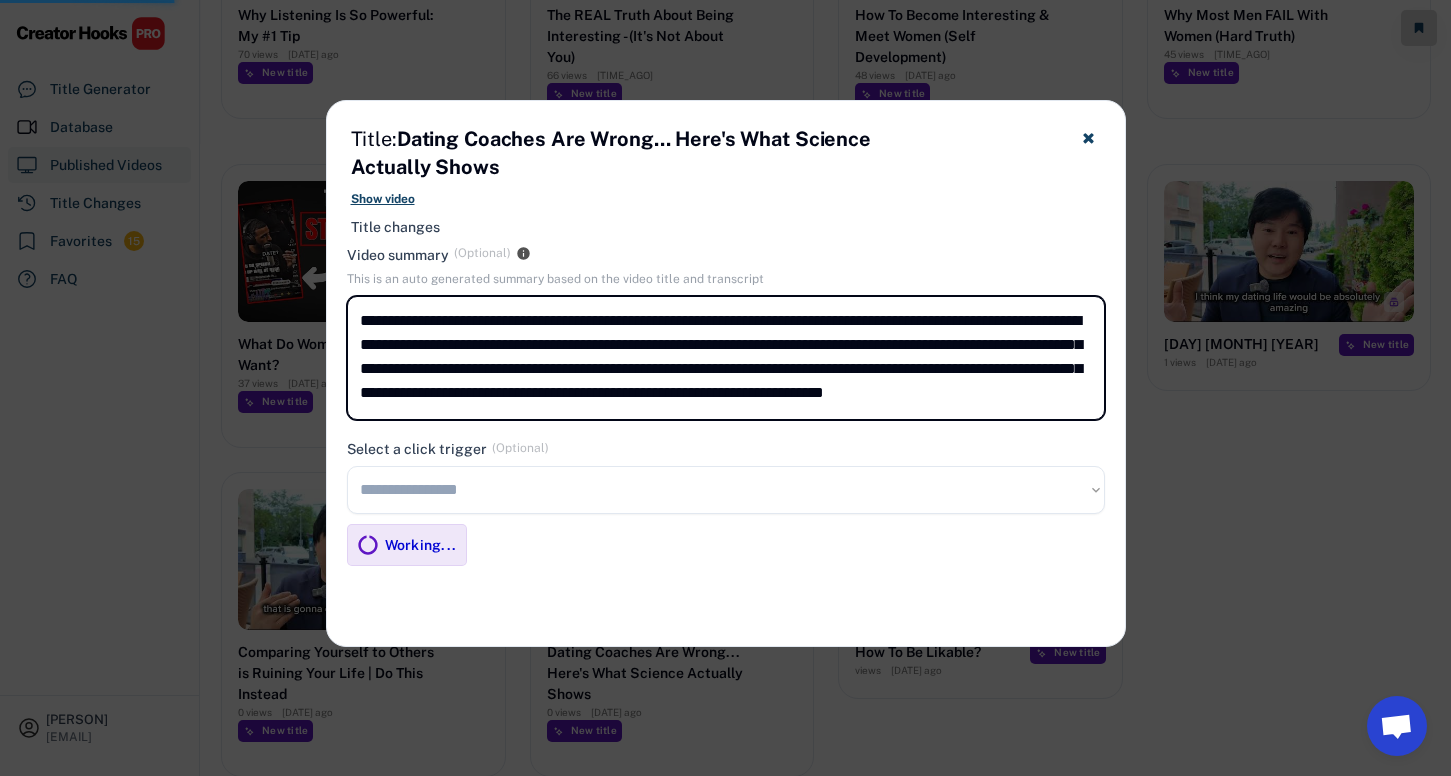 click at bounding box center [725, 388] 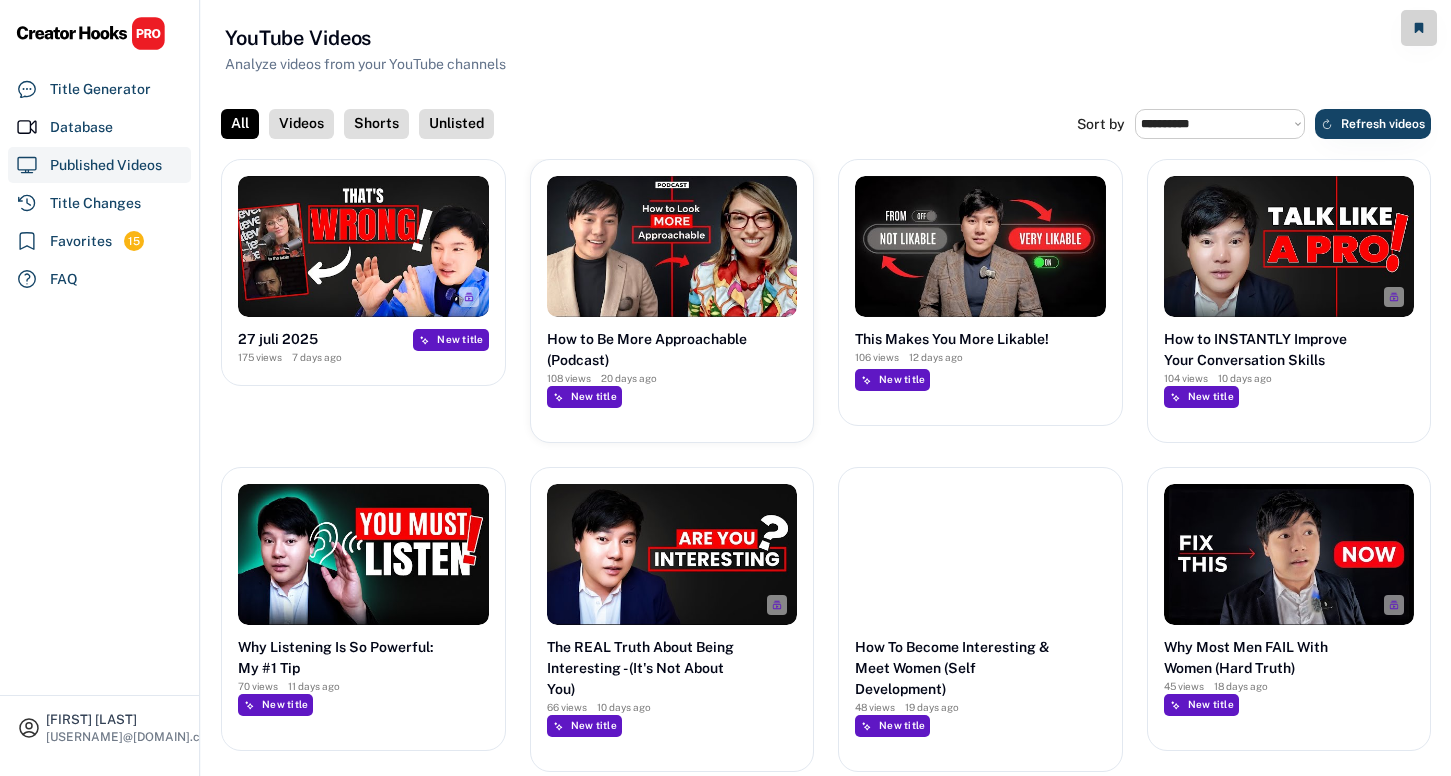 select on "**********" 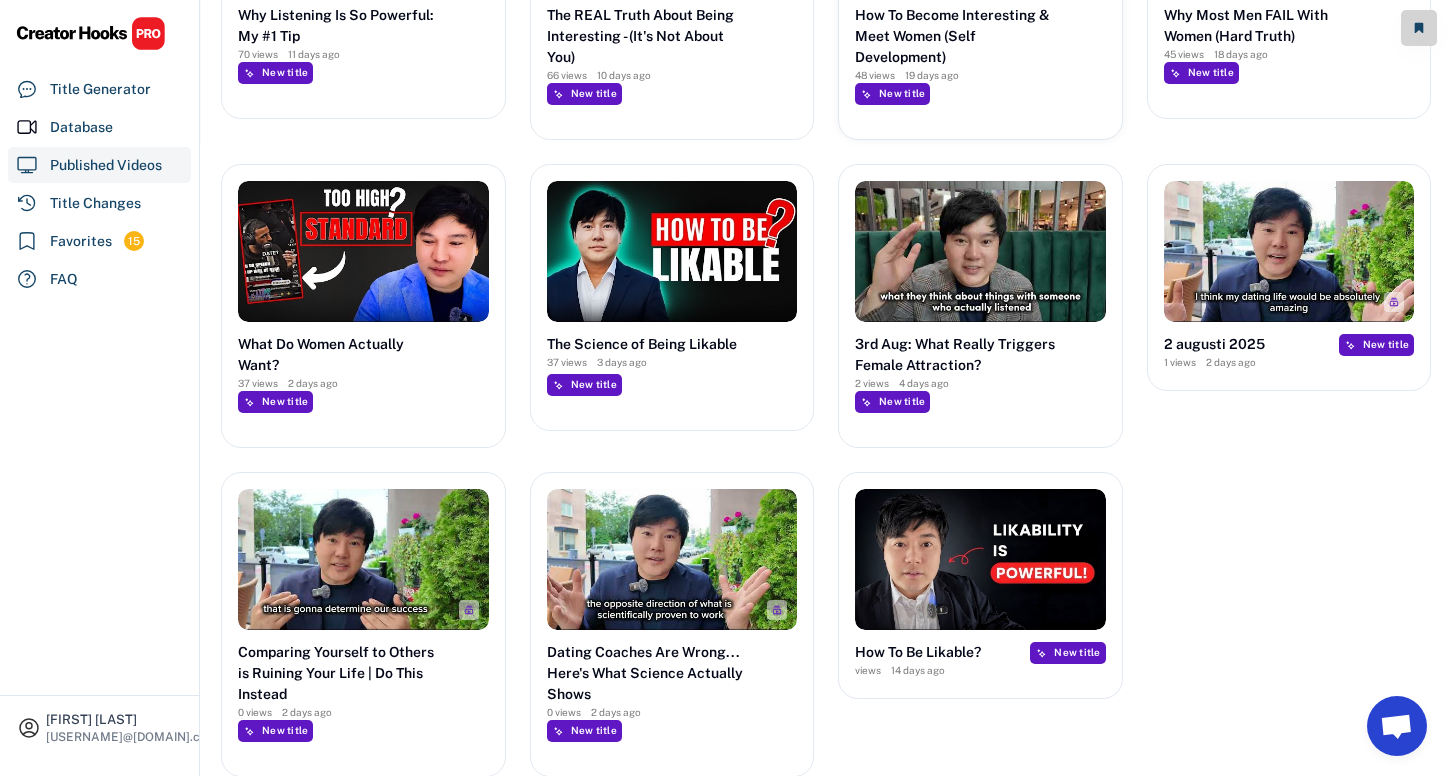 scroll, scrollTop: 0, scrollLeft: 0, axis: both 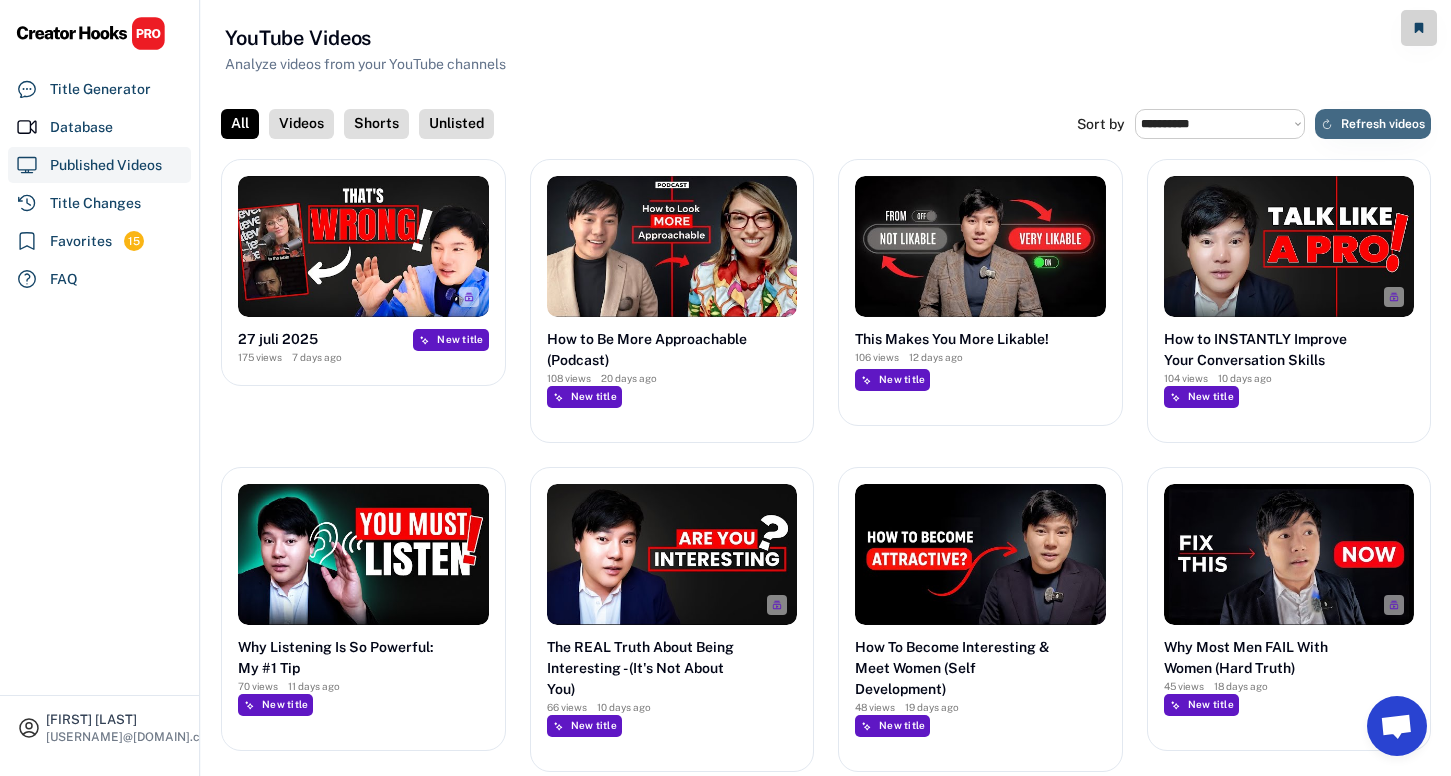 click on "Refresh videos" at bounding box center [1383, 124] 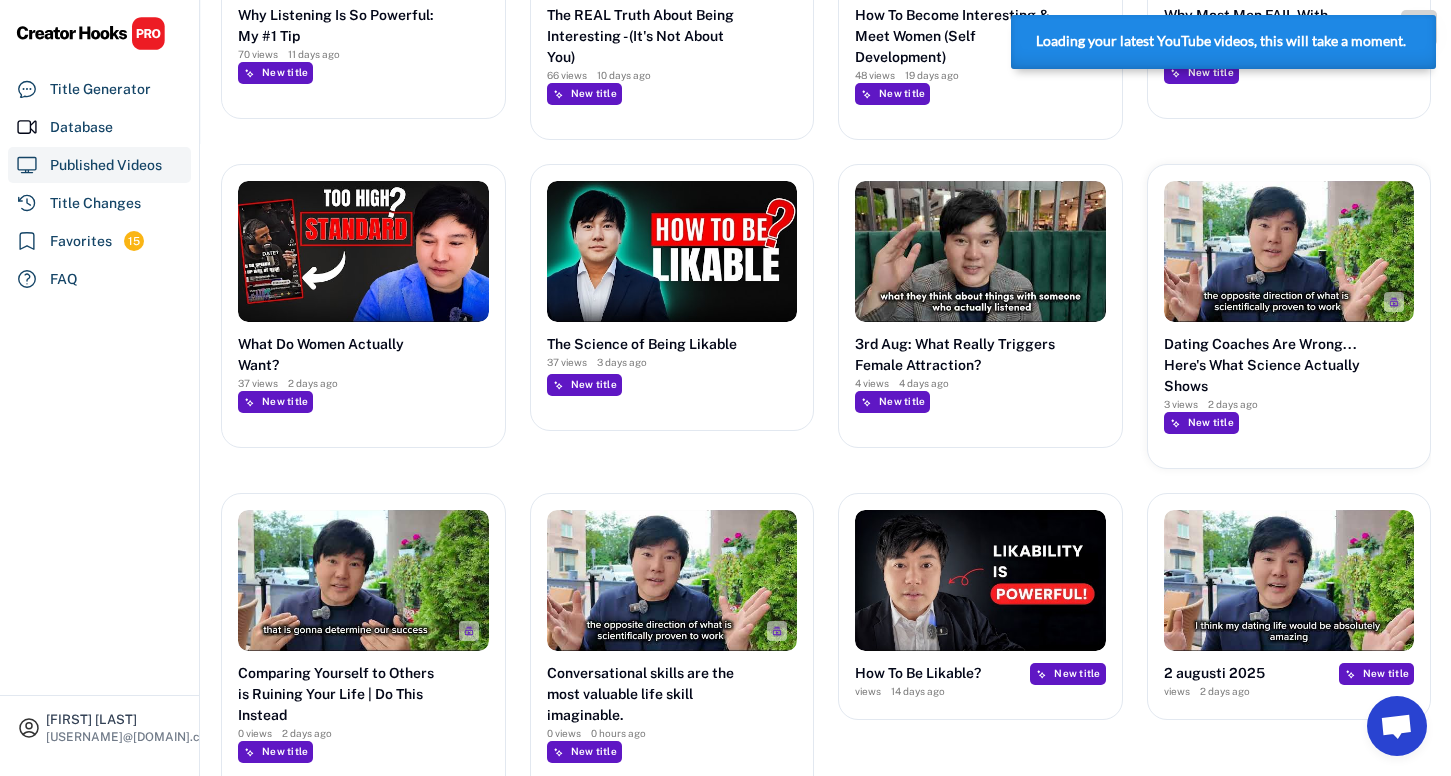scroll, scrollTop: 653, scrollLeft: 0, axis: vertical 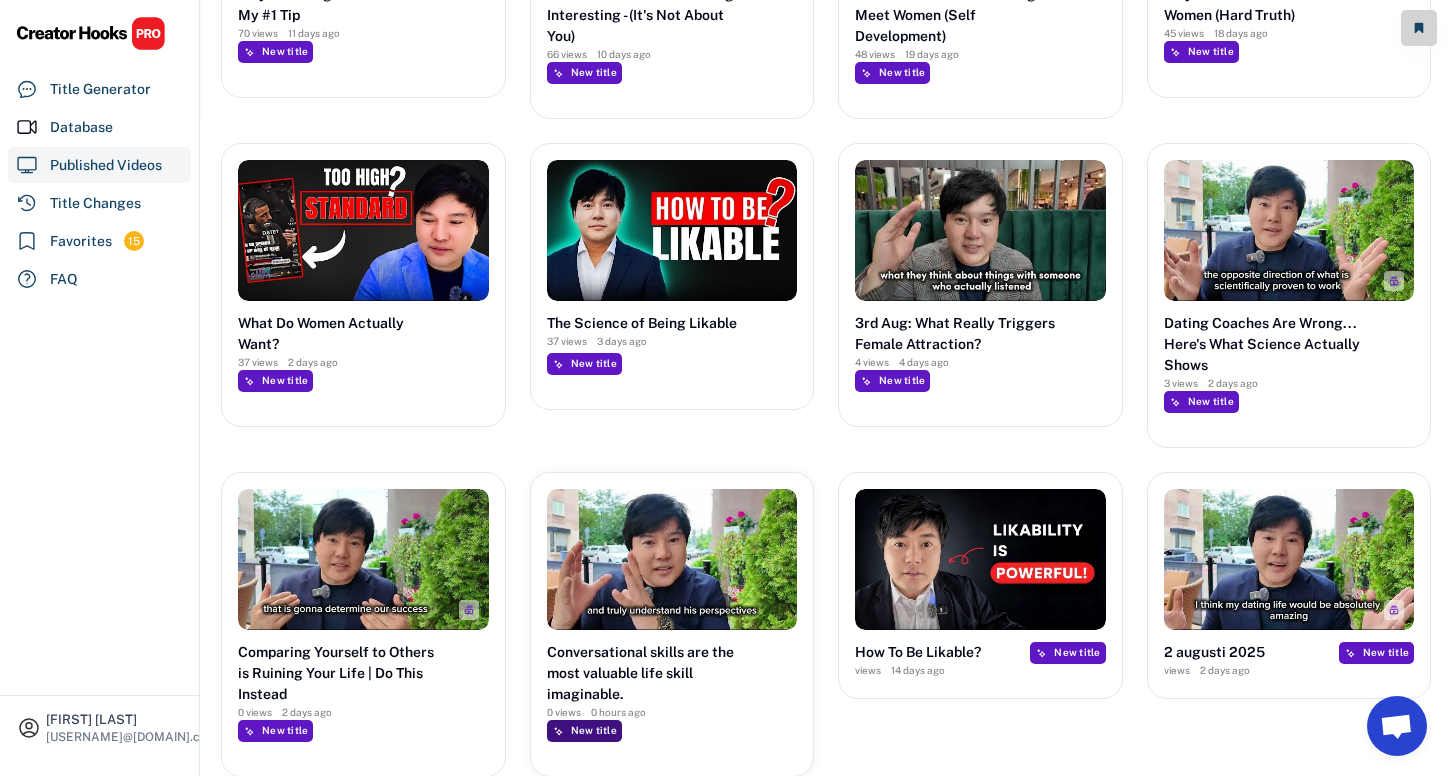 click on "New title" at bounding box center (594, 730) 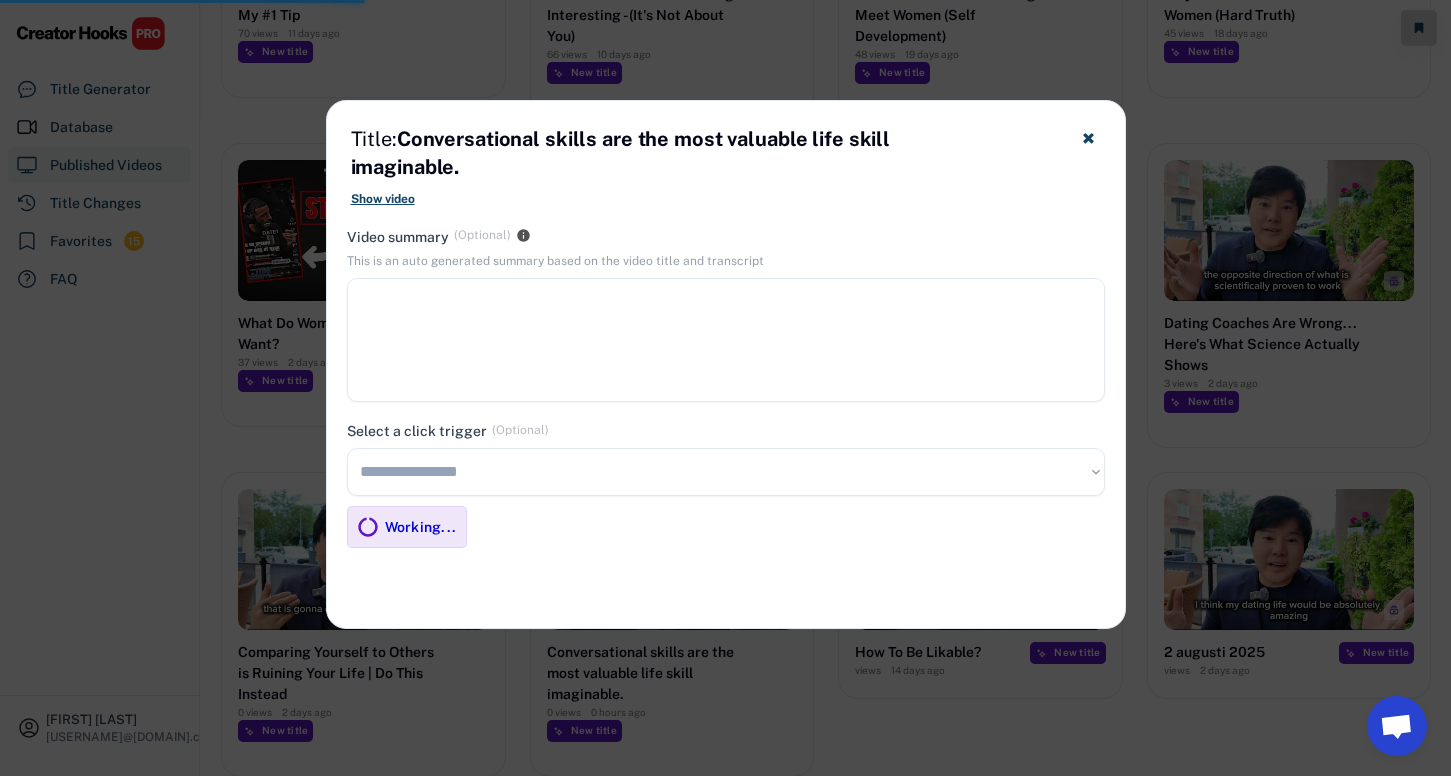 type on "**********" 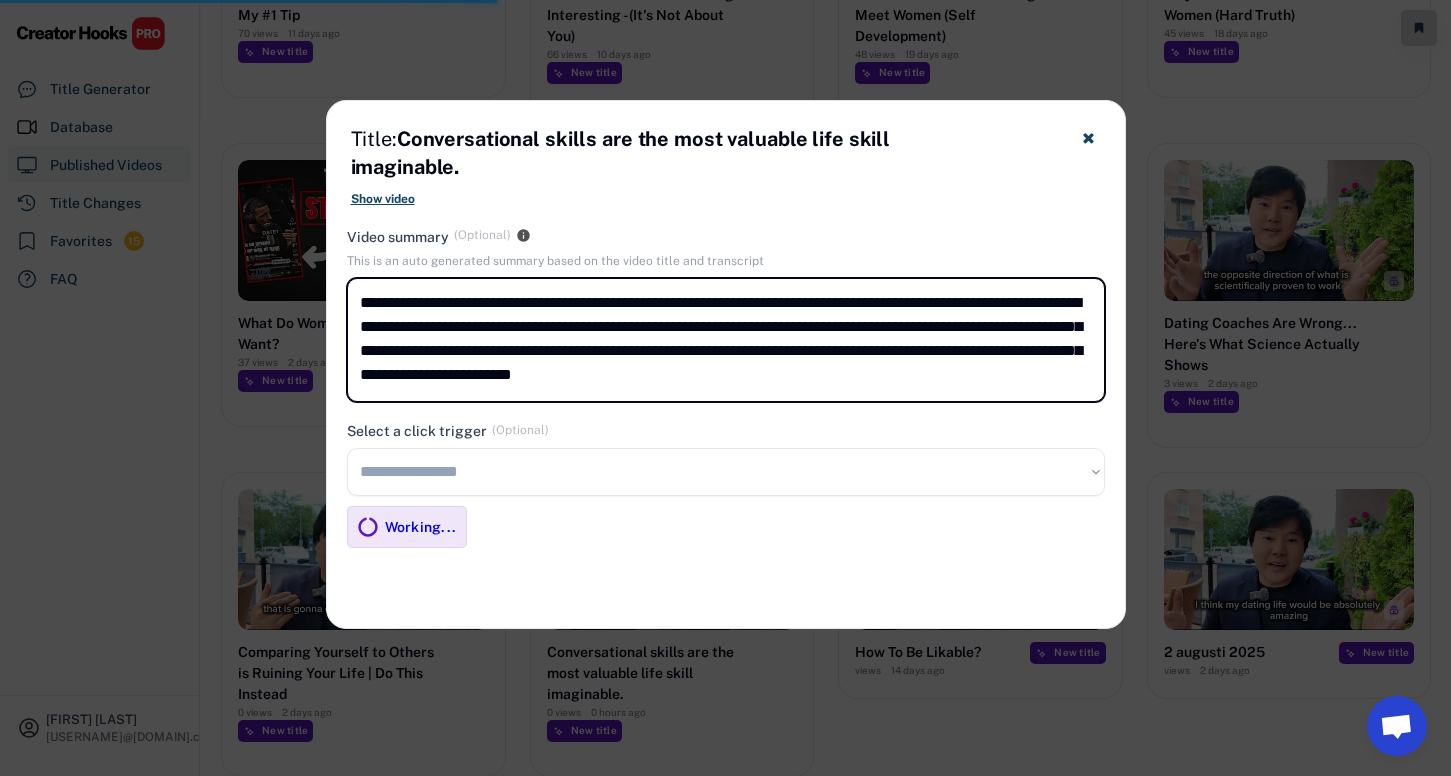 drag, startPoint x: 1015, startPoint y: 382, endPoint x: 314, endPoint y: 279, distance: 708.5266 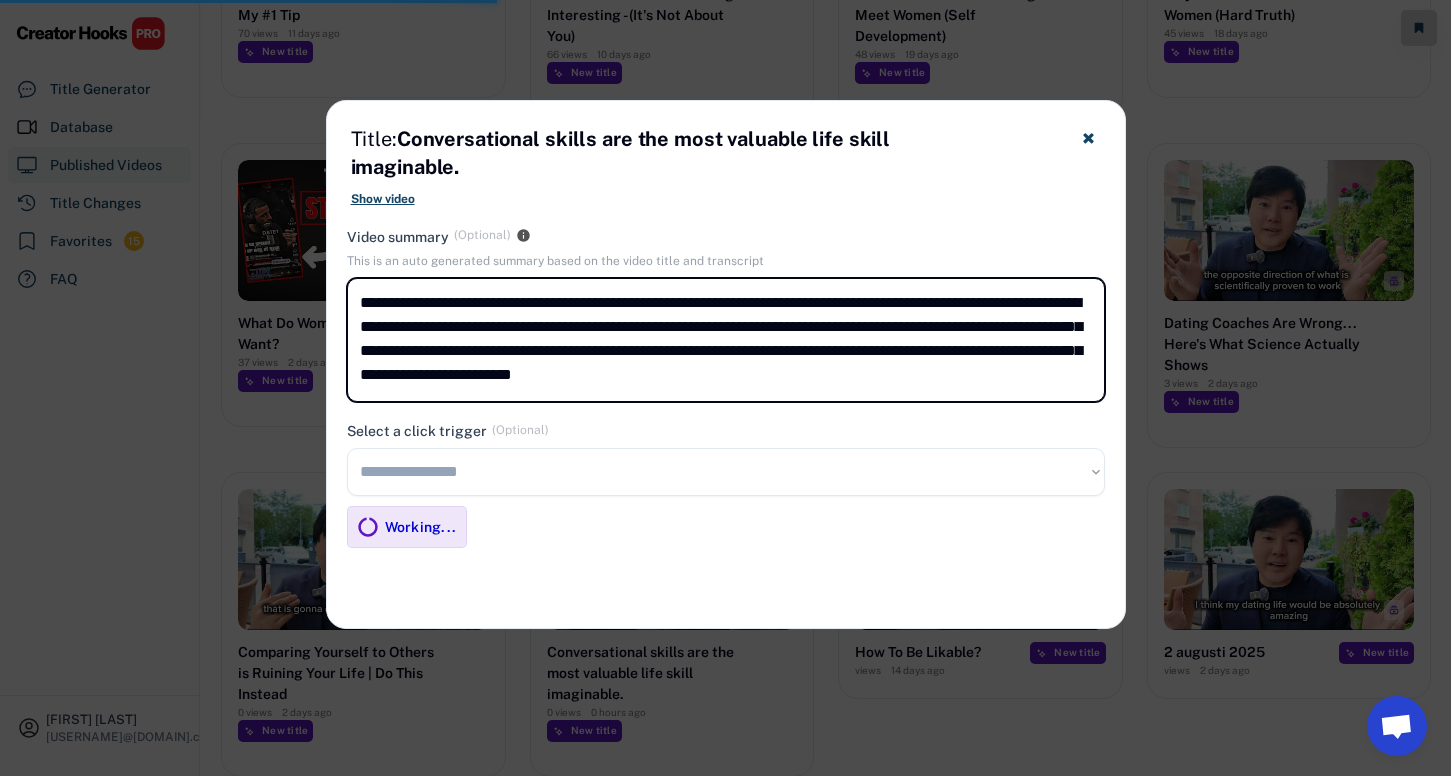 click on "**********" at bounding box center [725, -265] 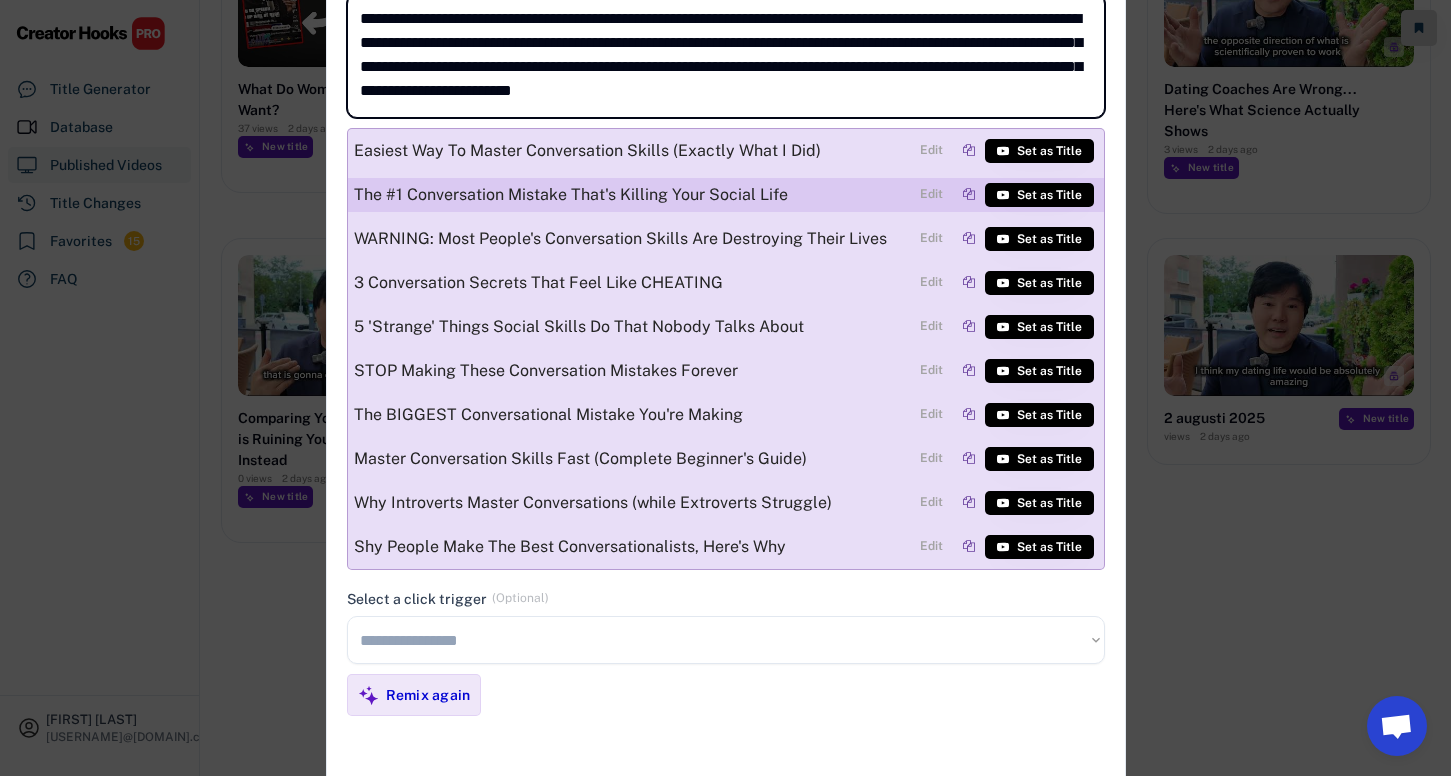 scroll, scrollTop: 908, scrollLeft: 0, axis: vertical 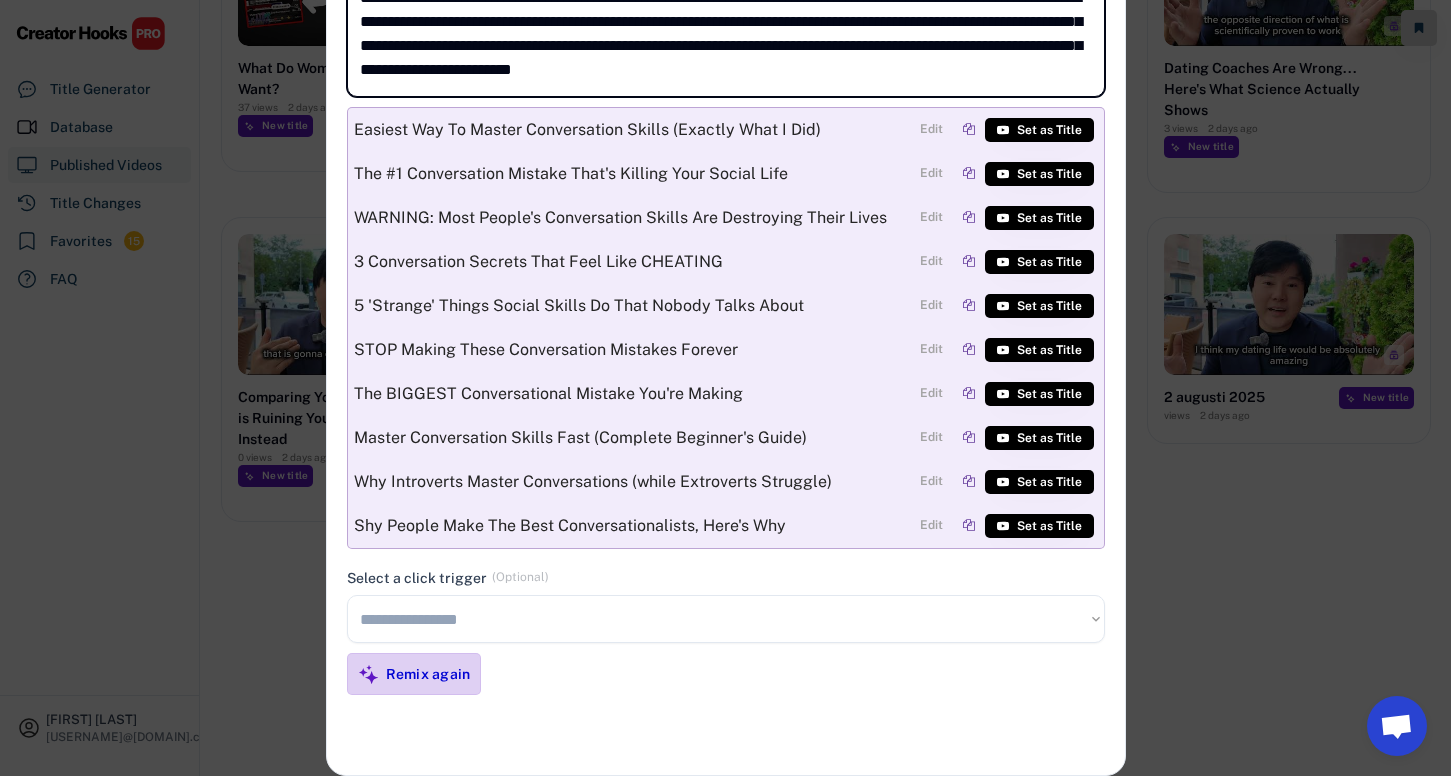 click on "Remix again" at bounding box center (428, 674) 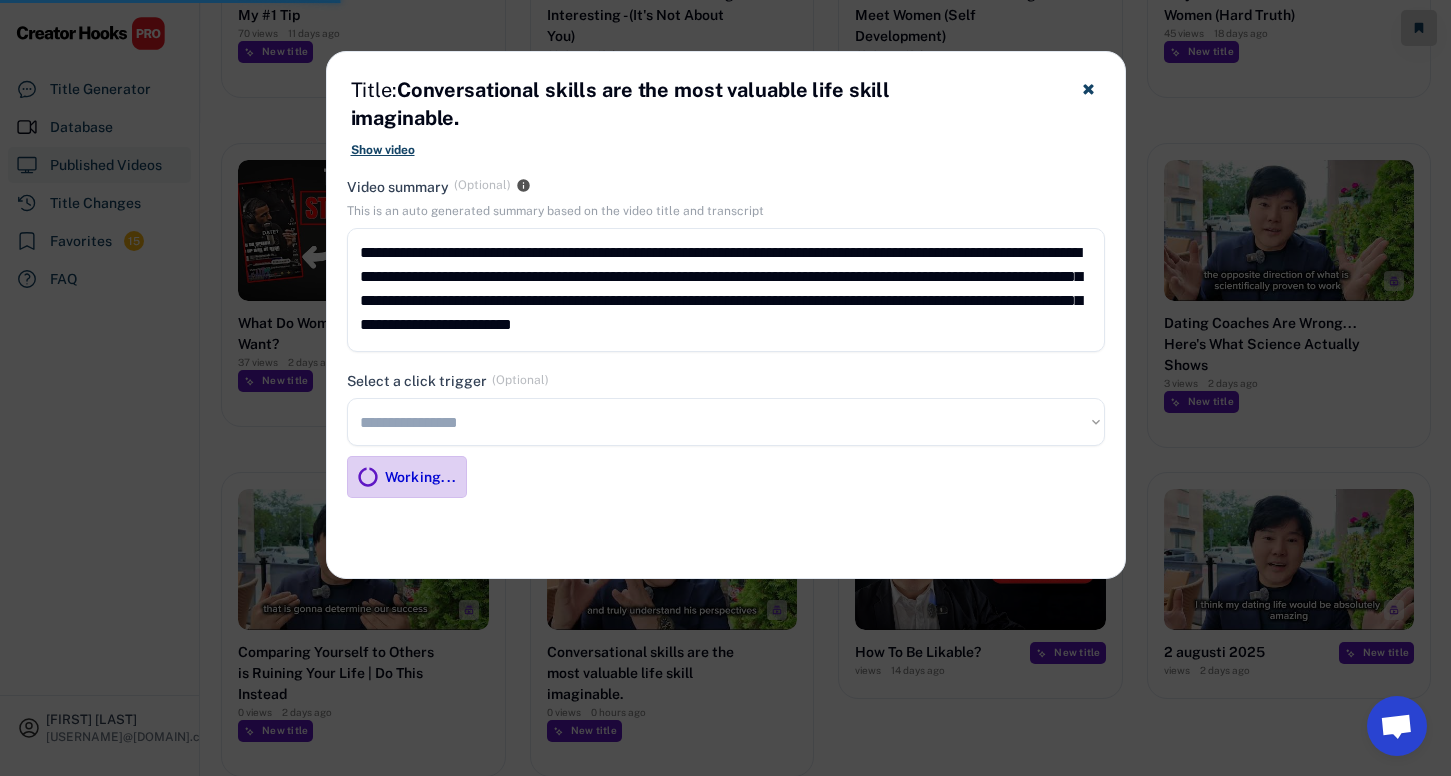 scroll, scrollTop: 908, scrollLeft: 0, axis: vertical 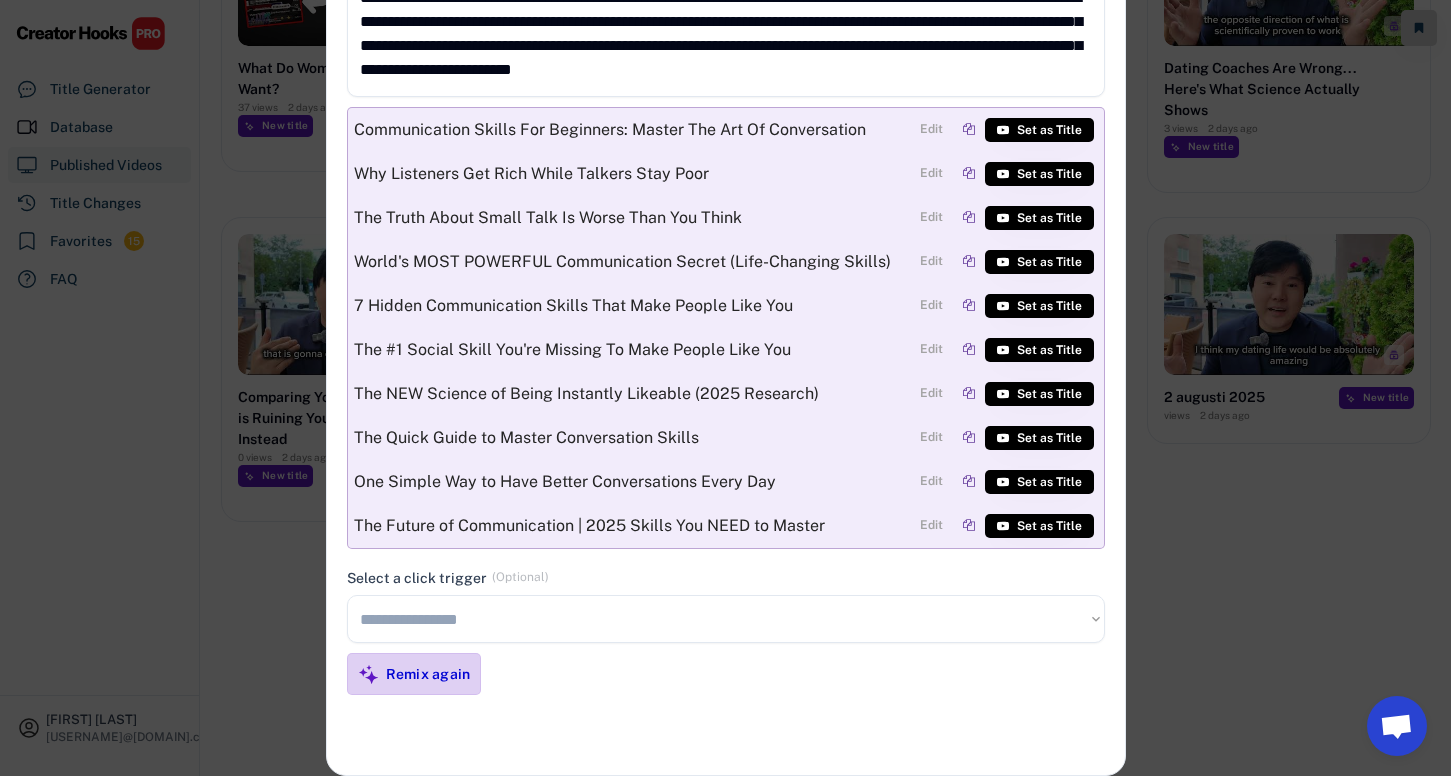 click on "Remix again" at bounding box center [428, 674] 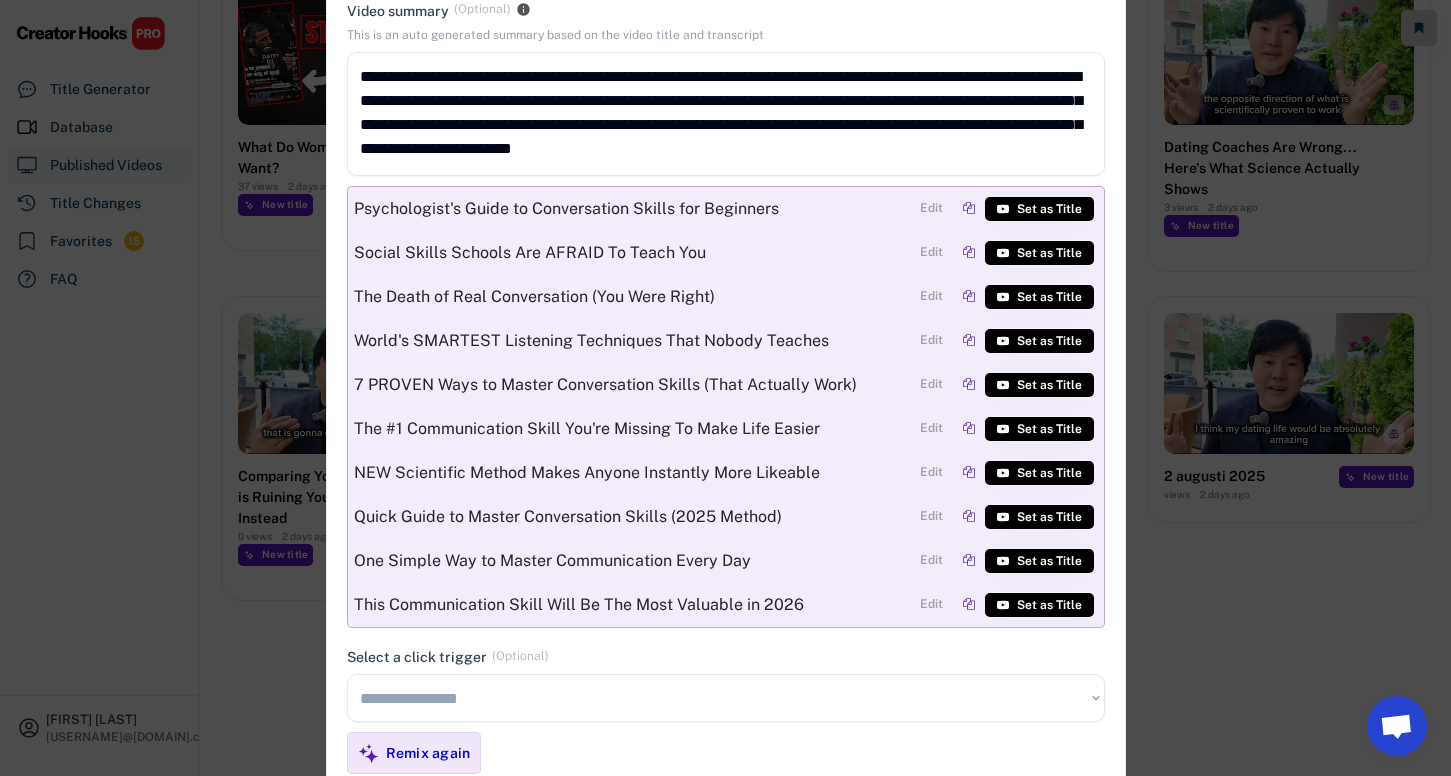 scroll, scrollTop: 828, scrollLeft: 0, axis: vertical 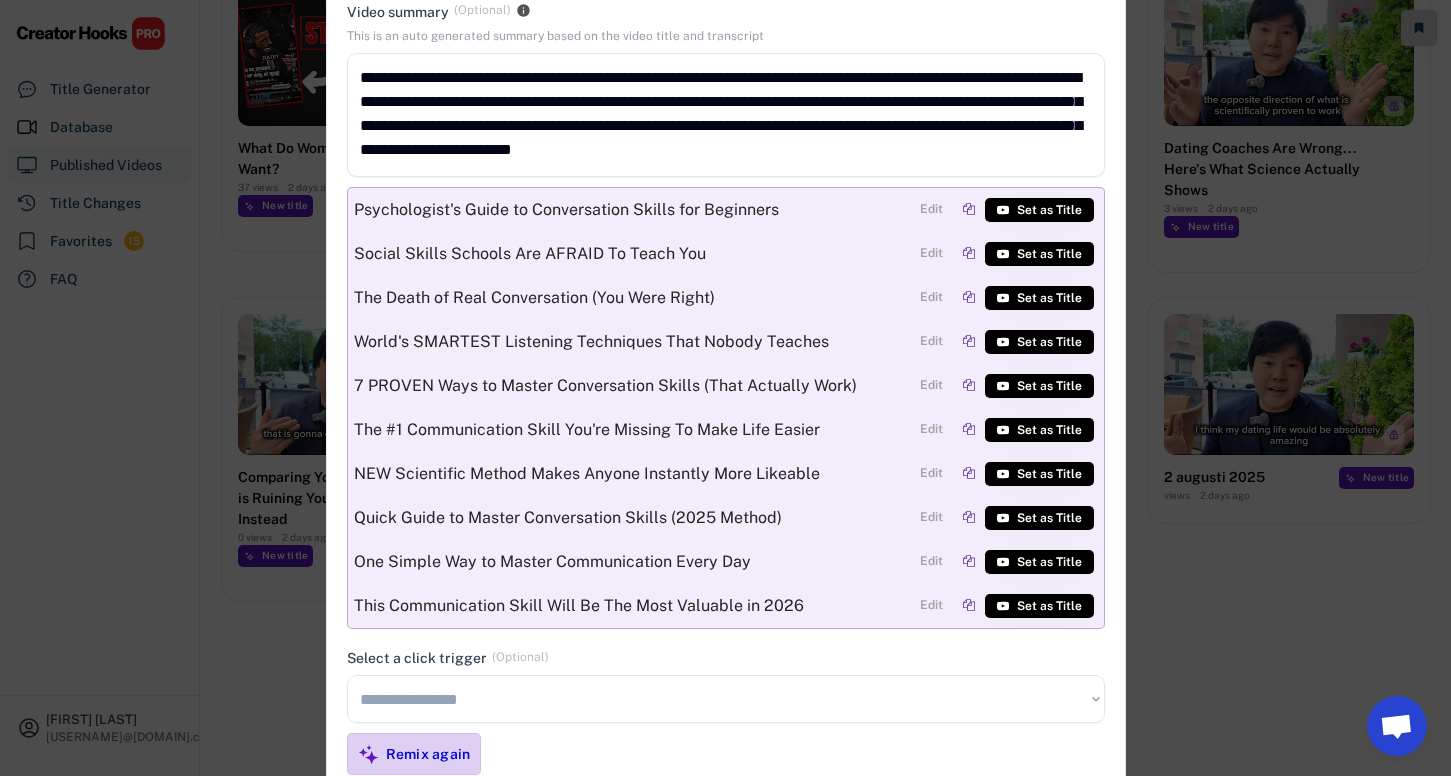 click on "Remix again" at bounding box center [428, 754] 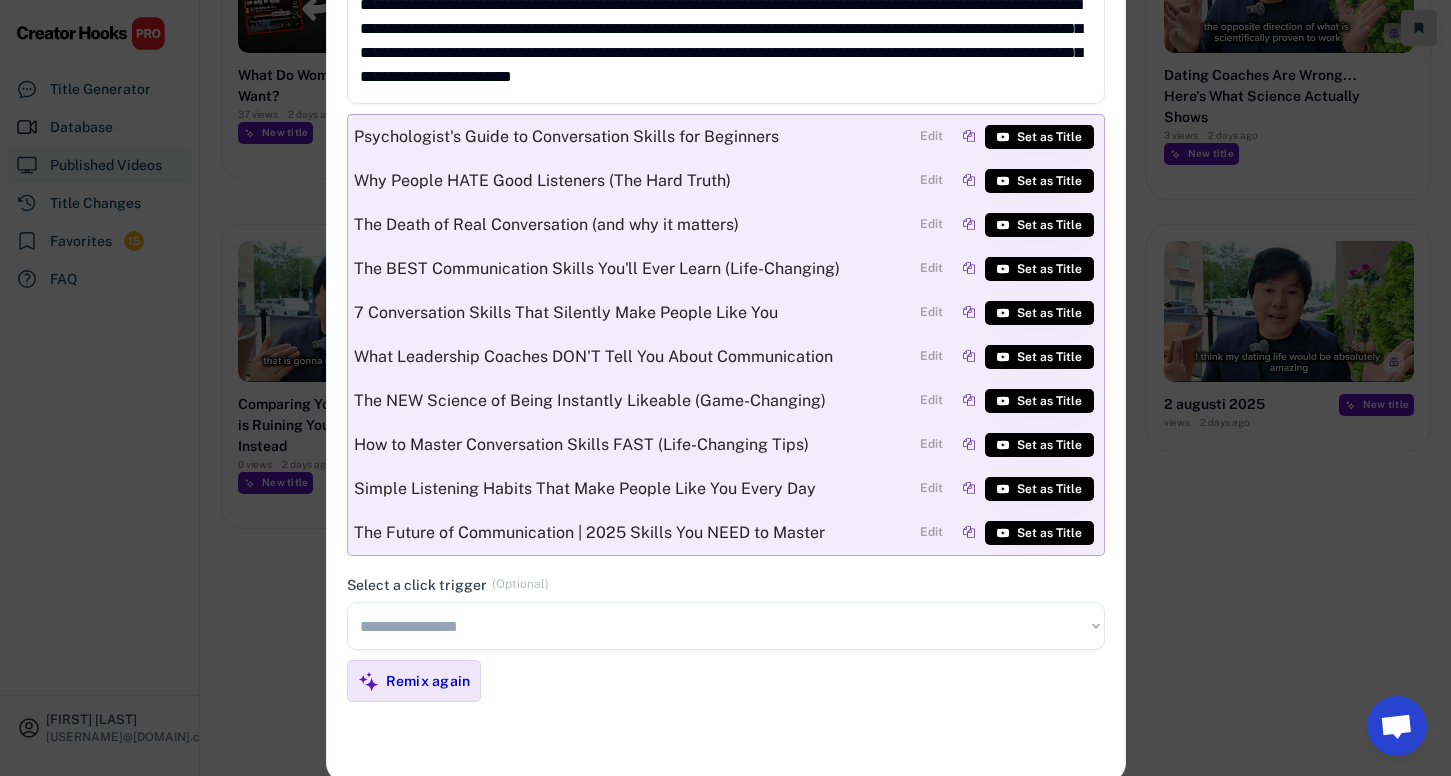 scroll, scrollTop: 908, scrollLeft: 0, axis: vertical 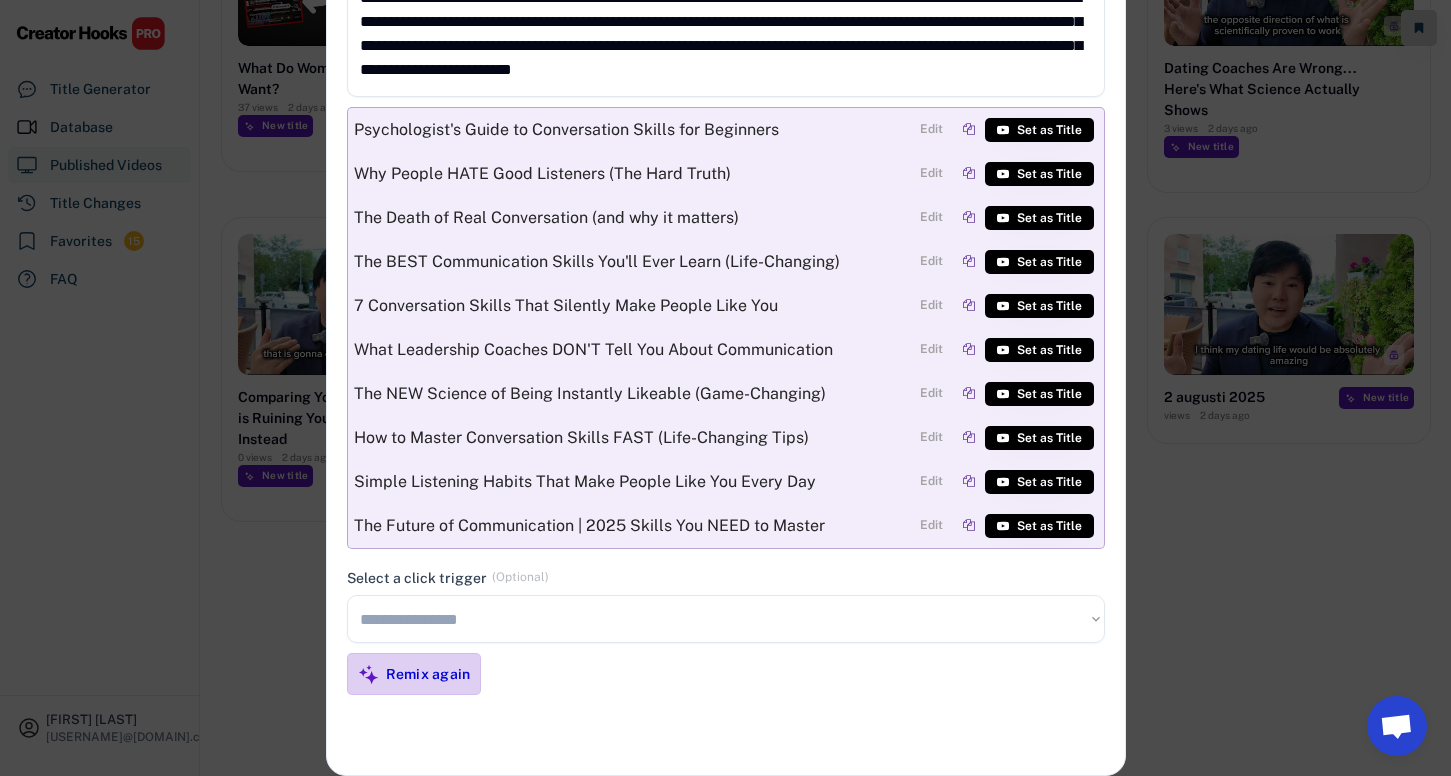 click on "Remix again" at bounding box center [428, 674] 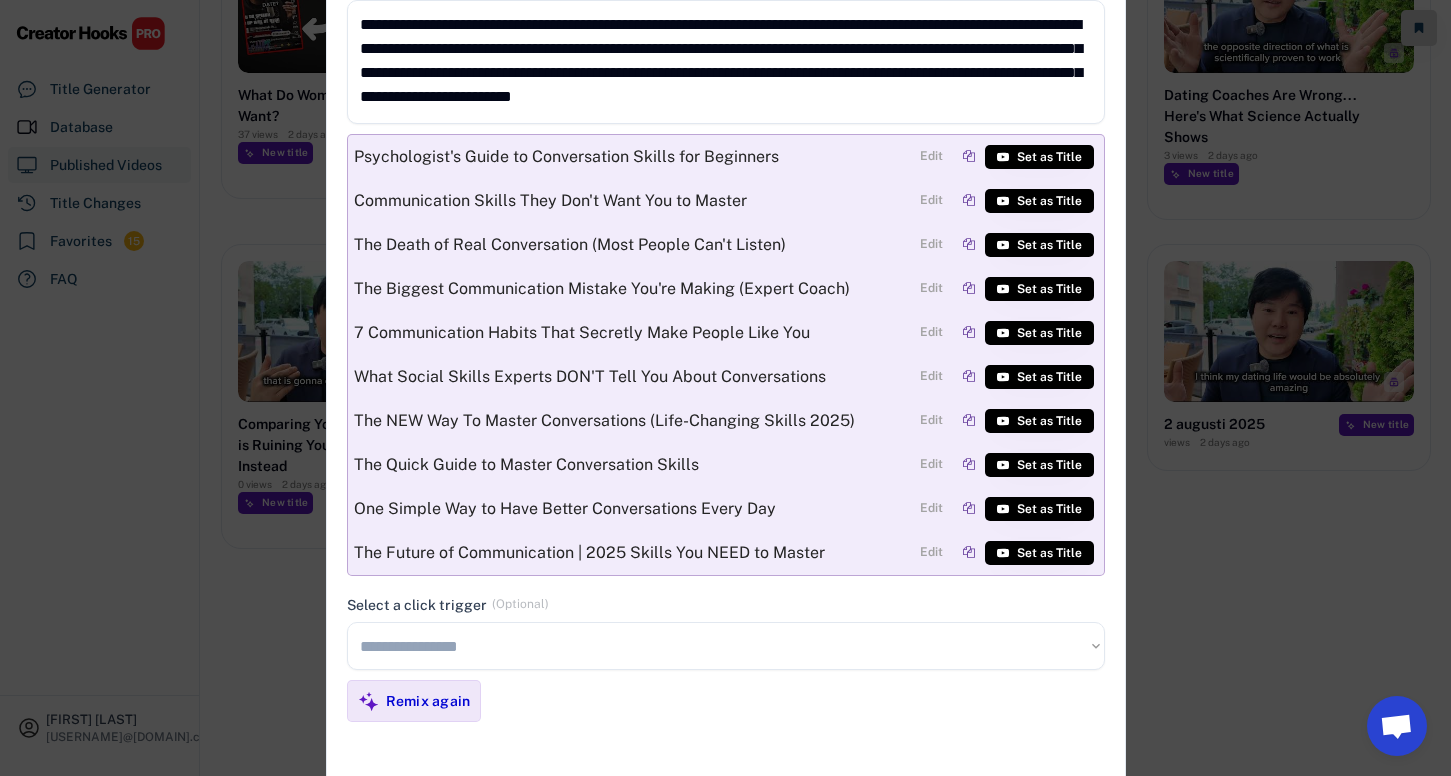 scroll, scrollTop: 874, scrollLeft: 0, axis: vertical 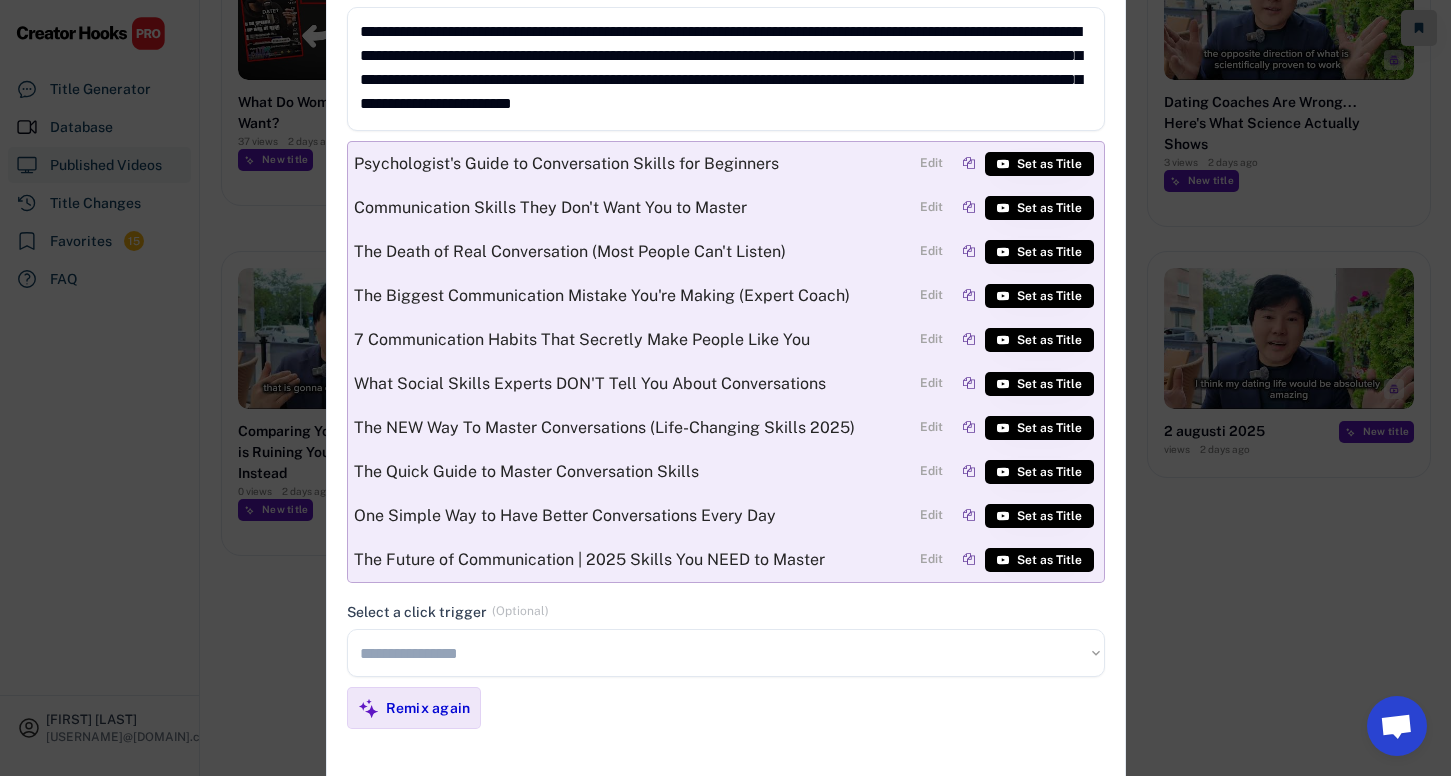 click on "**********" at bounding box center [726, 653] 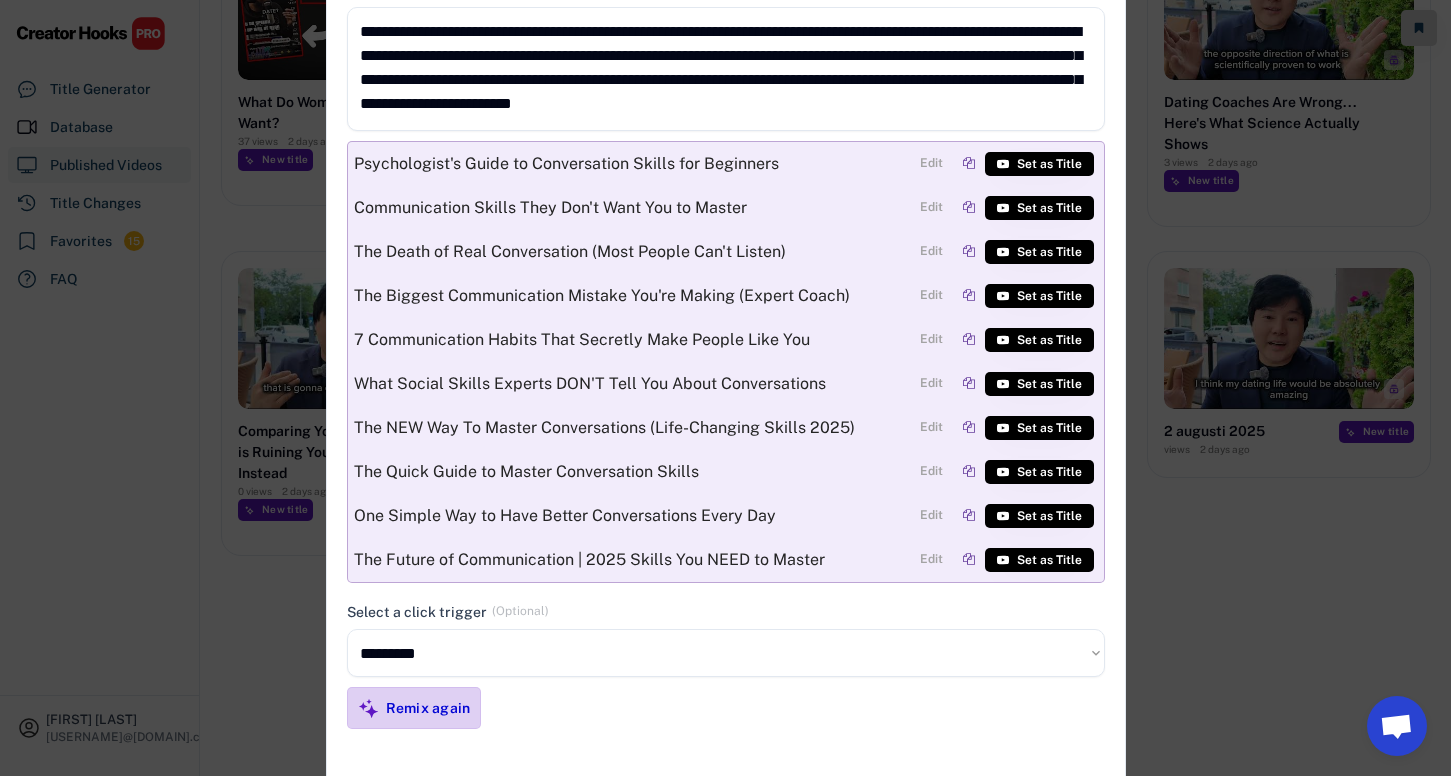 click on "Remix again" at bounding box center [428, 708] 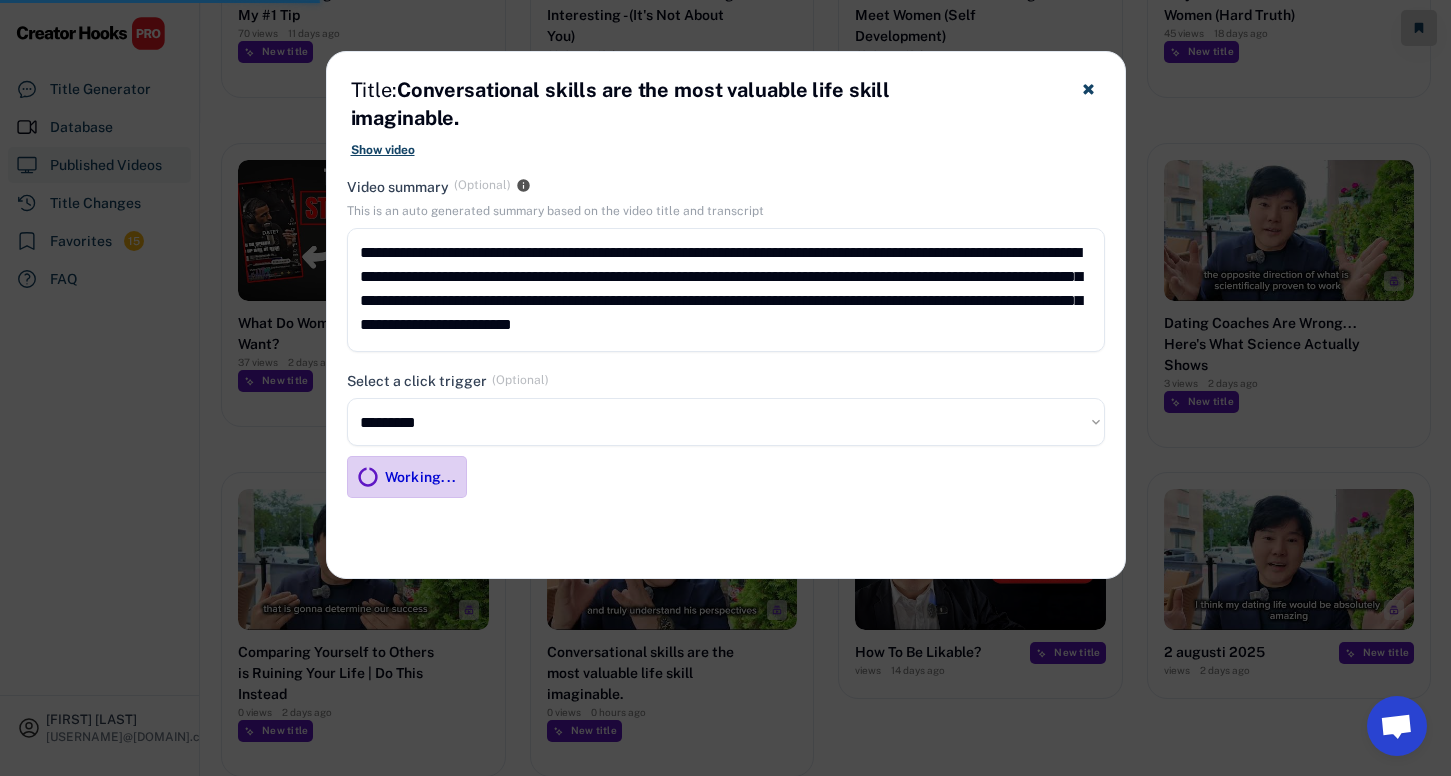 scroll, scrollTop: 874, scrollLeft: 0, axis: vertical 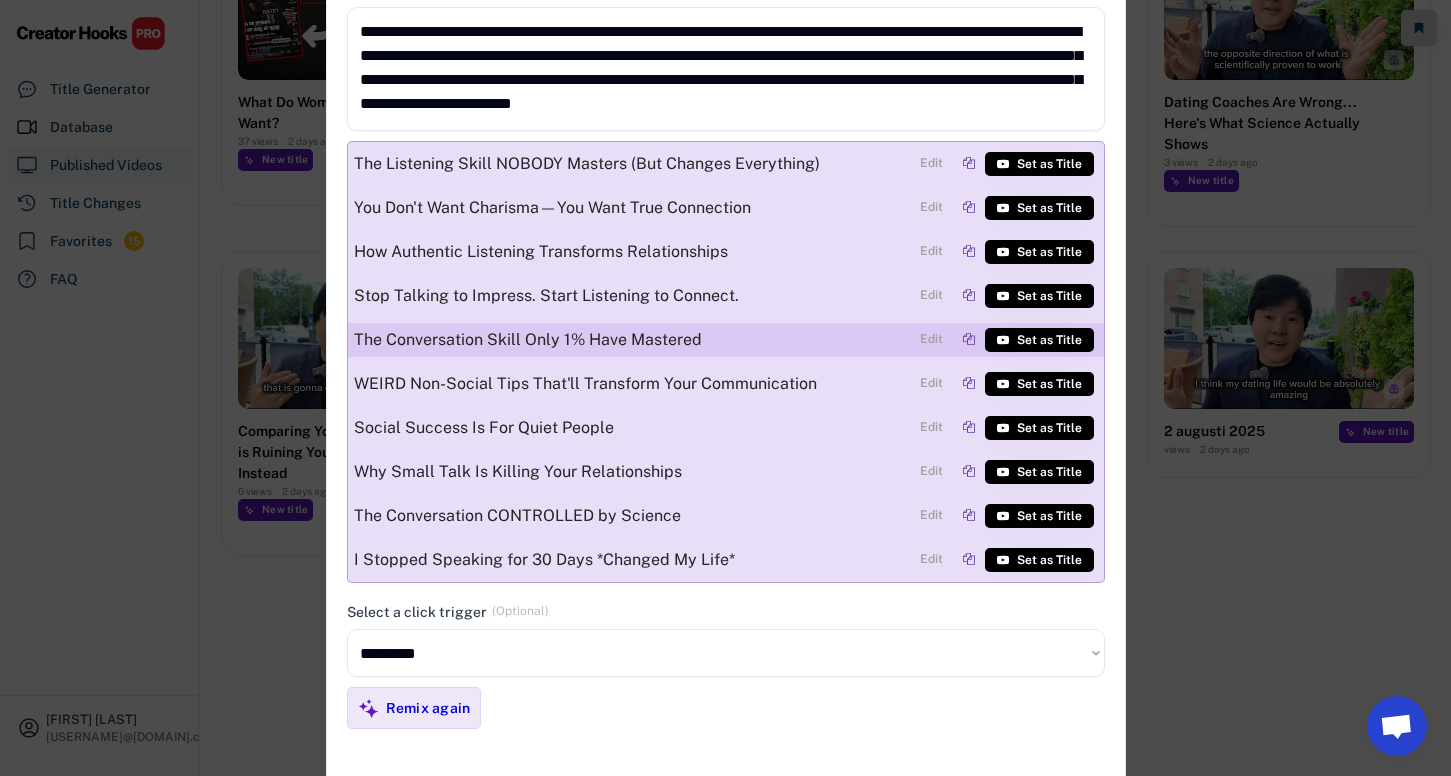 click at bounding box center (969, 339) 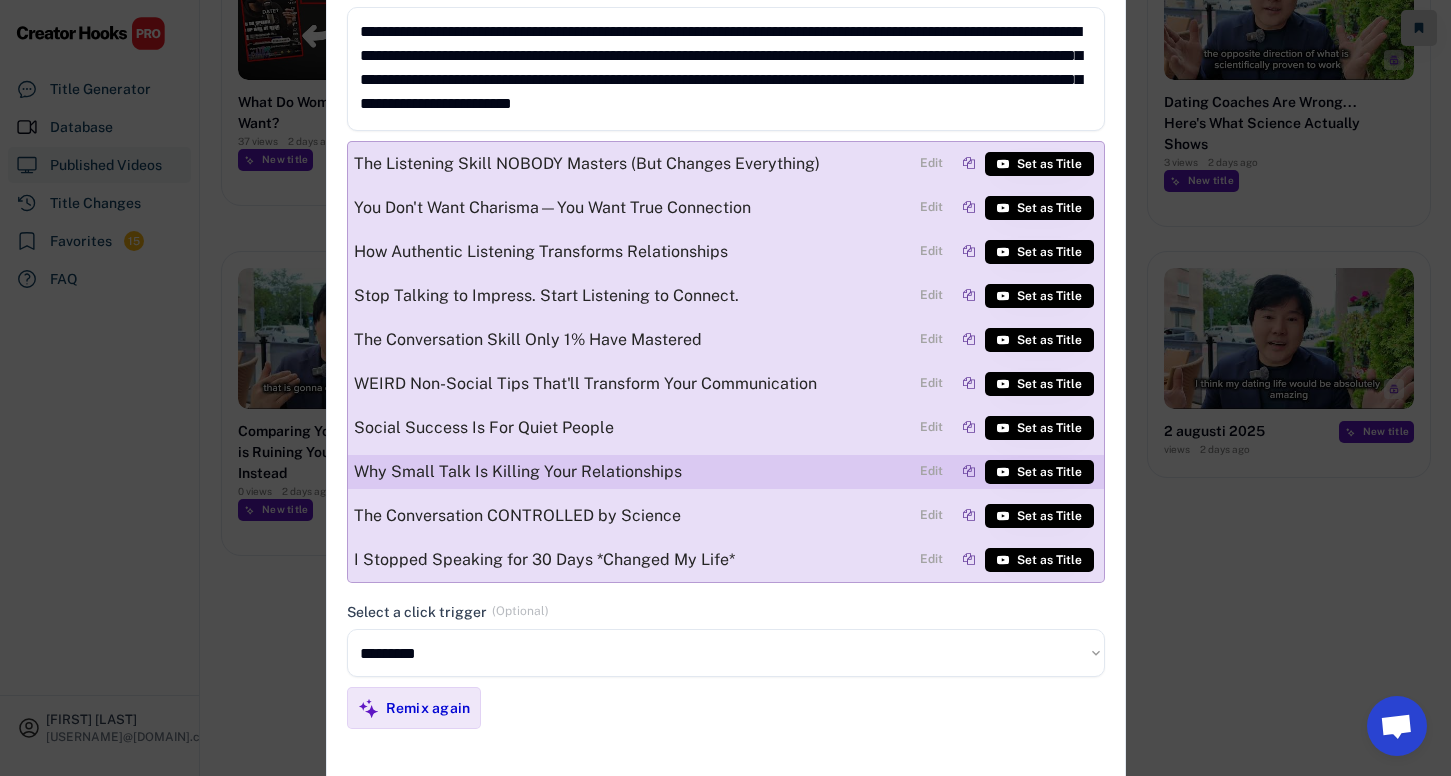 click at bounding box center [969, 471] 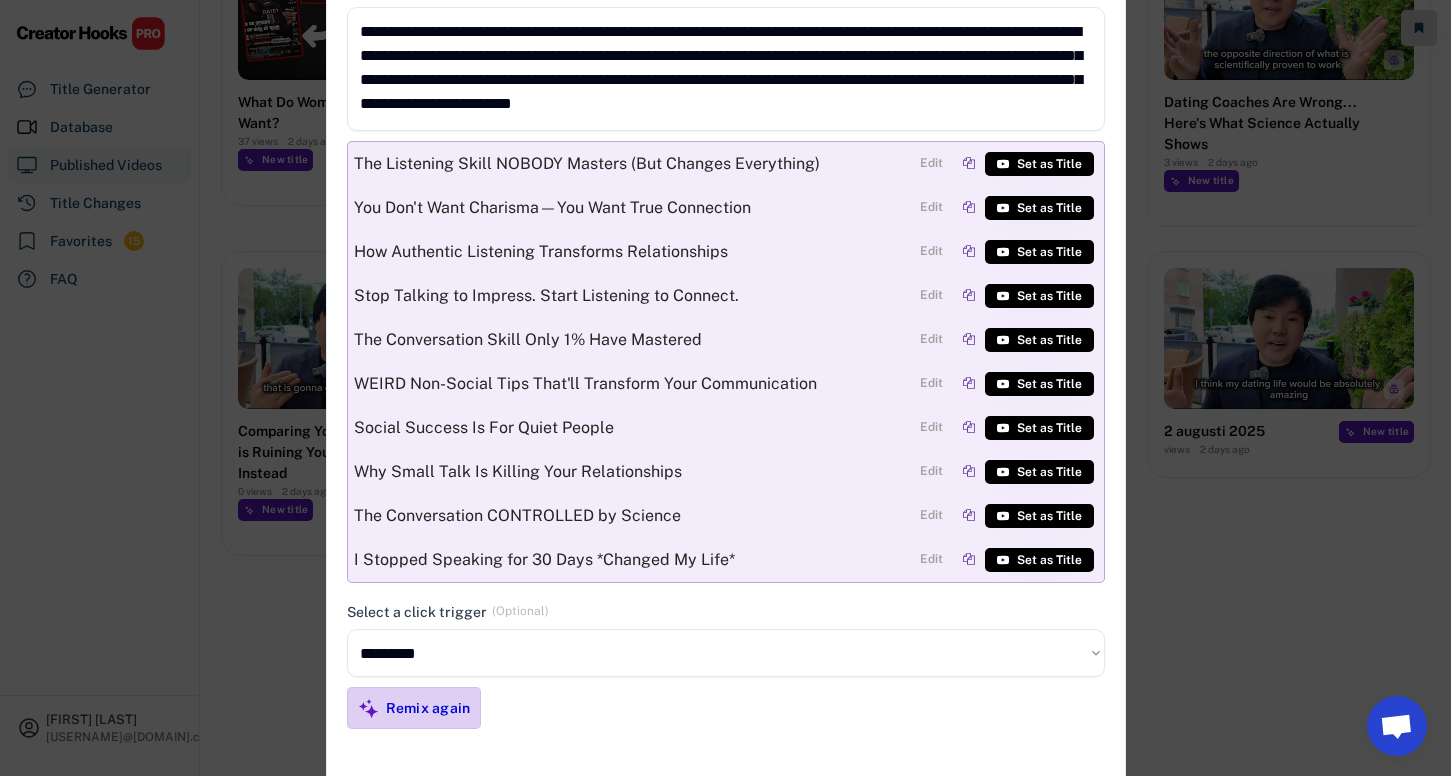 click on "Remix again" at bounding box center [428, 708] 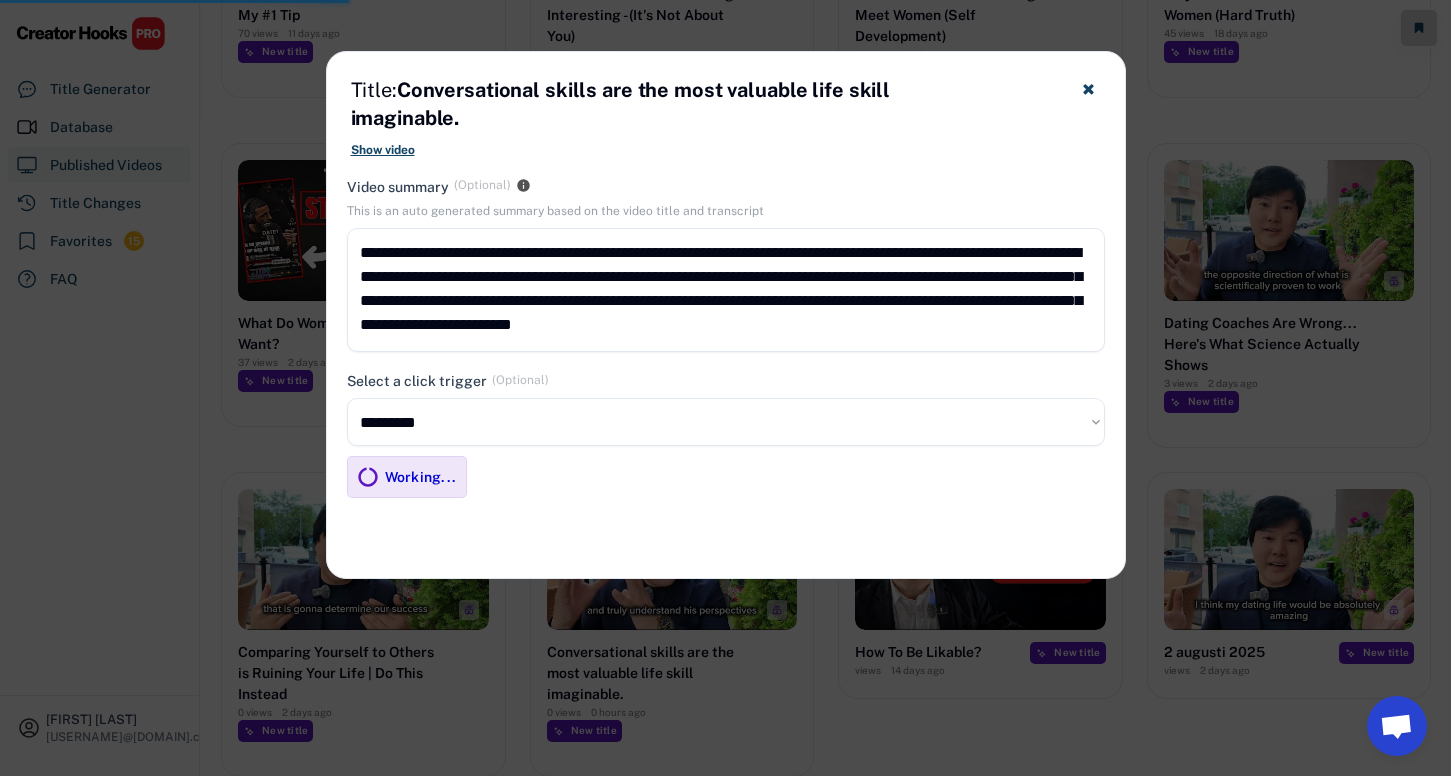 scroll, scrollTop: 874, scrollLeft: 0, axis: vertical 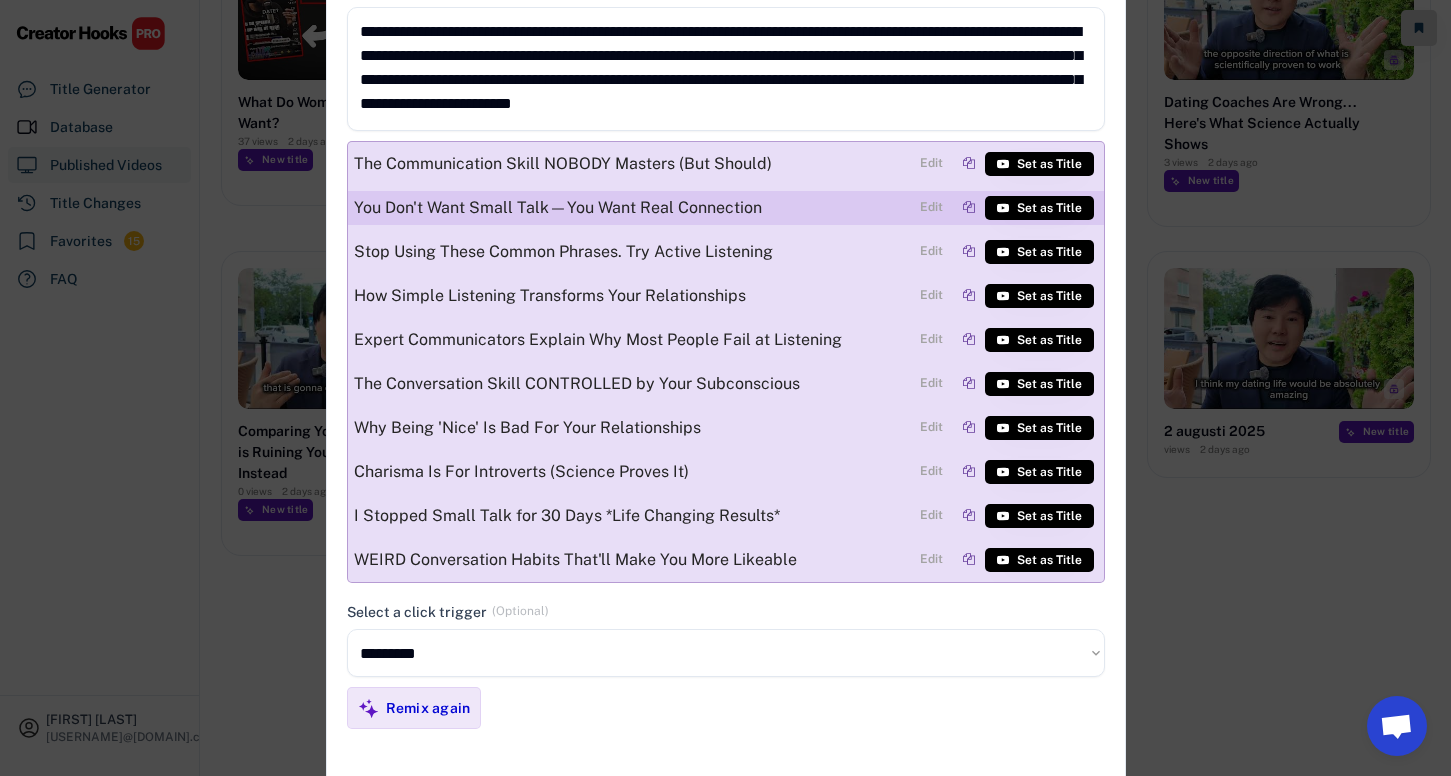 click at bounding box center (969, 207) 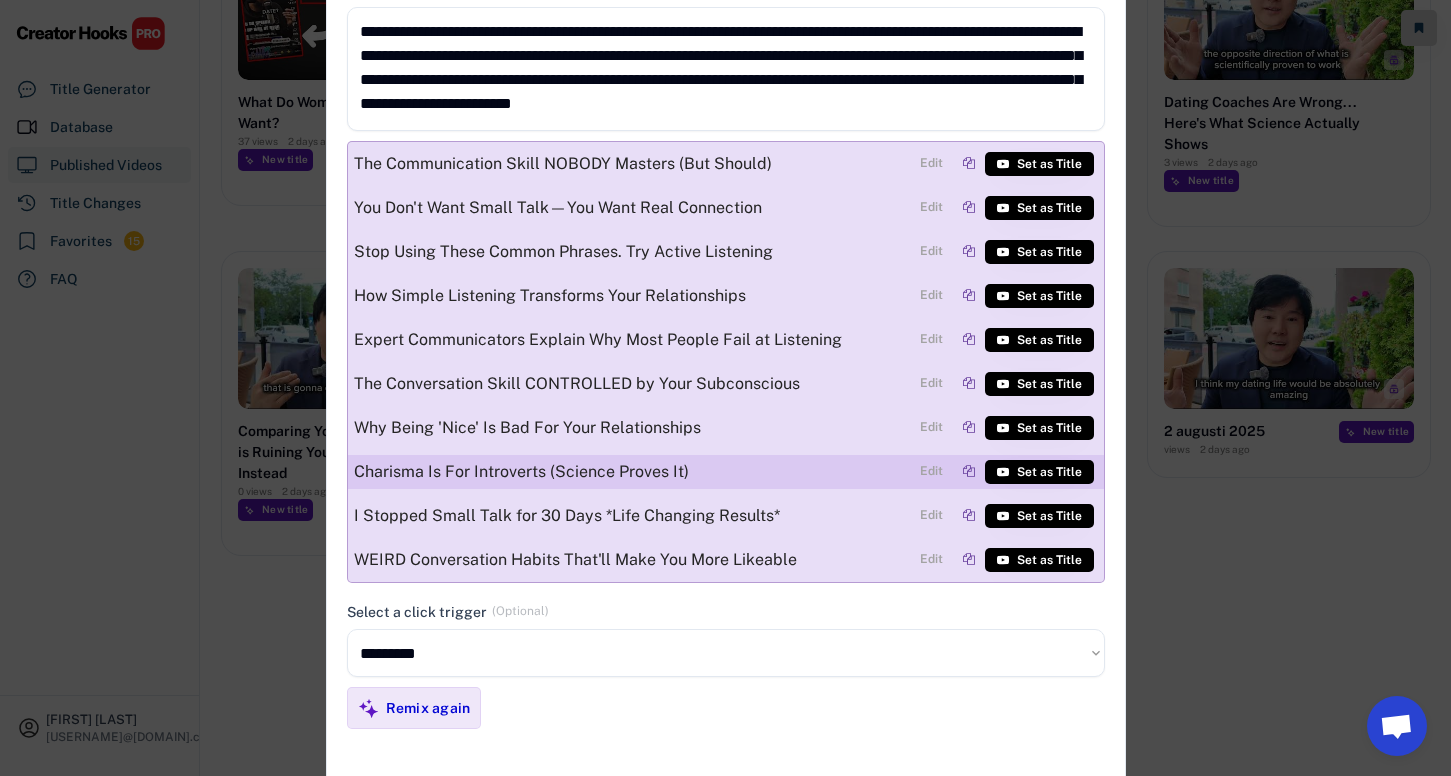 click at bounding box center (969, 471) 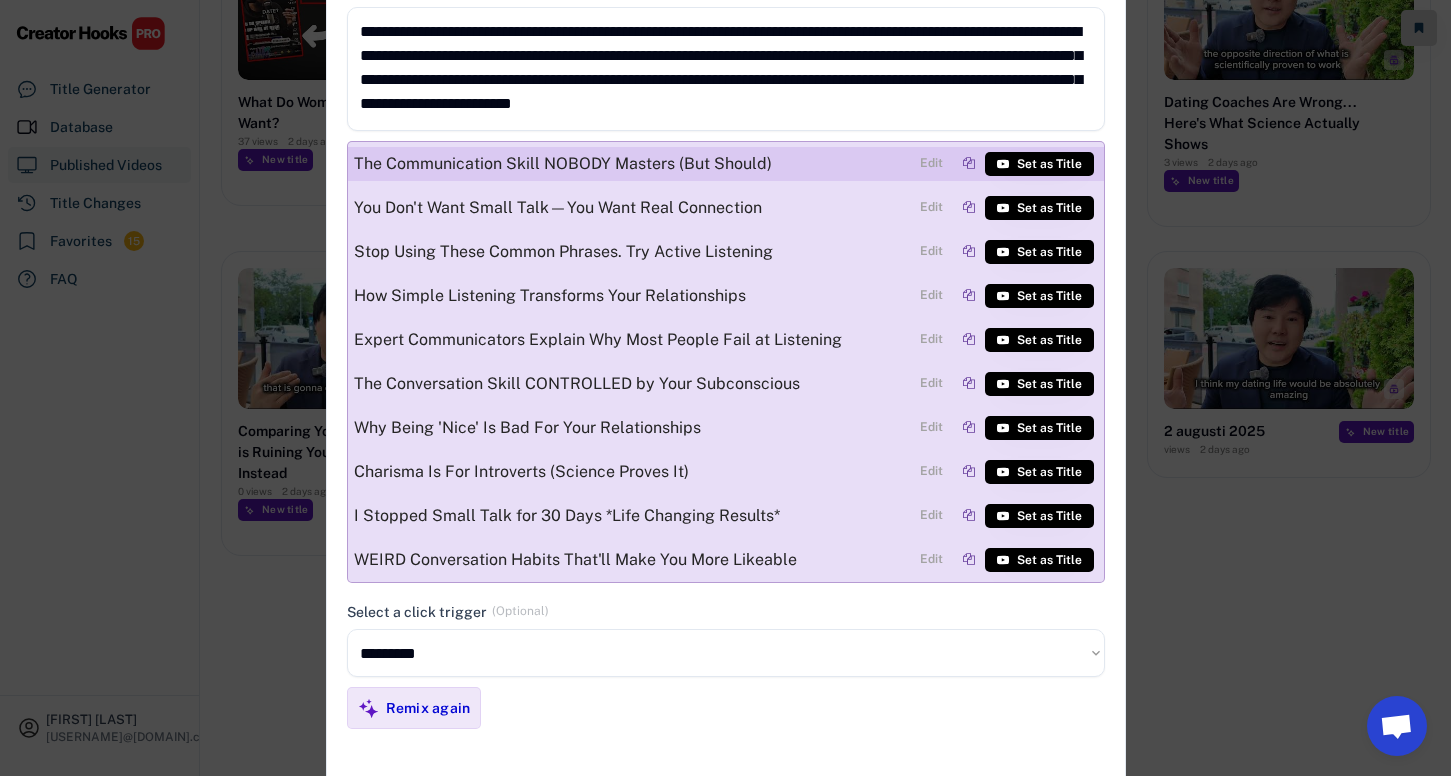 click at bounding box center [969, 163] 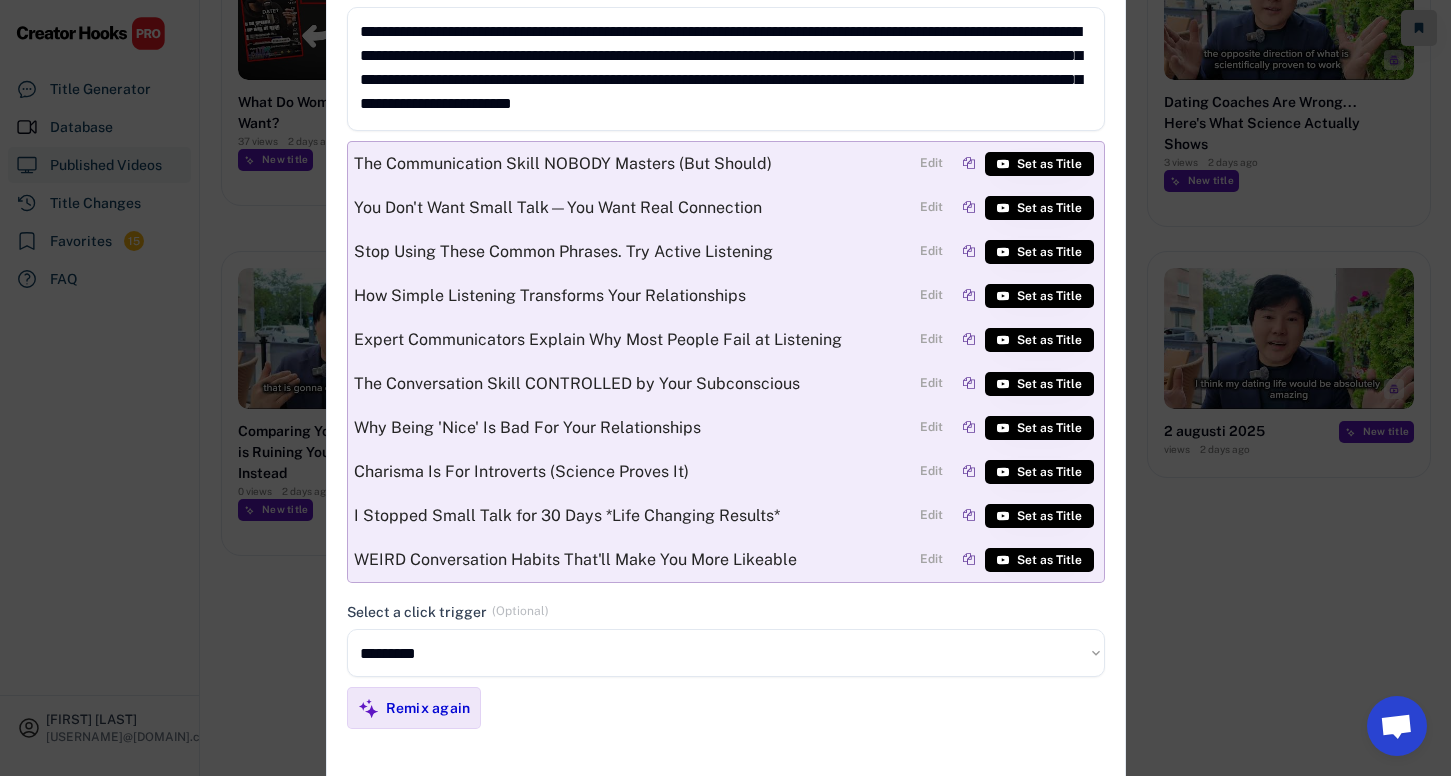 click on "**********" at bounding box center (726, 653) 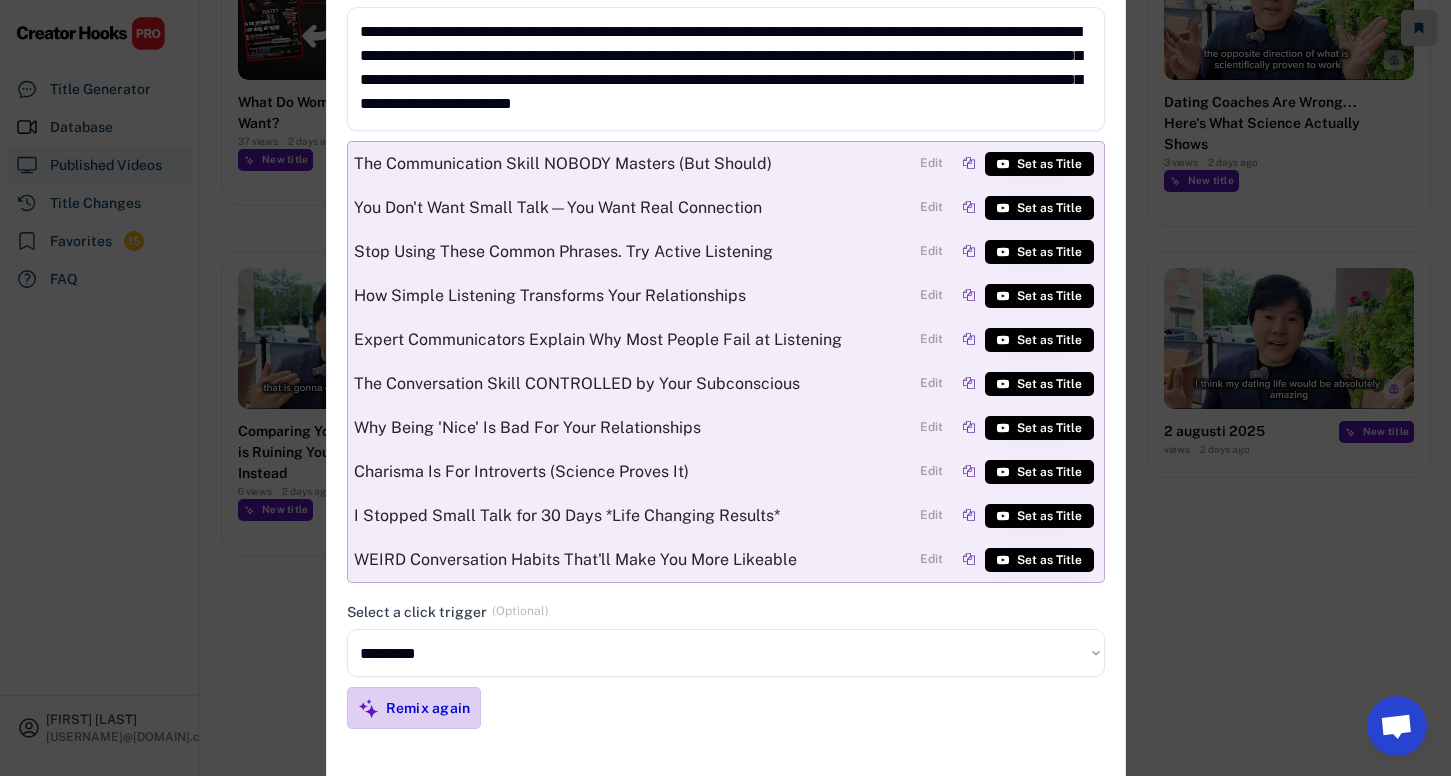 click on "Remix again" at bounding box center (428, 708) 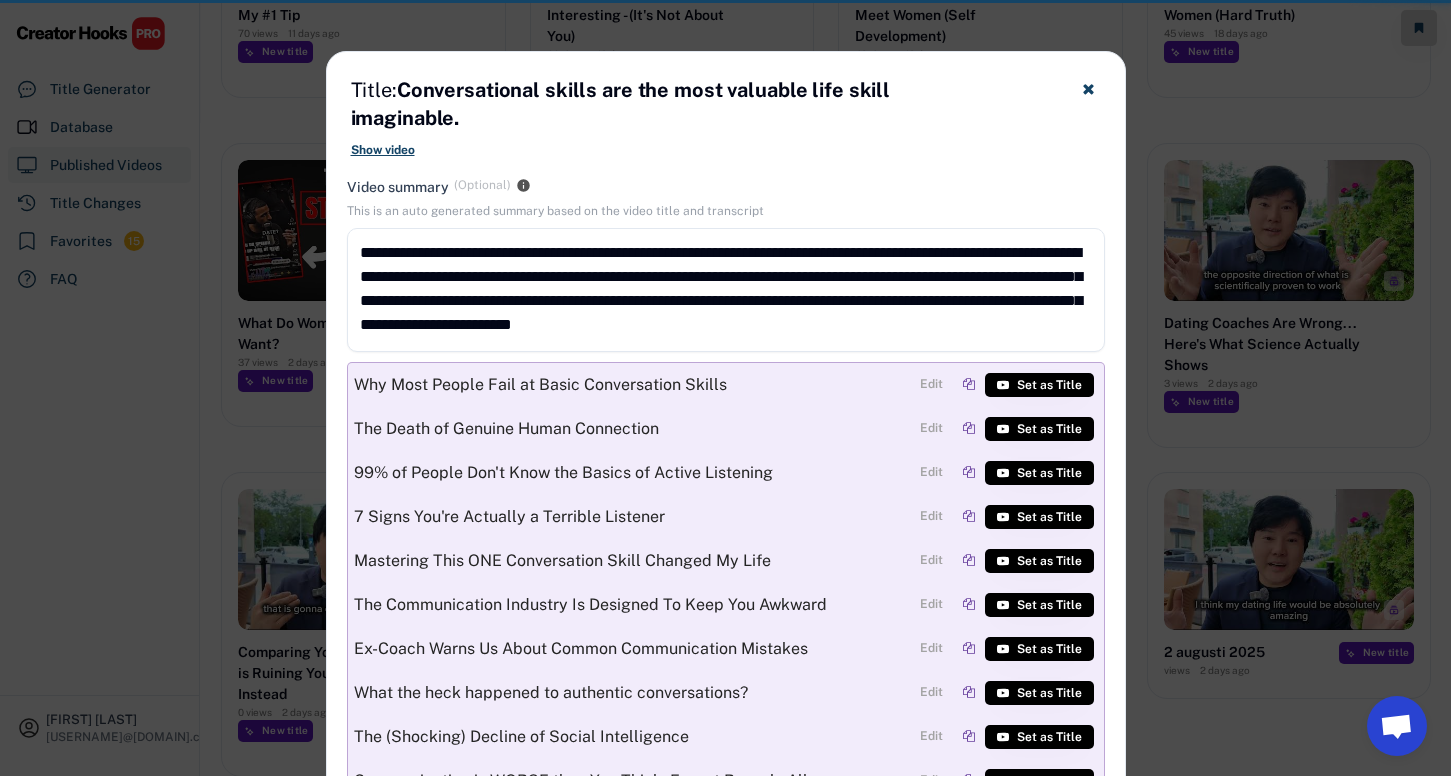 scroll, scrollTop: 874, scrollLeft: 0, axis: vertical 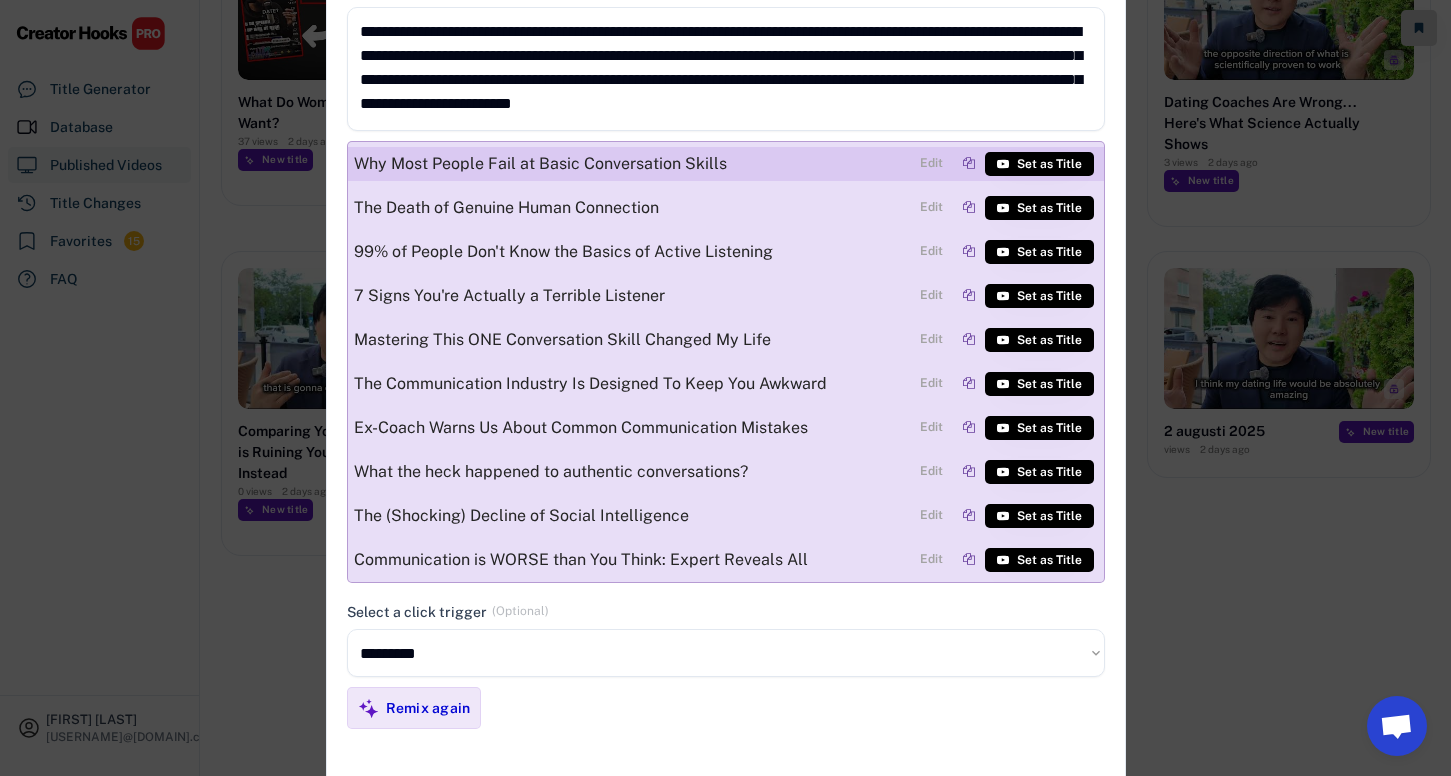 click at bounding box center [969, 163] 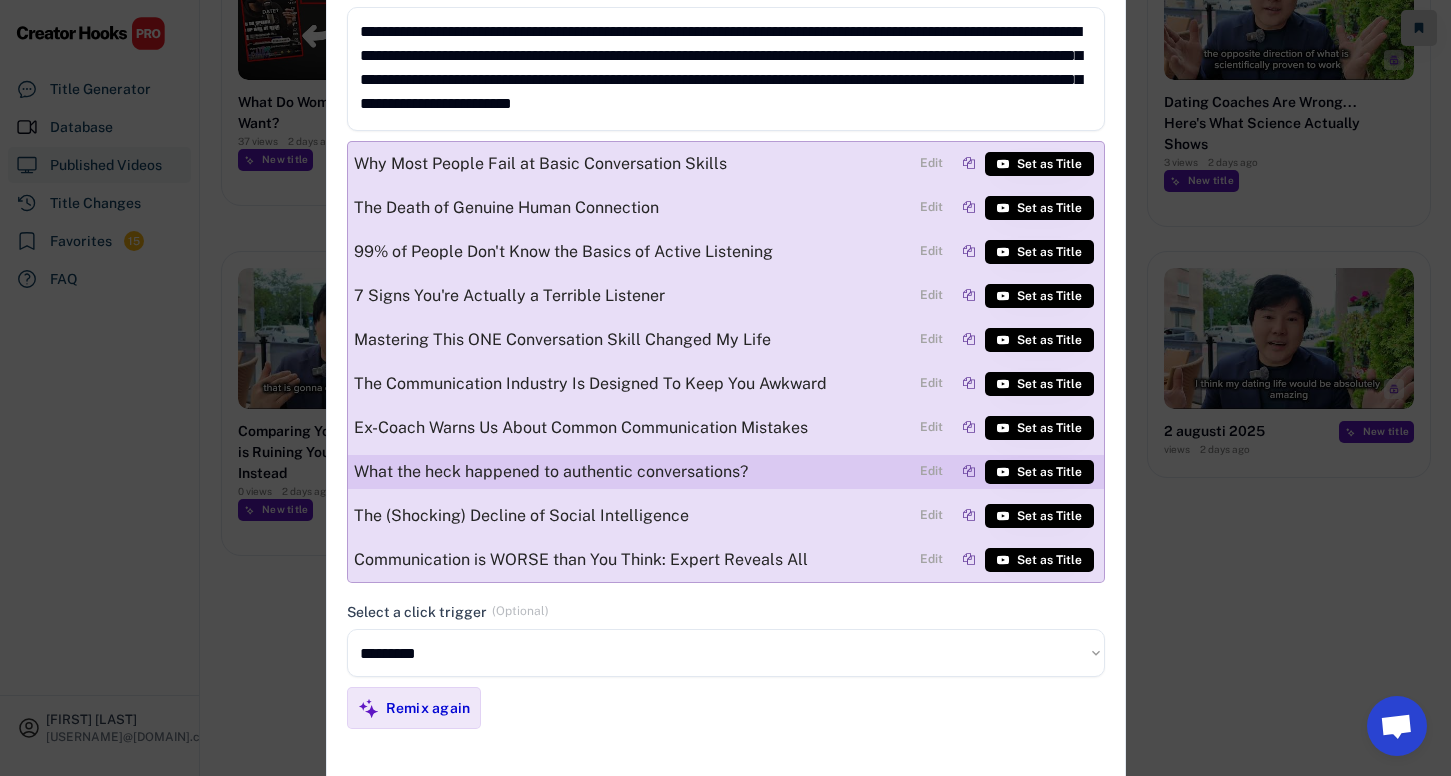 click at bounding box center [969, 471] 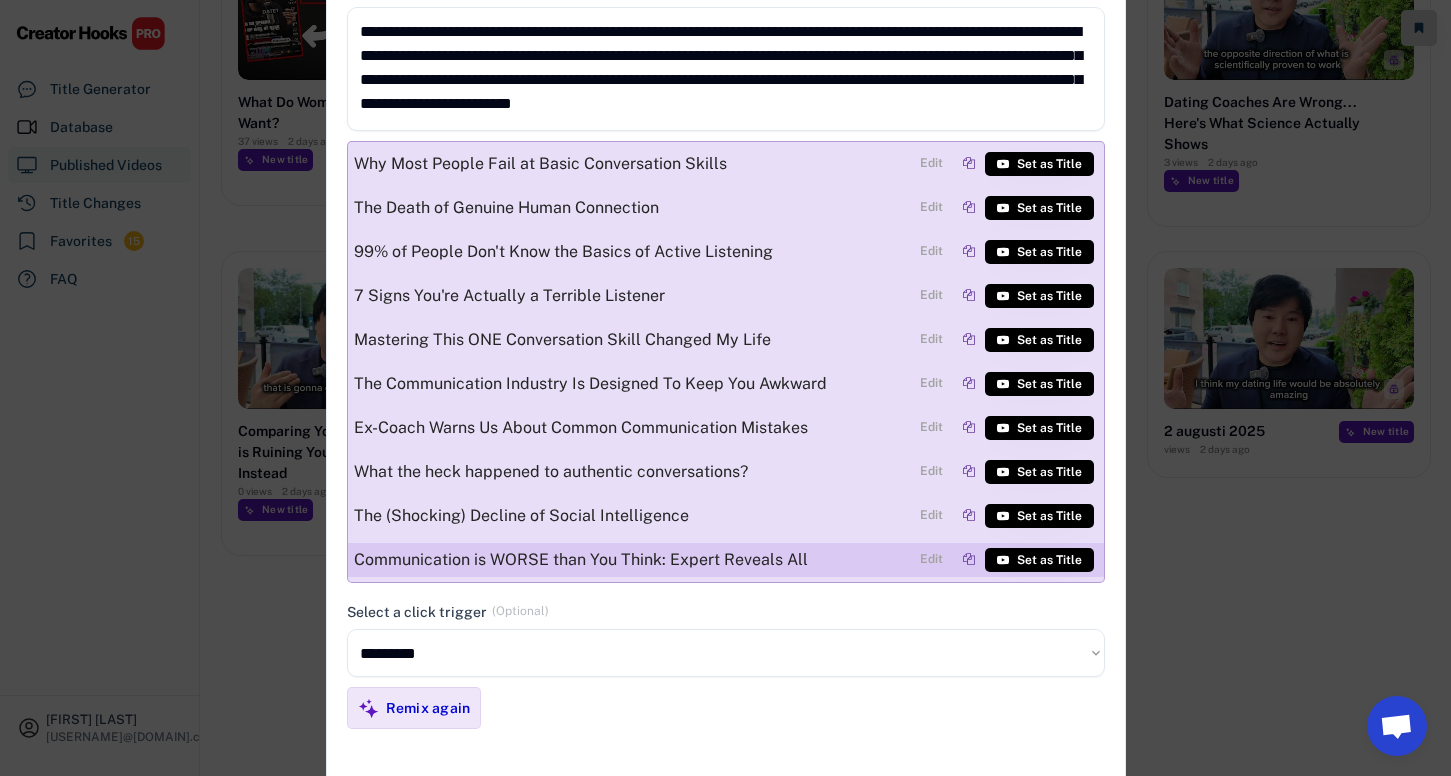 click at bounding box center (969, 559) 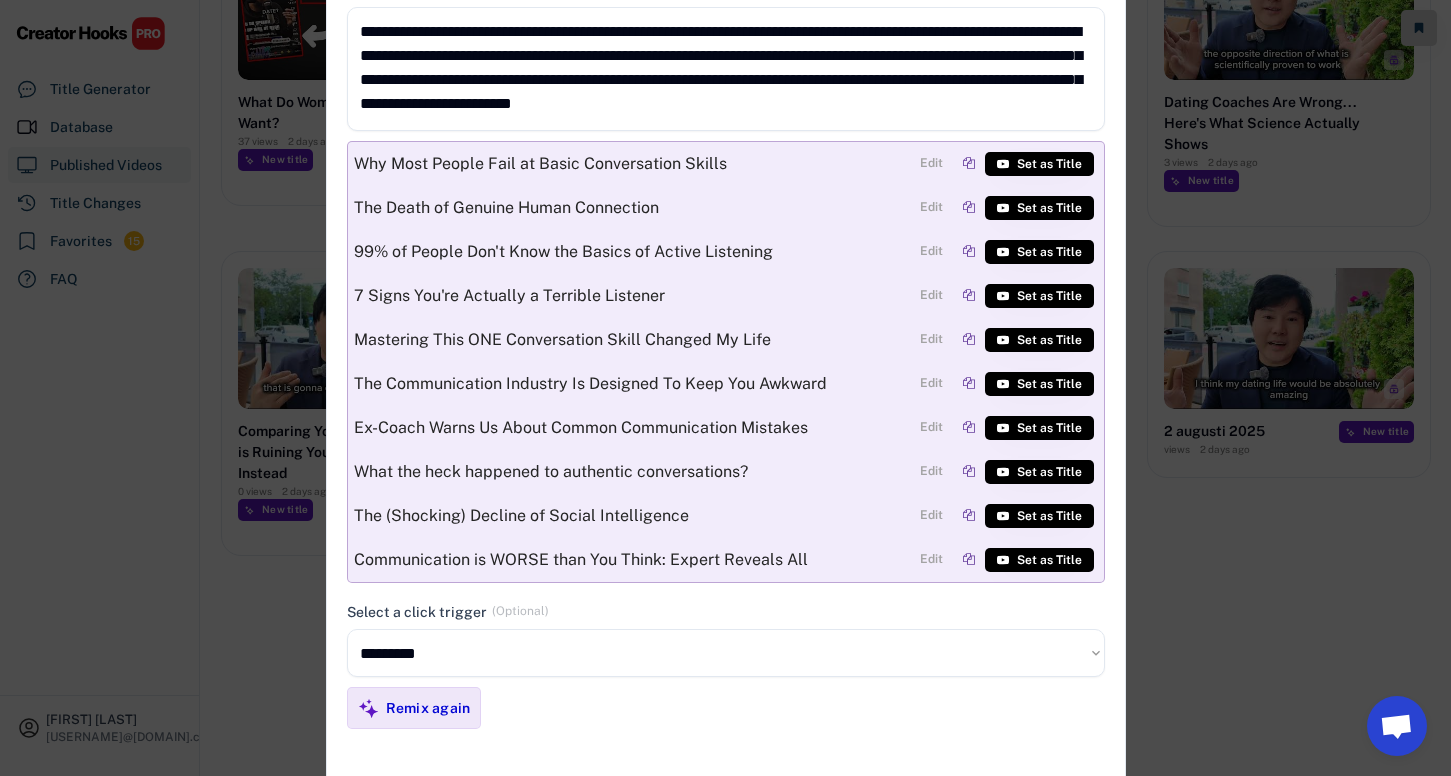 click on "**********" at bounding box center (726, 653) 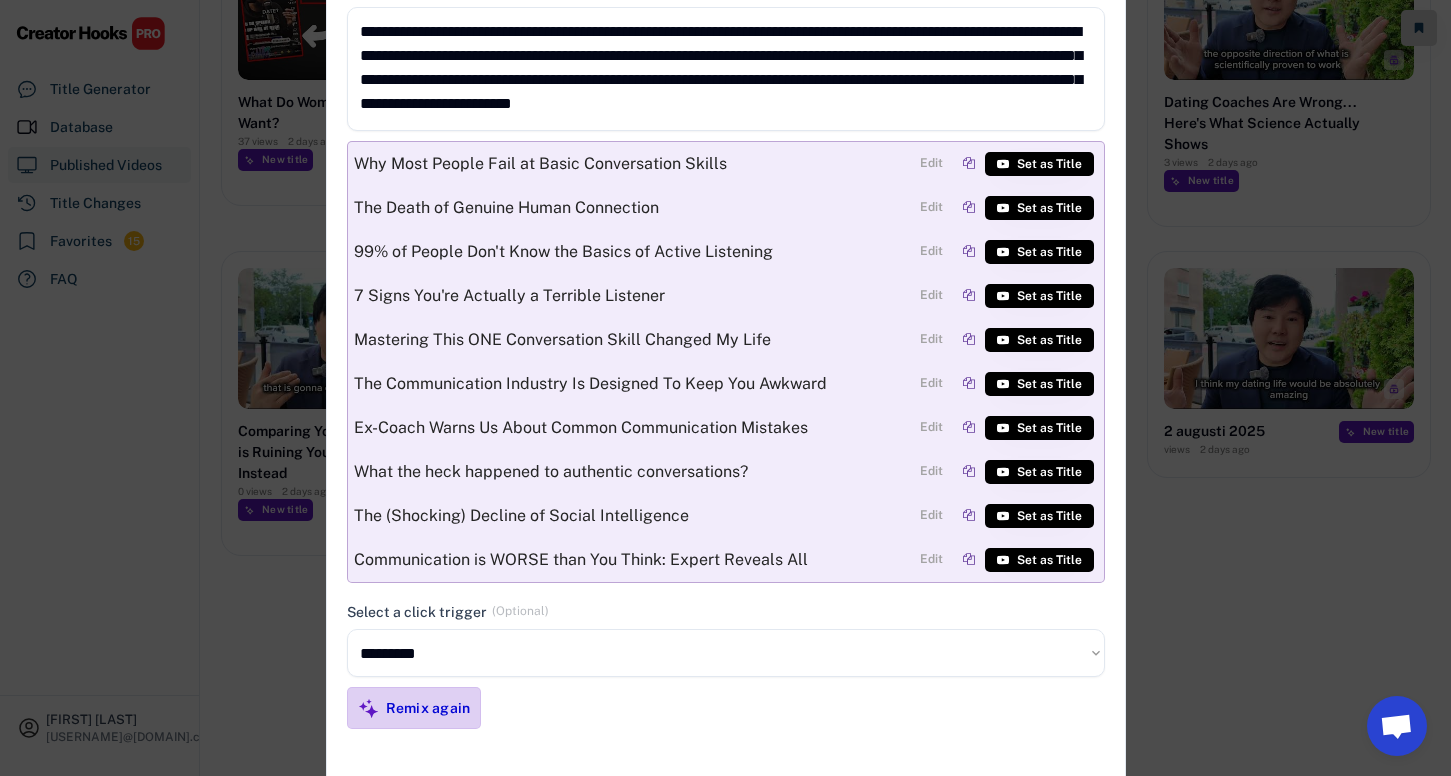 click on "Remix again" at bounding box center (428, 708) 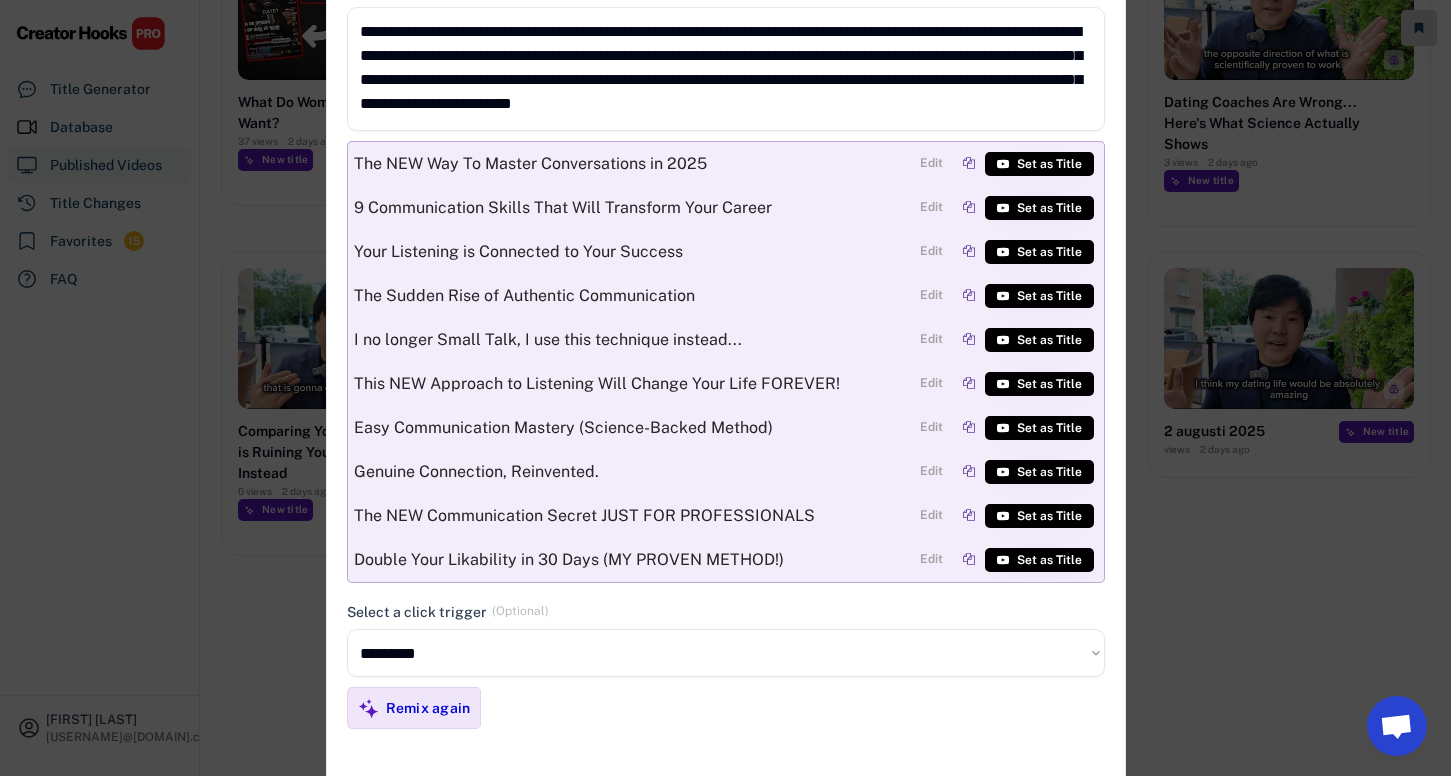 scroll, scrollTop: 868, scrollLeft: 0, axis: vertical 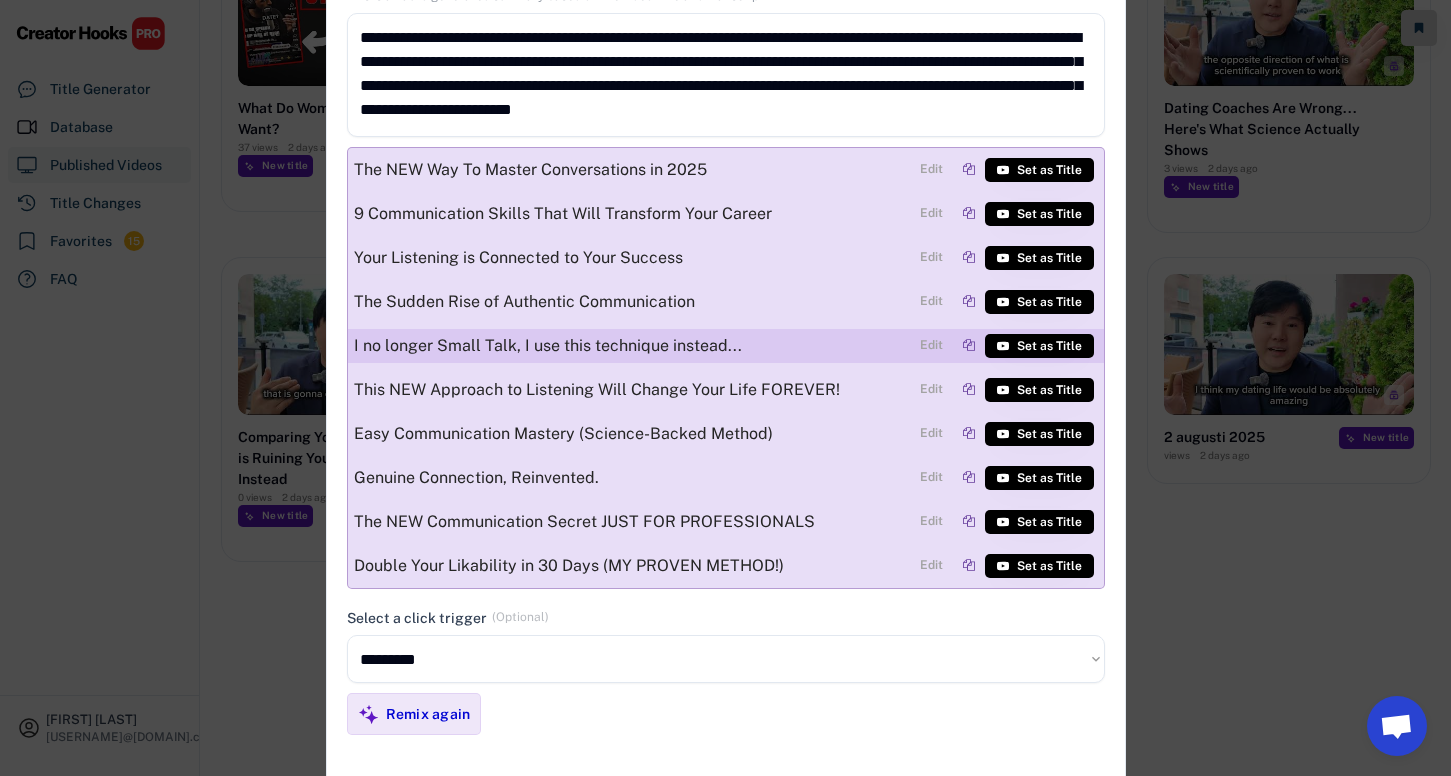 click at bounding box center [969, 345] 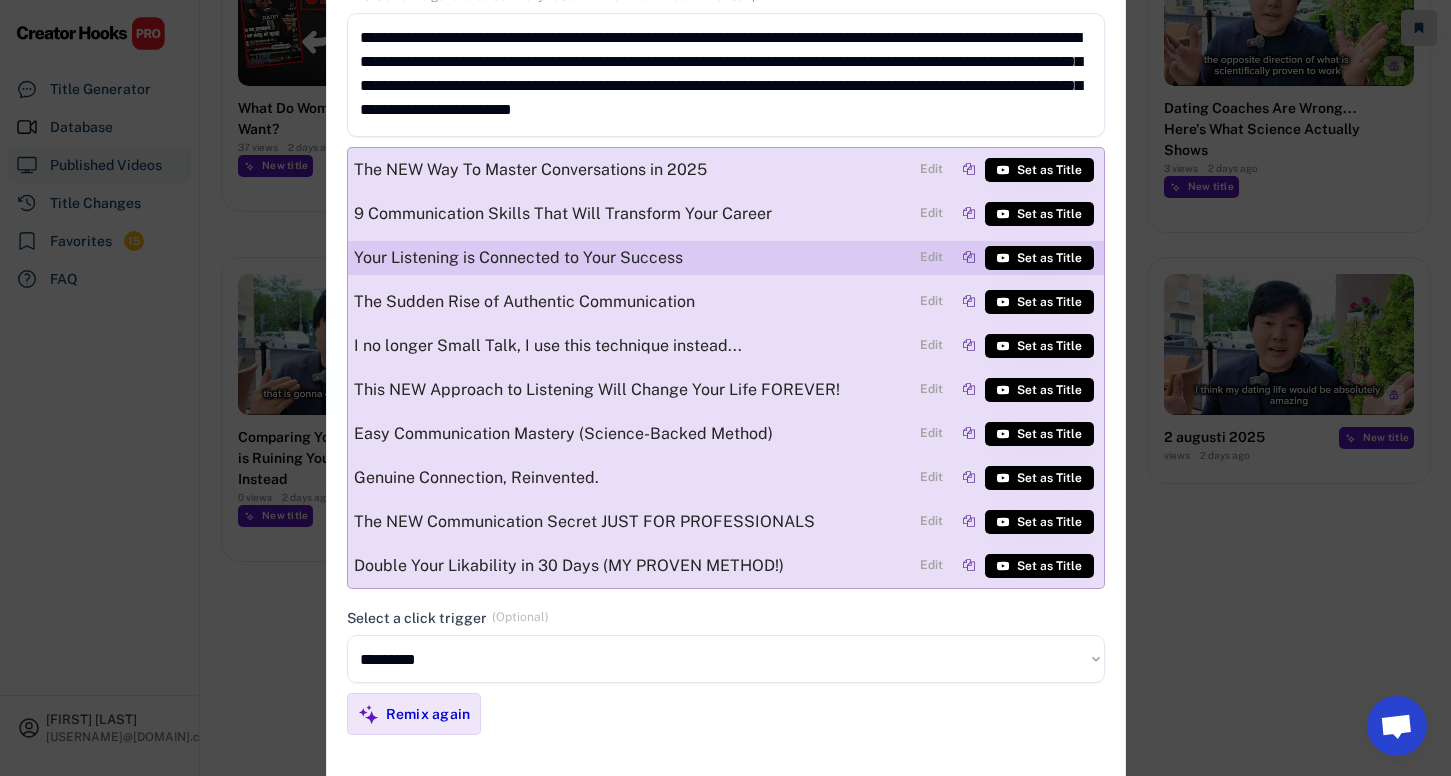 click at bounding box center [969, 257] 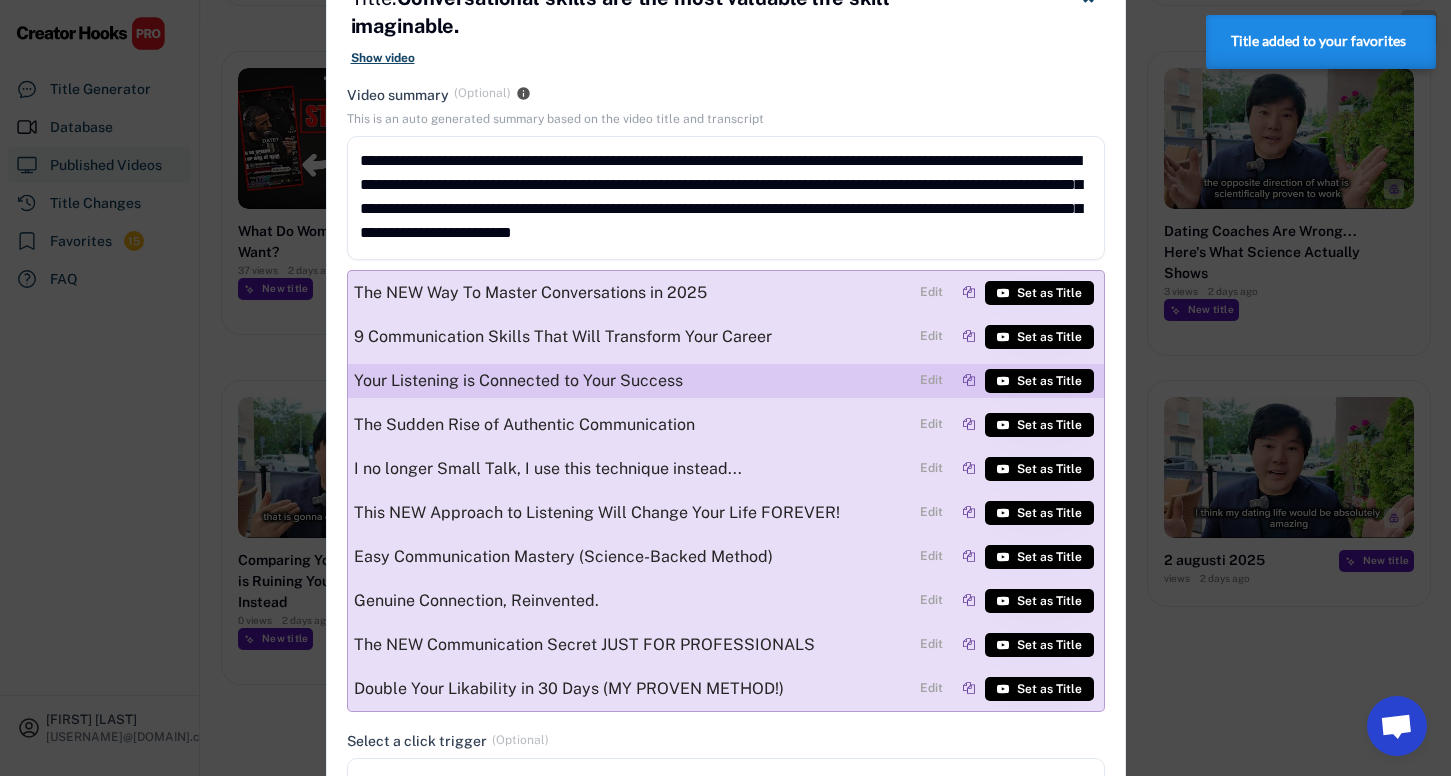 scroll, scrollTop: 620, scrollLeft: 0, axis: vertical 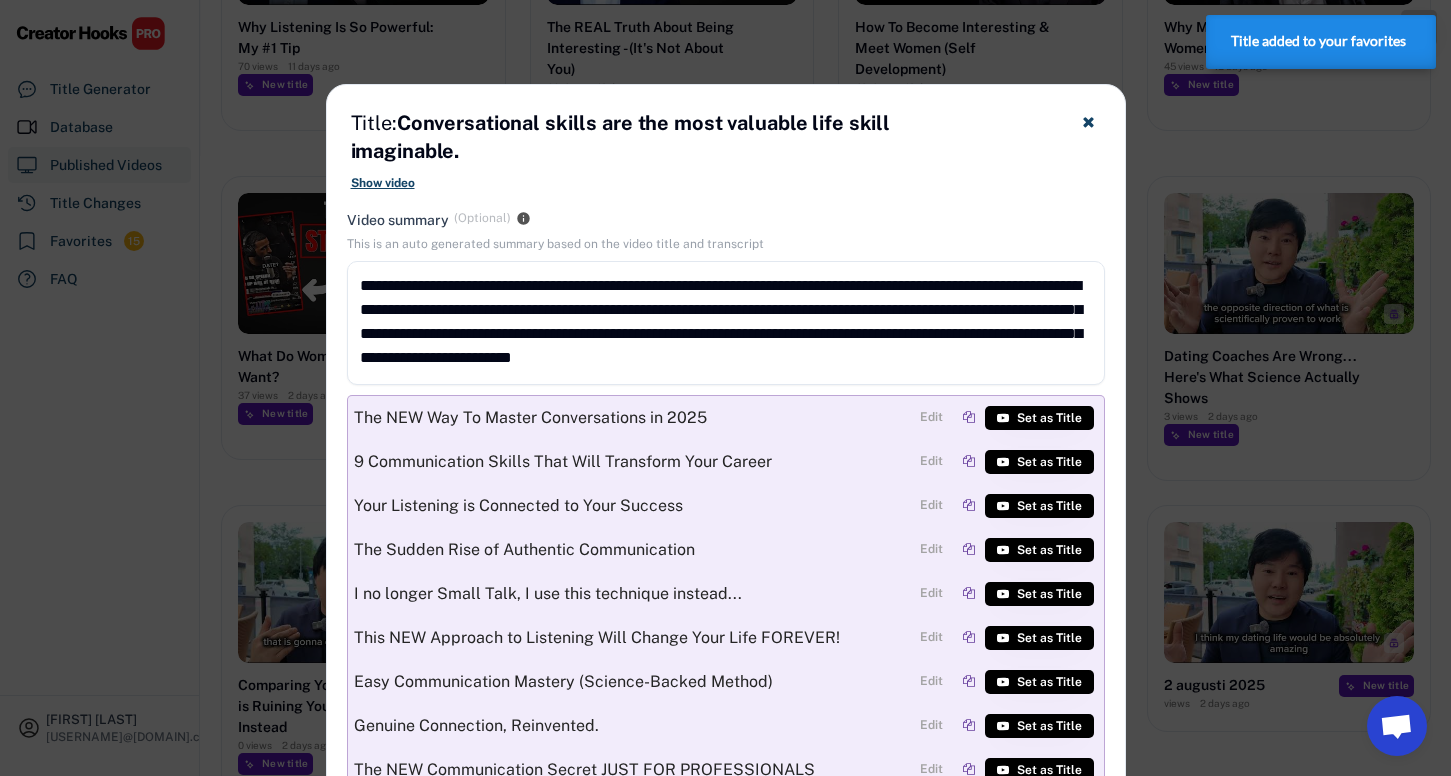 click 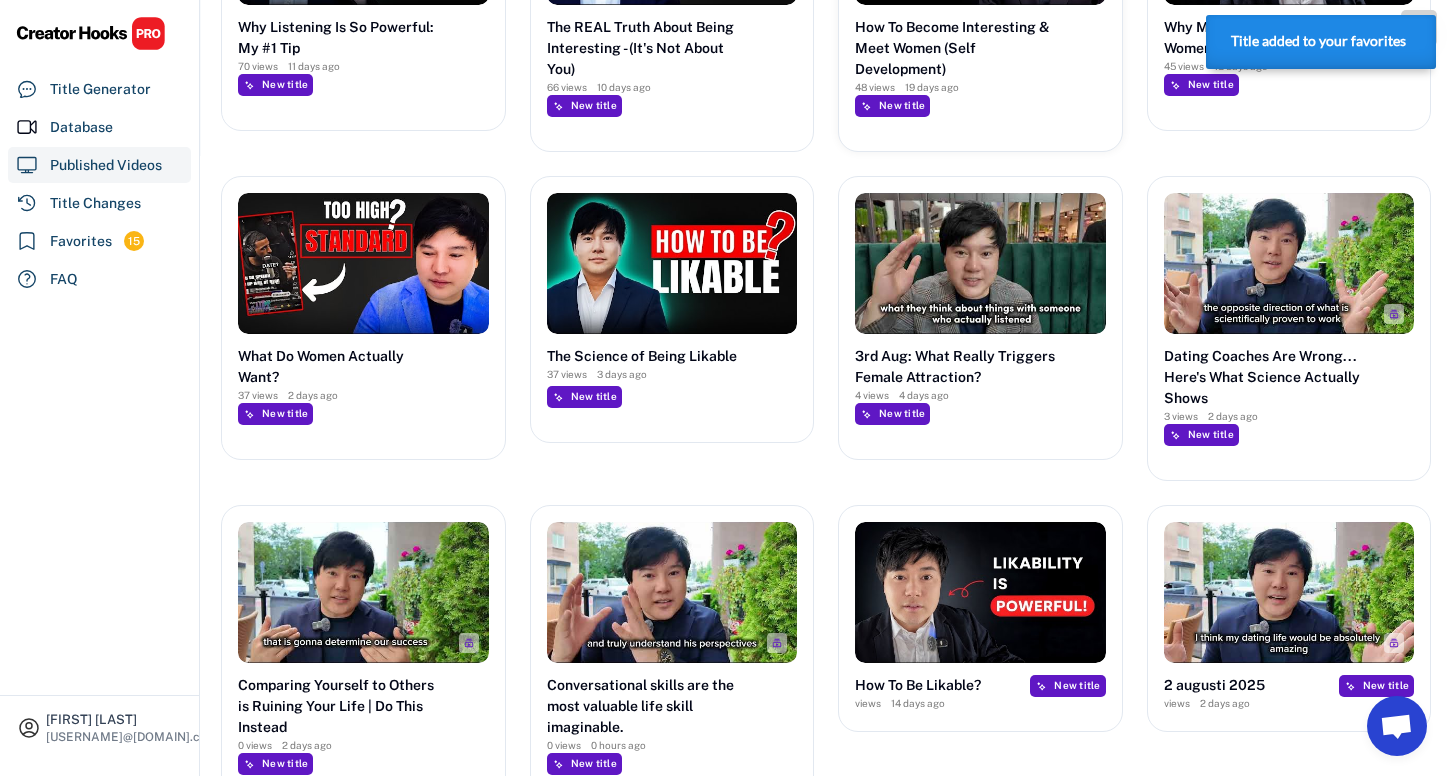 scroll, scrollTop: 653, scrollLeft: 0, axis: vertical 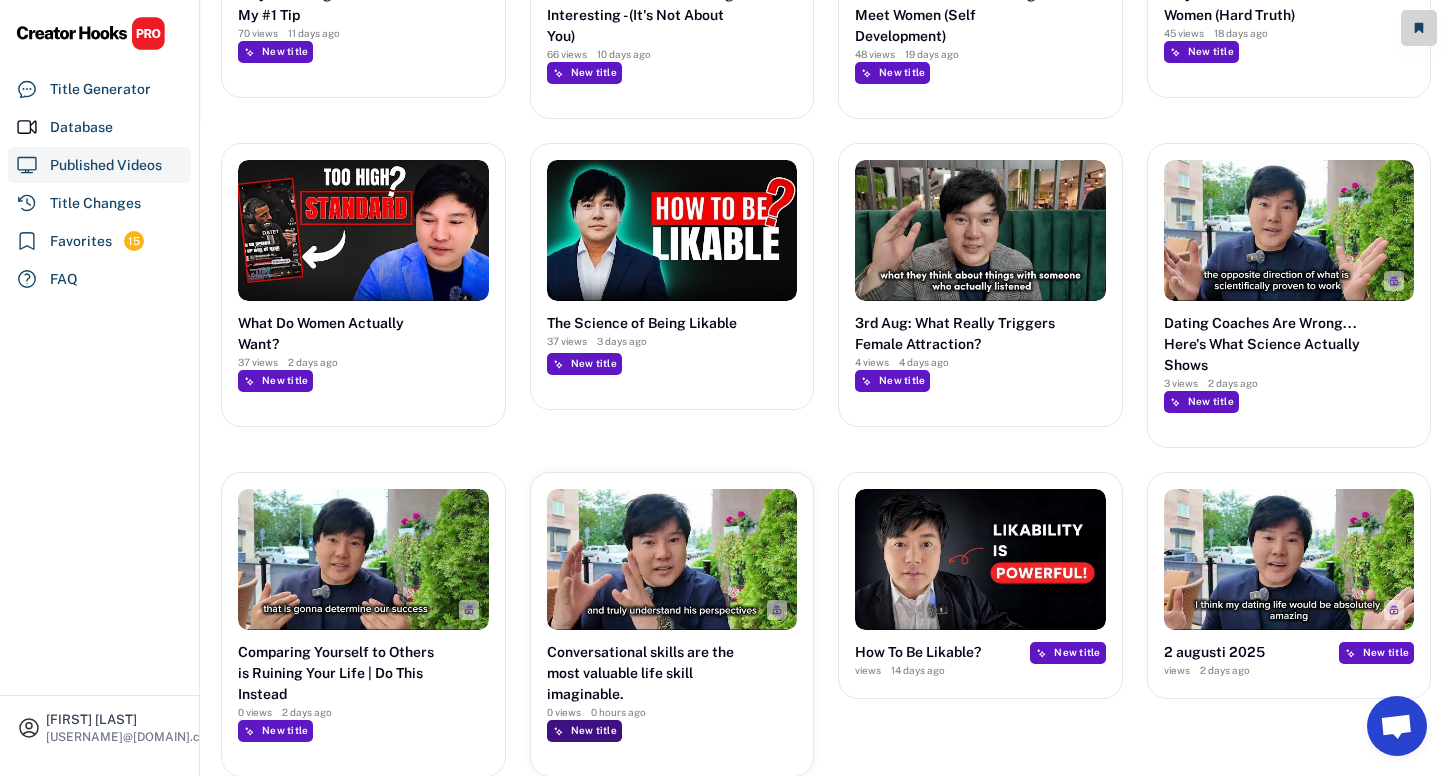 click on "New title" at bounding box center (584, 731) 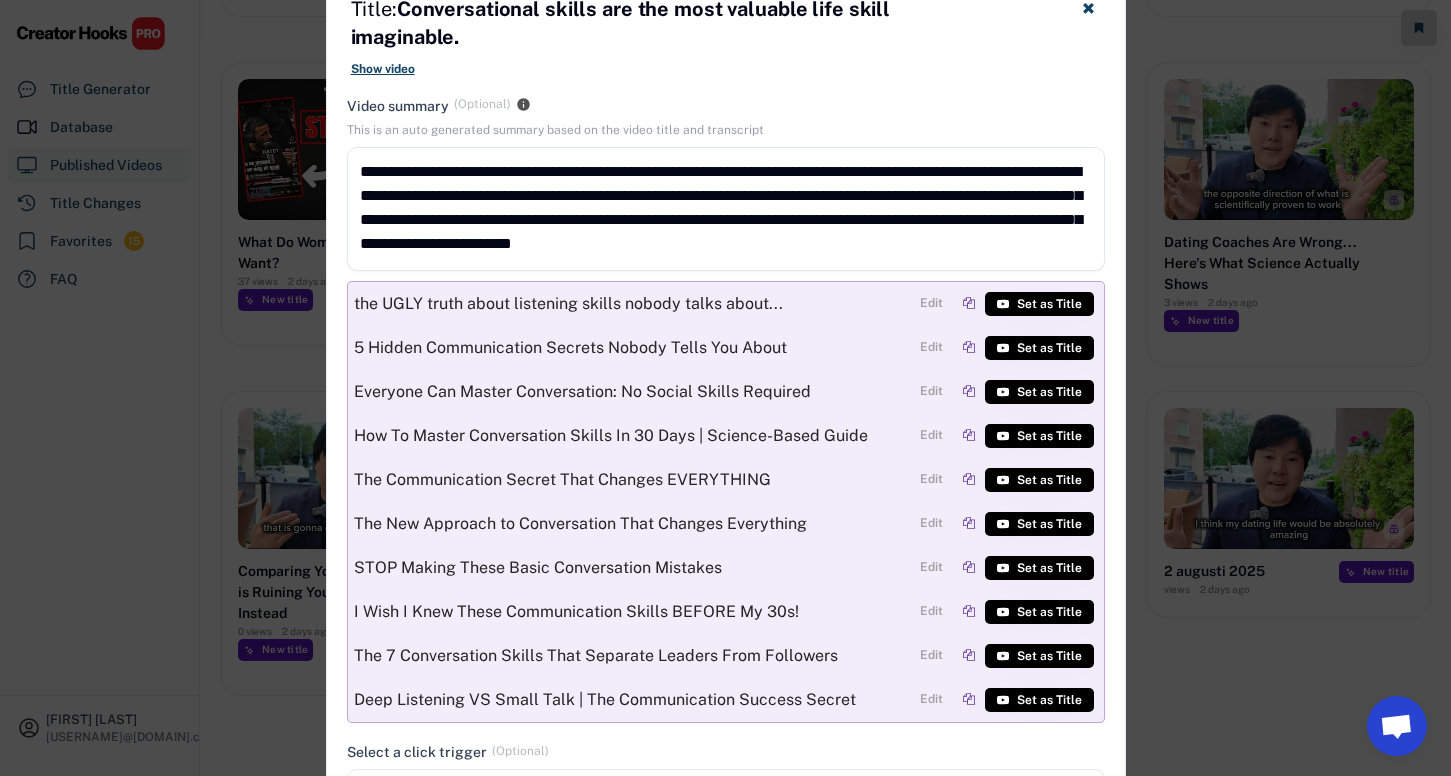 scroll, scrollTop: 742, scrollLeft: 0, axis: vertical 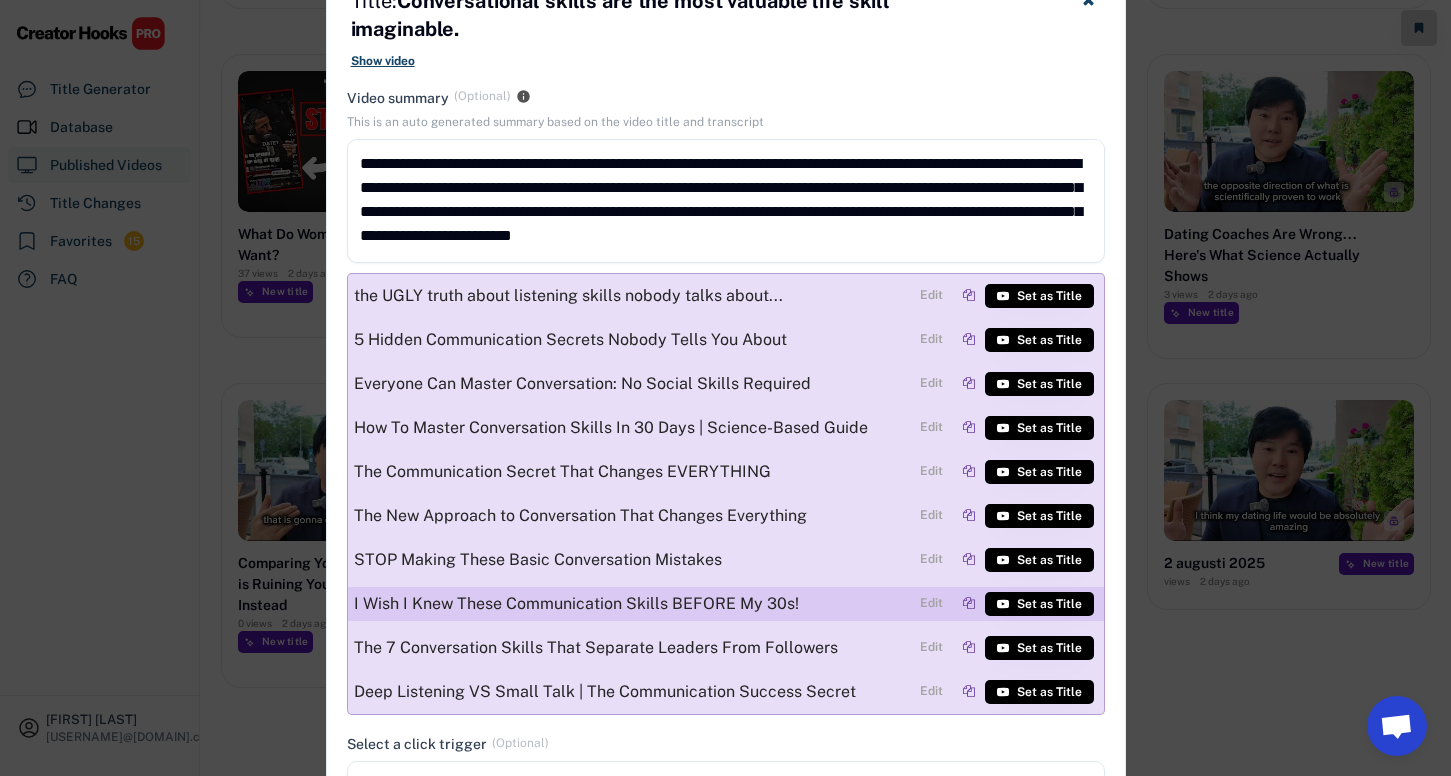 click on "I Wish I Knew These Communication Skills BEFORE My 30s! Edit Set as Title" at bounding box center [726, 604] 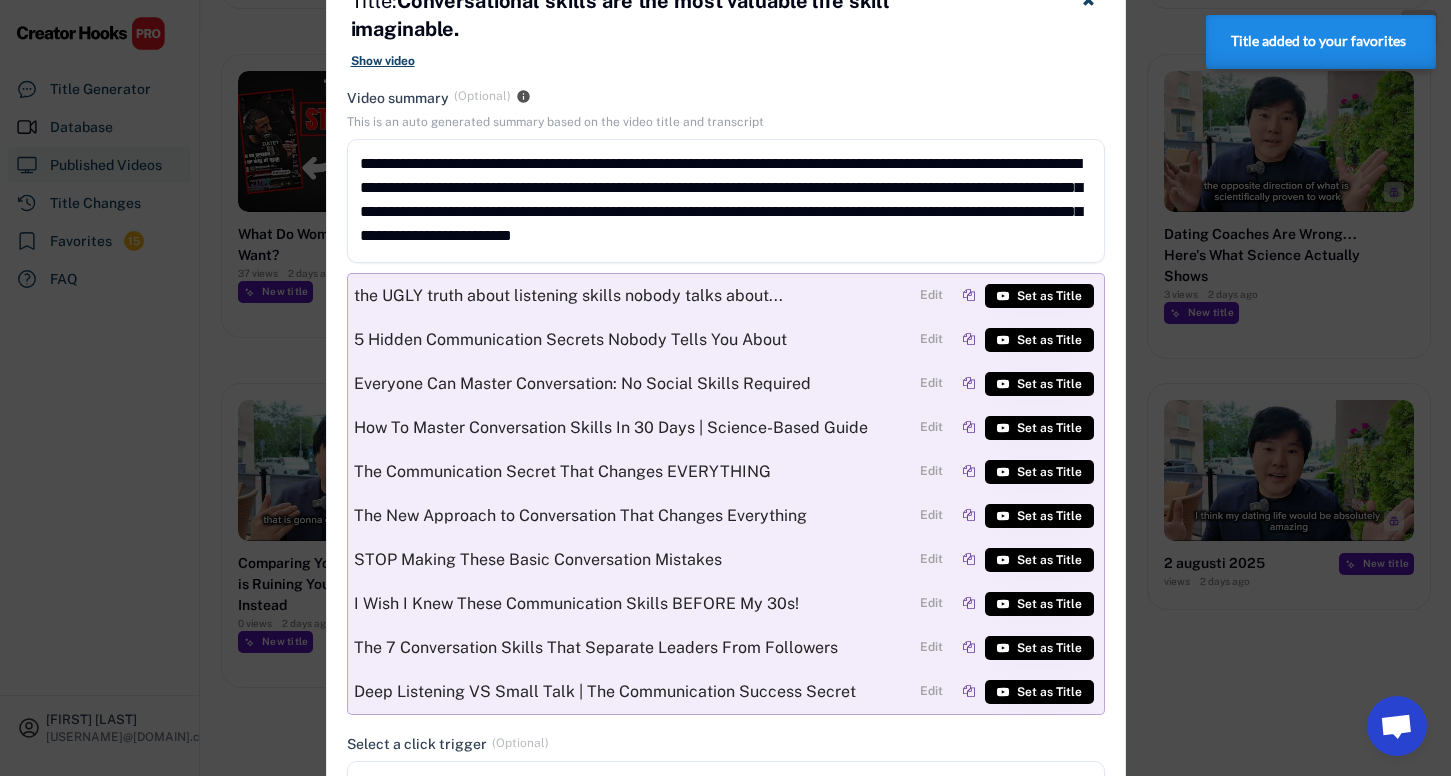 click at bounding box center [725, 388] 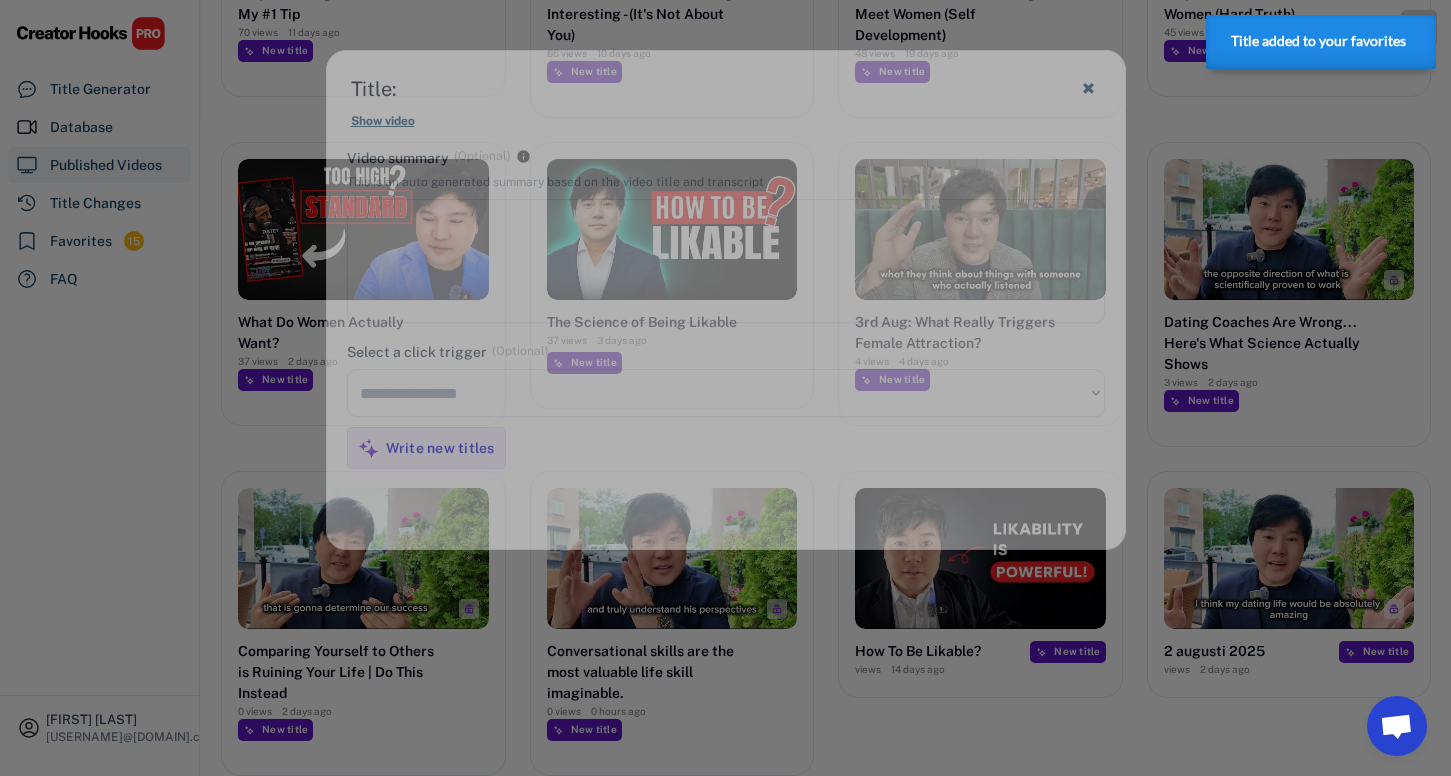 scroll, scrollTop: 653, scrollLeft: 0, axis: vertical 